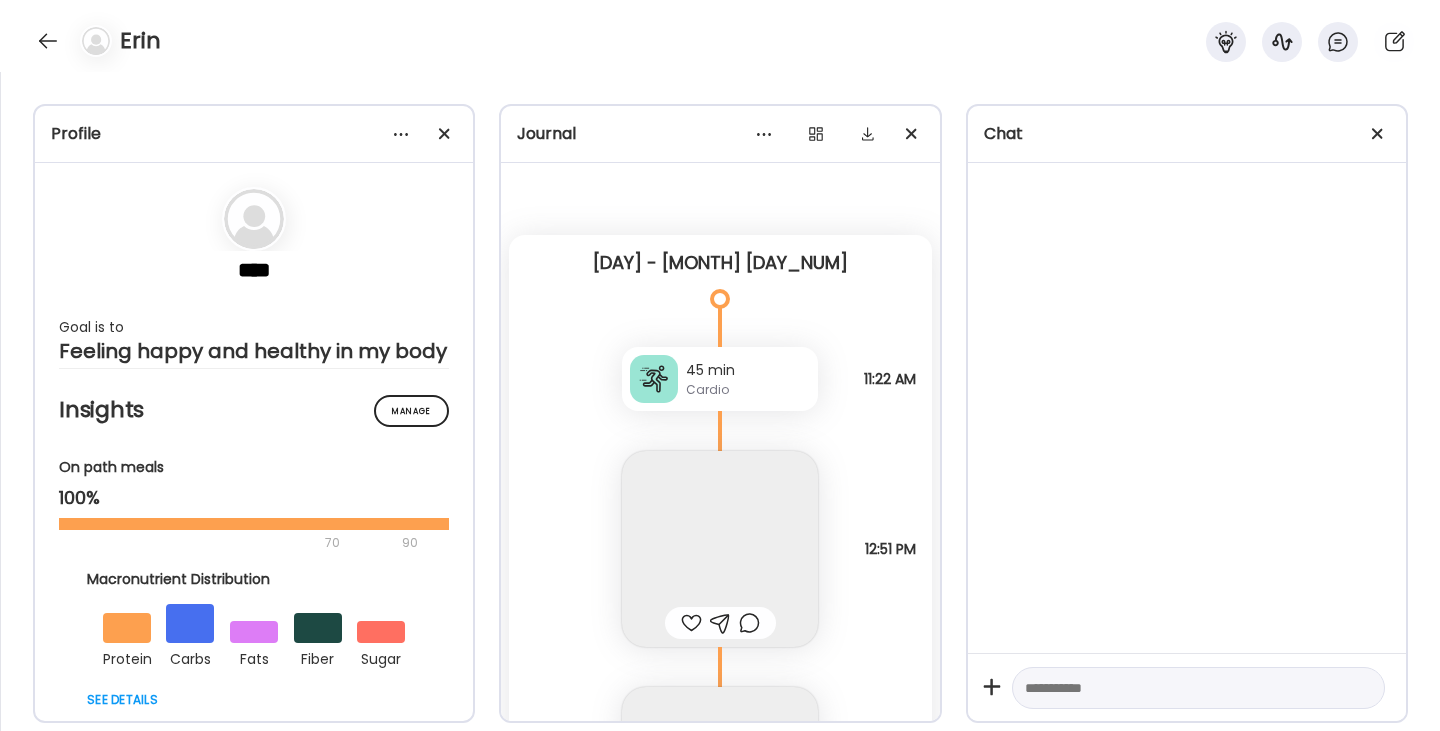 scroll, scrollTop: 0, scrollLeft: 0, axis: both 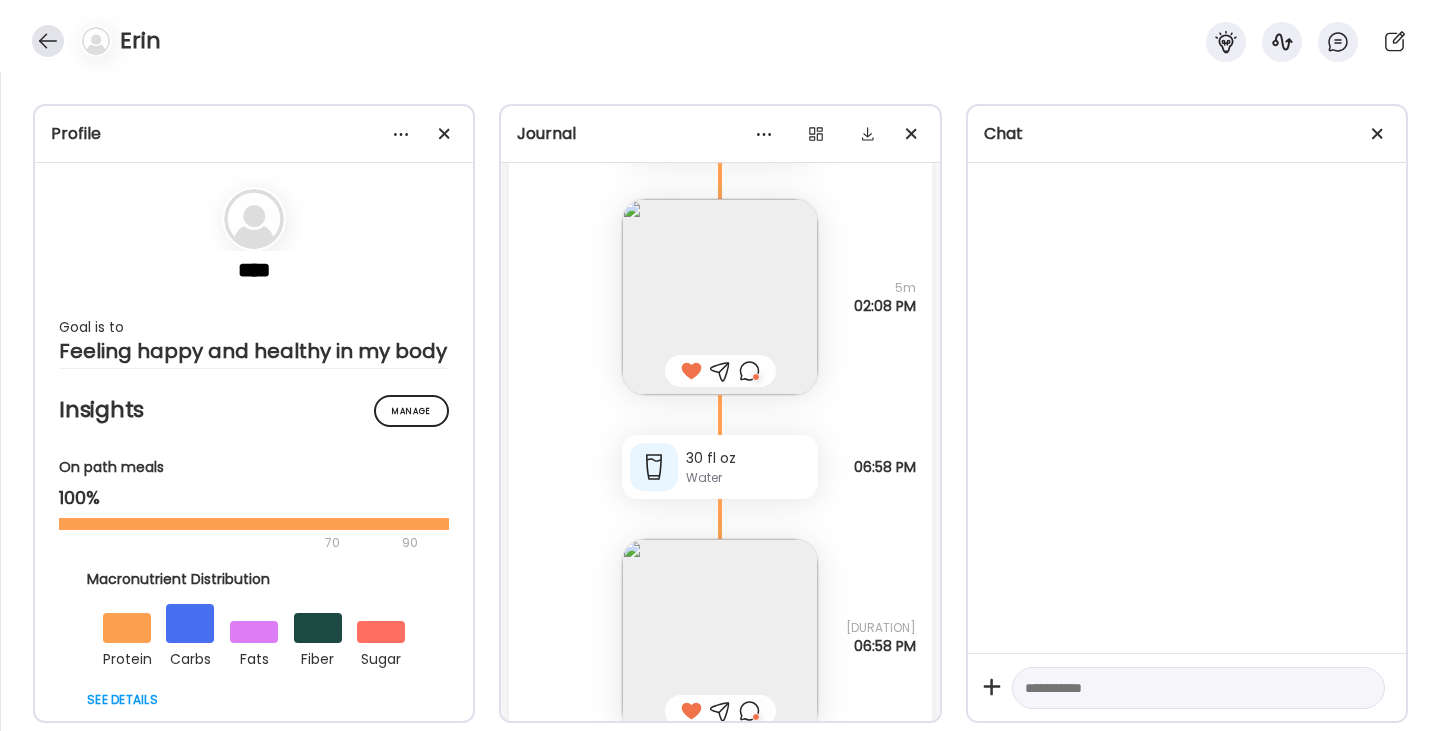 click at bounding box center [48, 41] 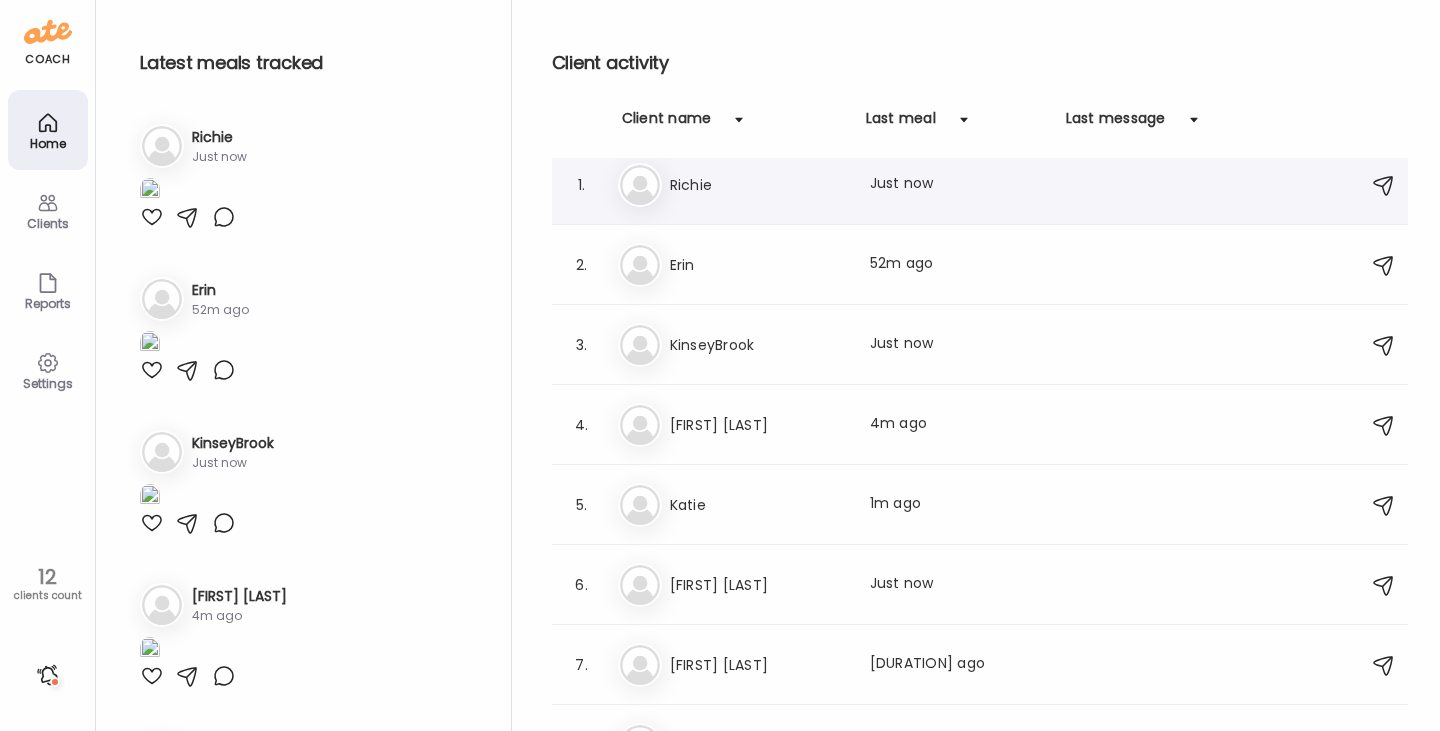 click on "Richie
Last meal:  [TIME]" at bounding box center (983, 185) 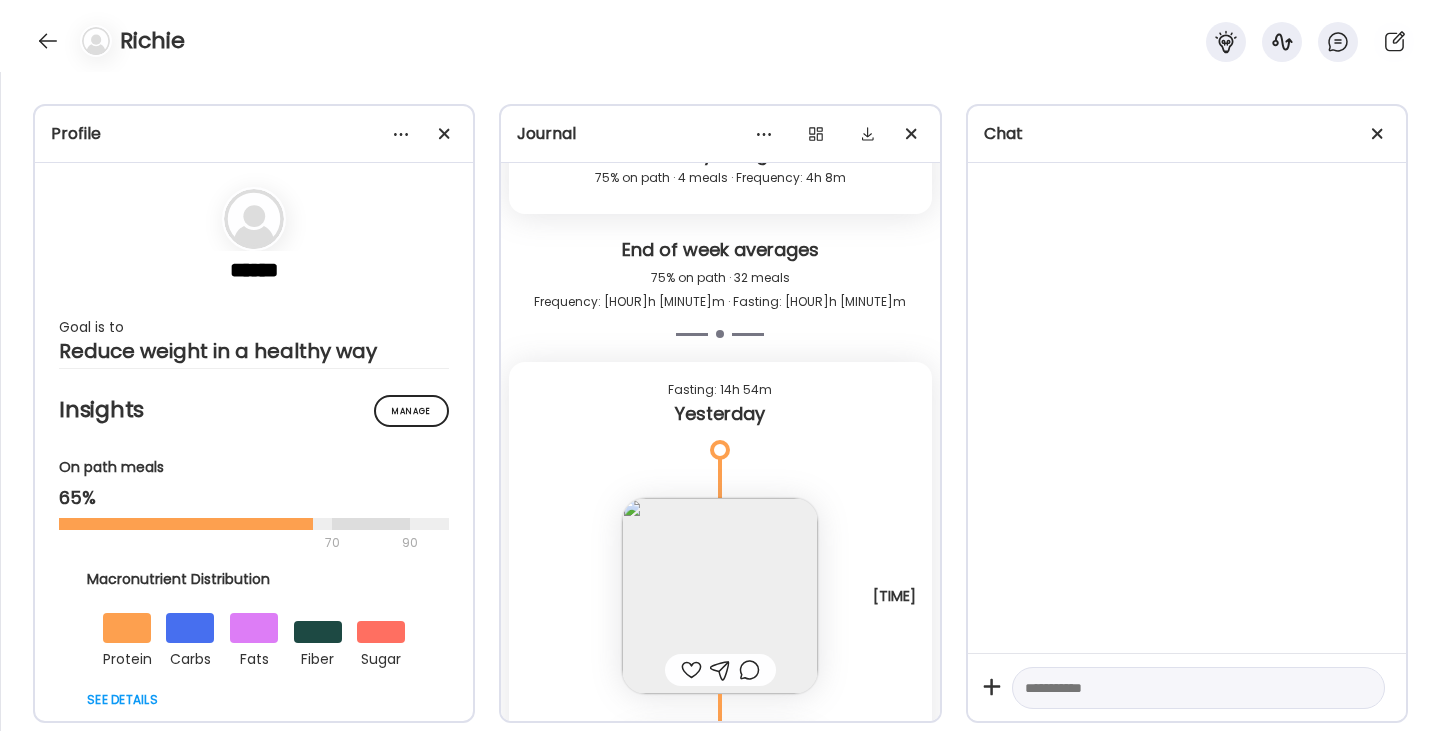 scroll, scrollTop: 23590, scrollLeft: 0, axis: vertical 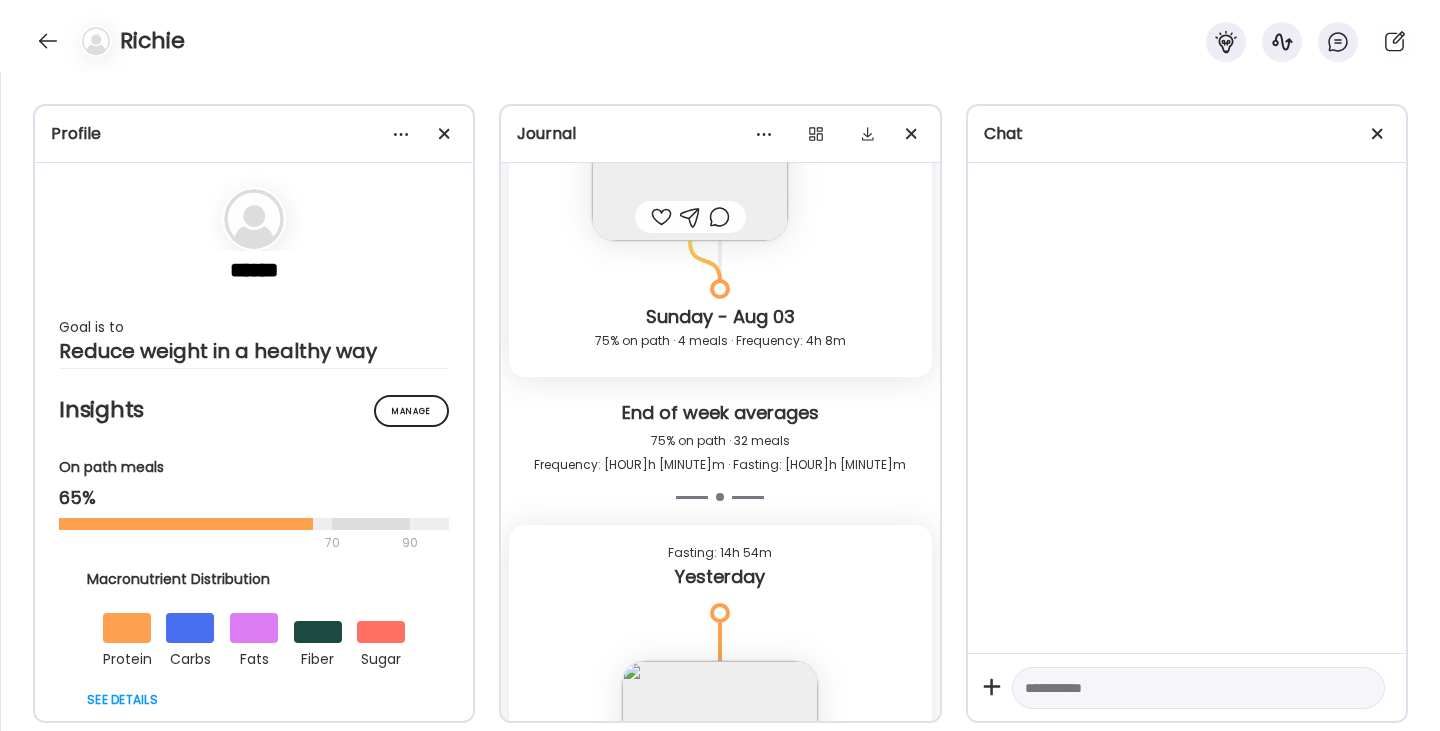 click at bounding box center [720, 759] 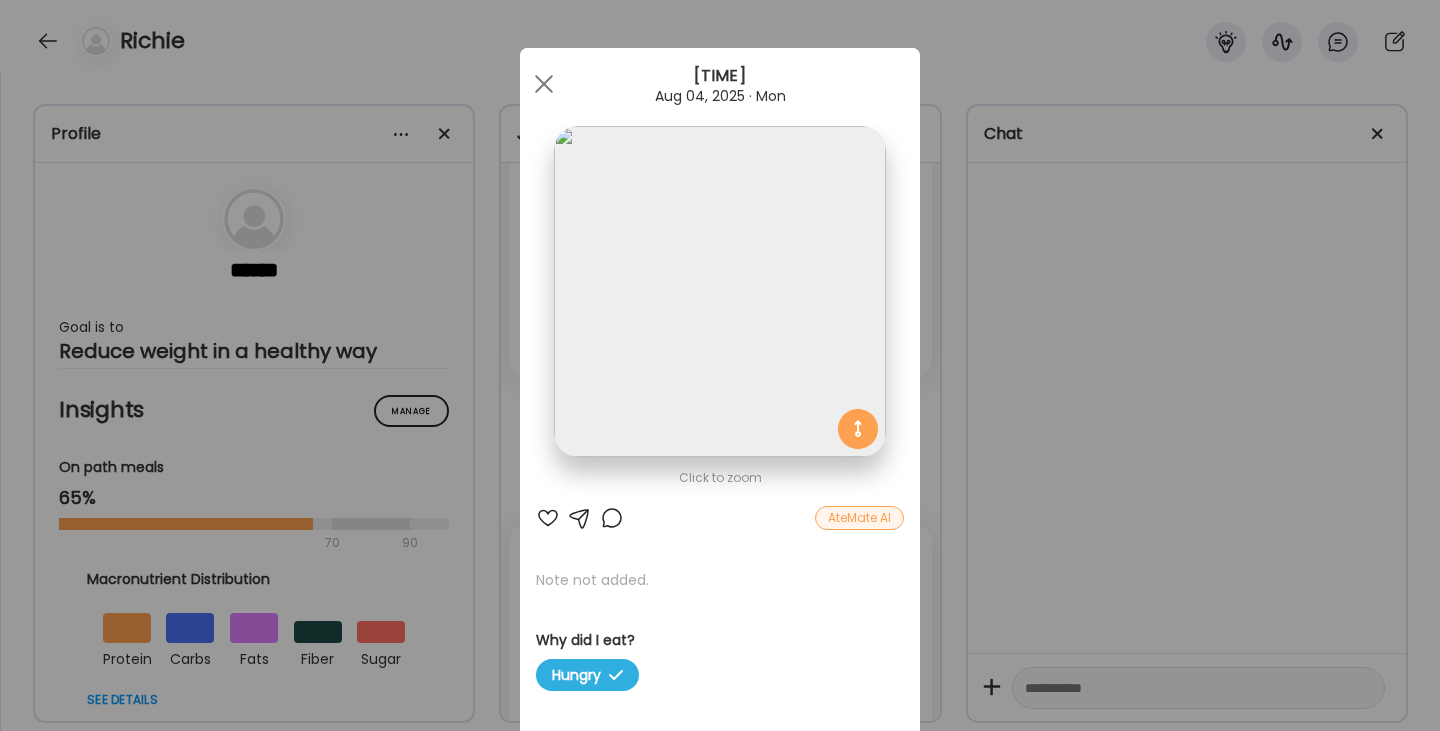 click at bounding box center (544, 84) 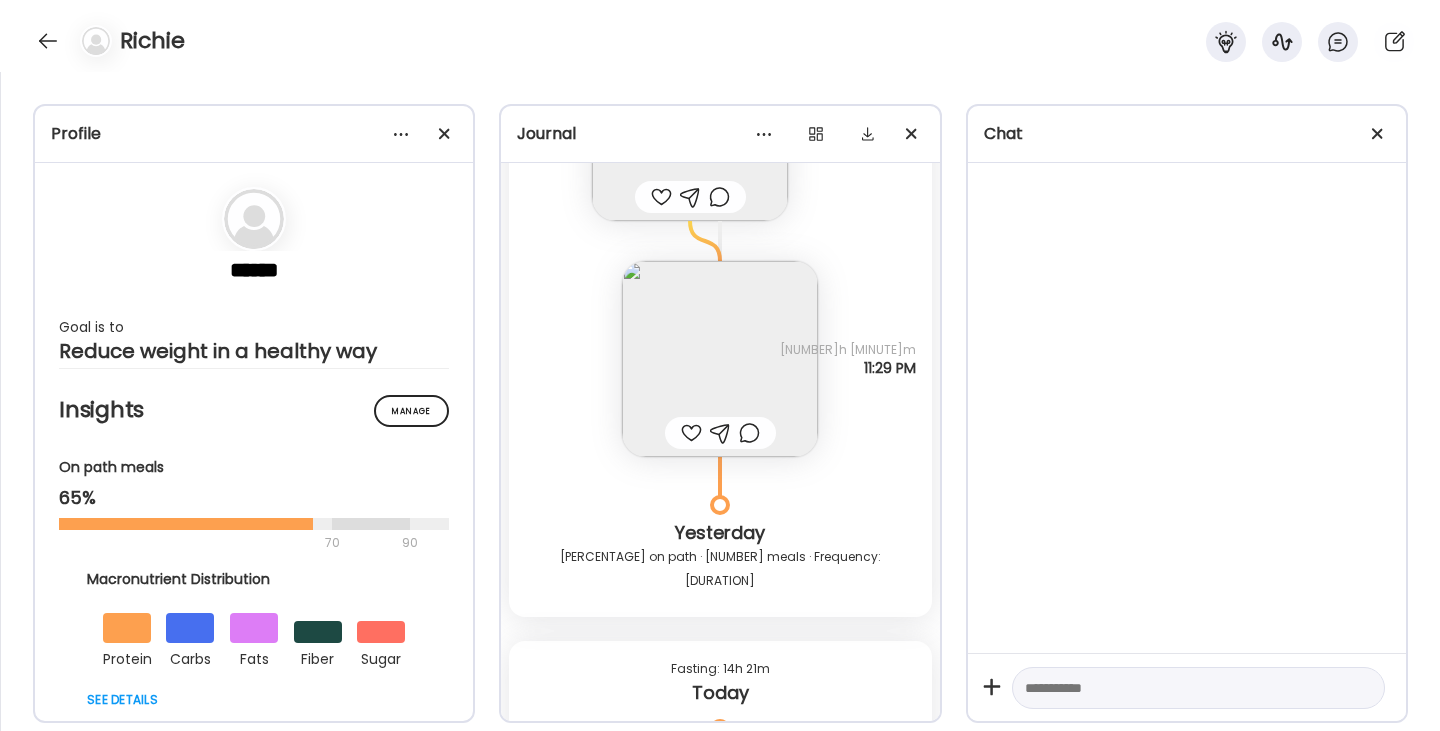 scroll, scrollTop: 25189, scrollLeft: 0, axis: vertical 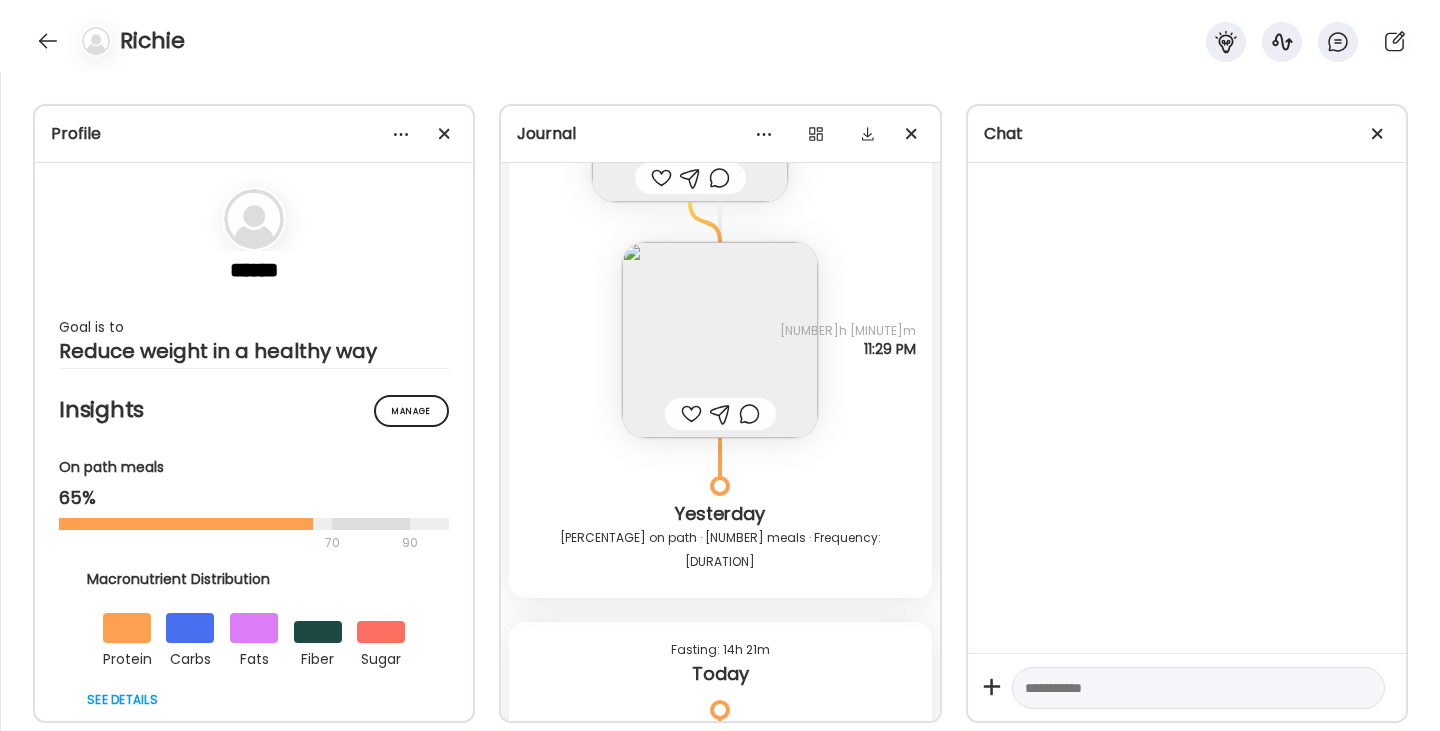 click at bounding box center (690, 856) 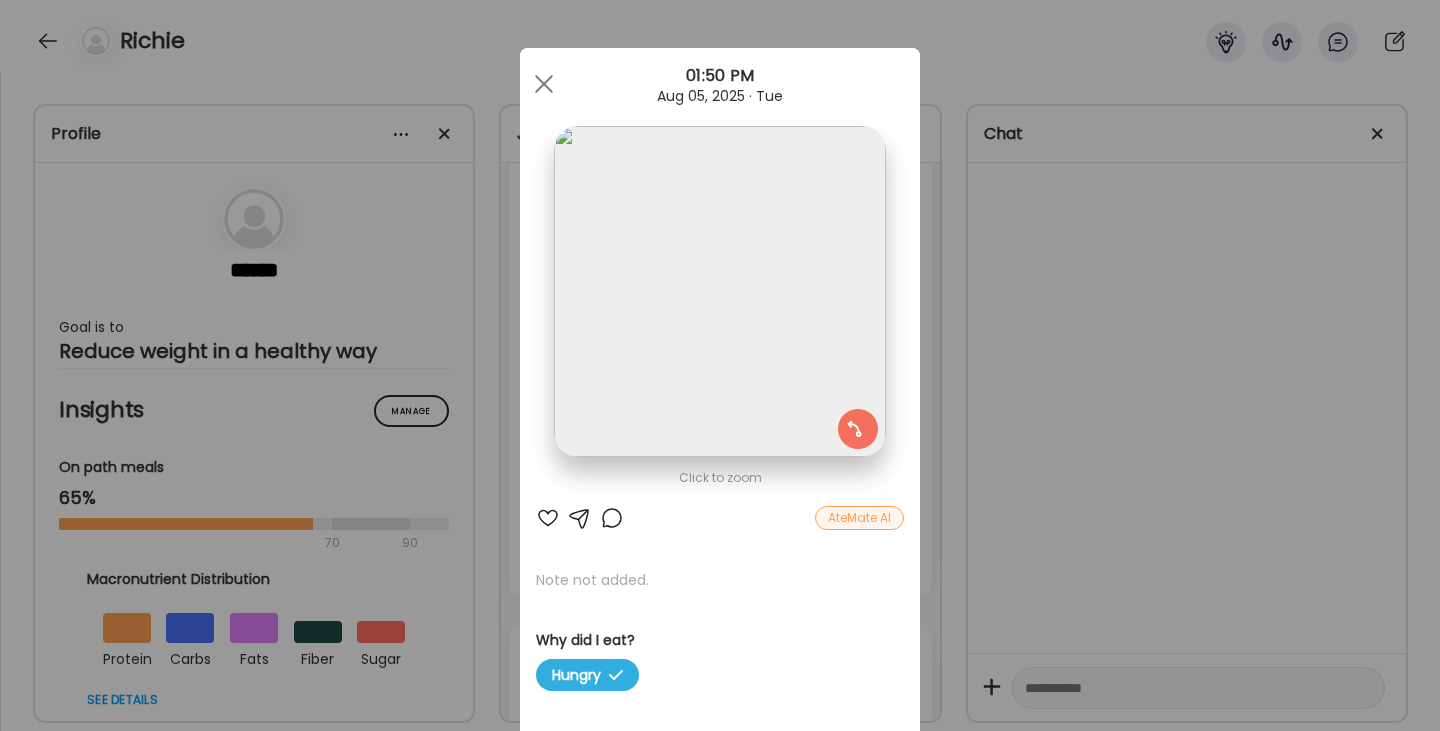 click at bounding box center [548, 518] 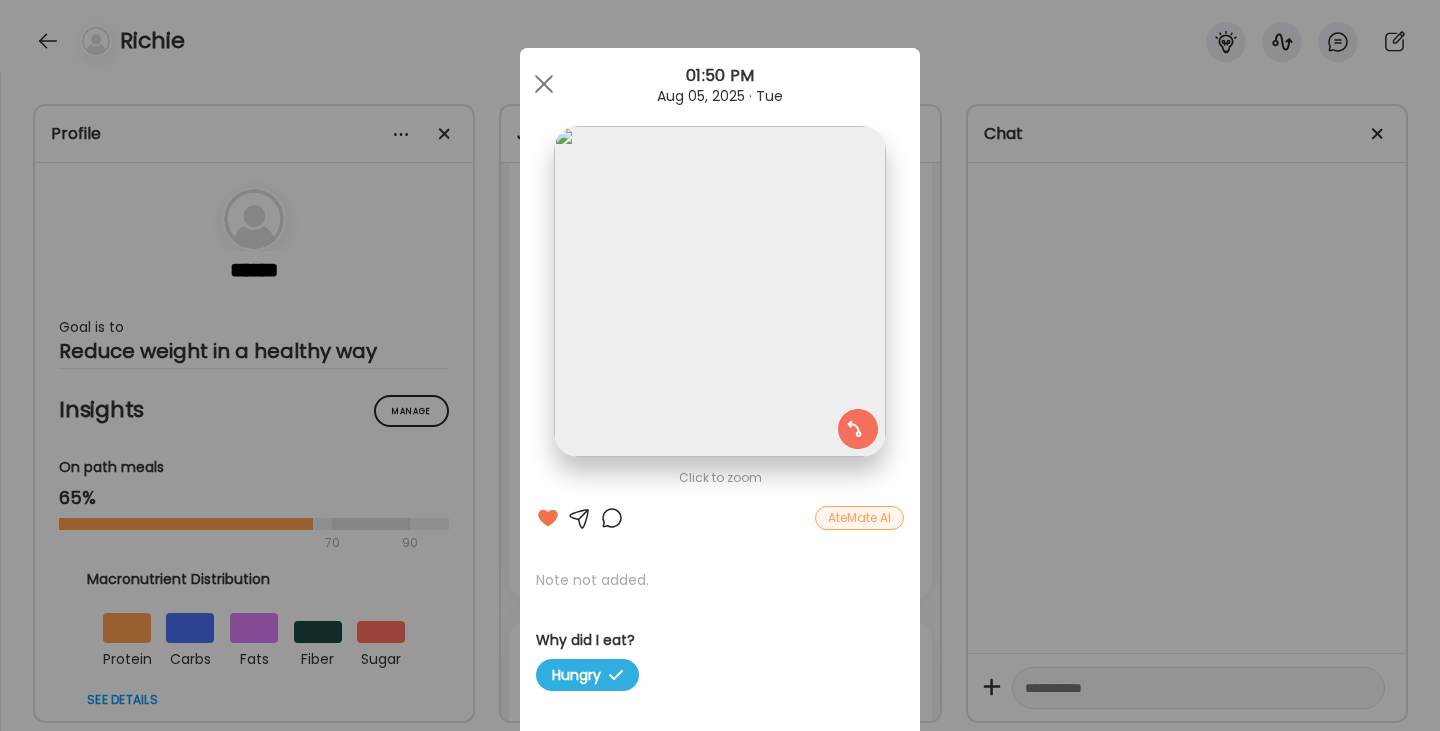 click at bounding box center (612, 518) 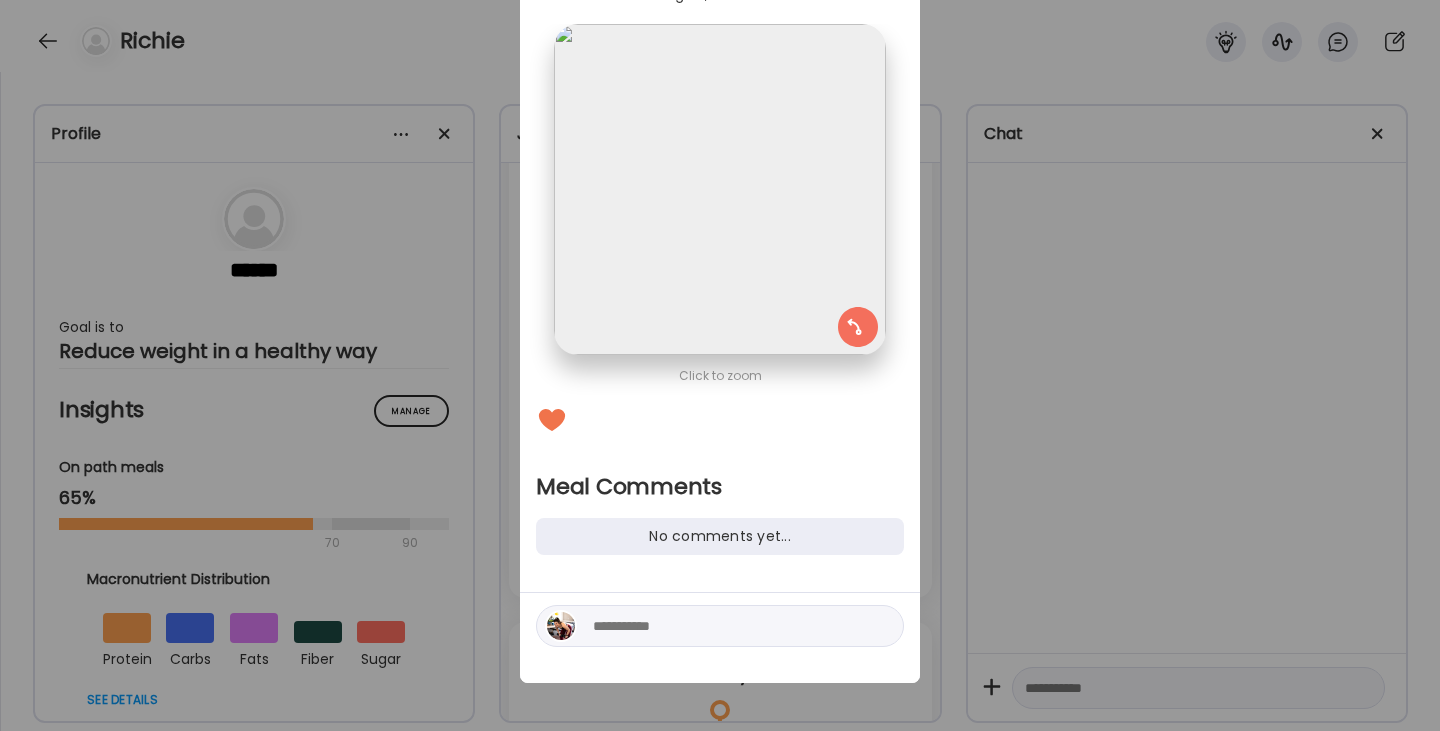 click at bounding box center (728, 626) 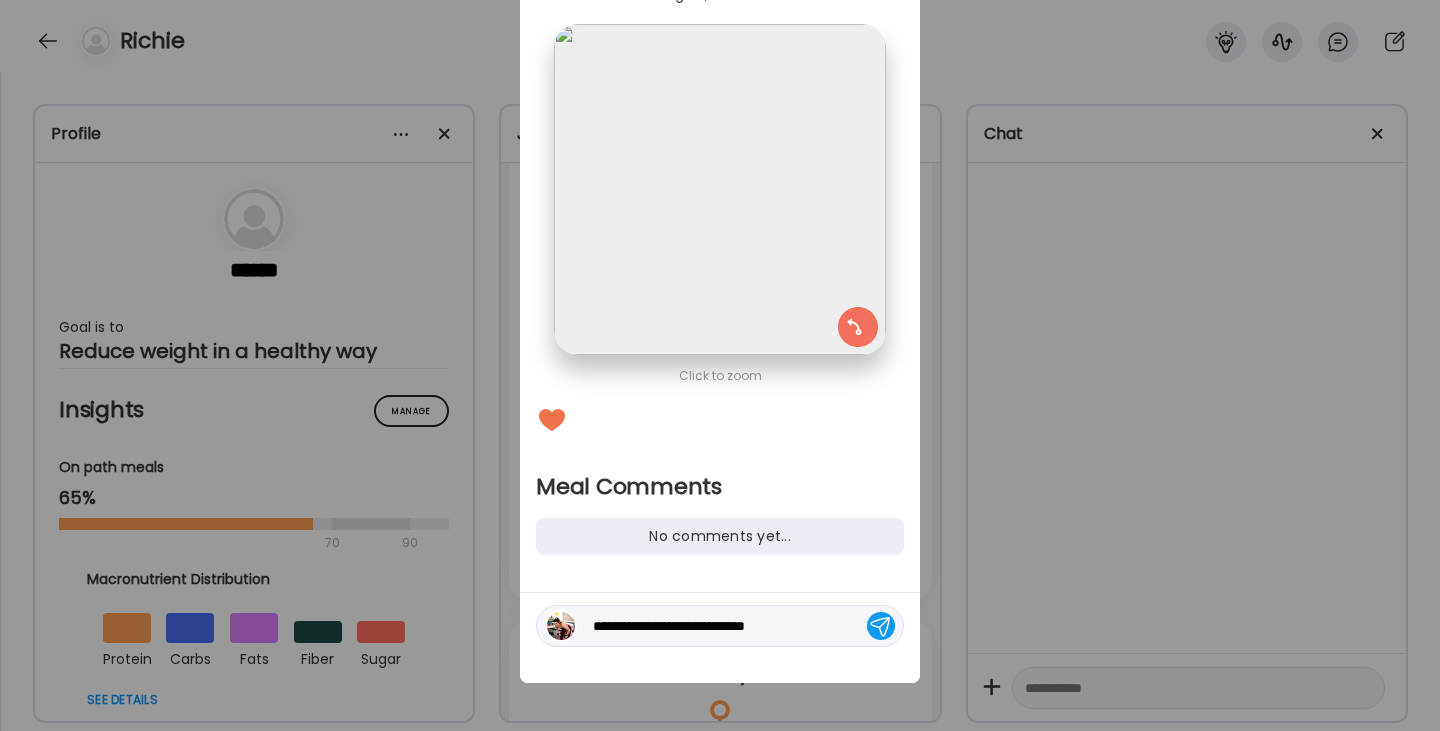 type on "**********" 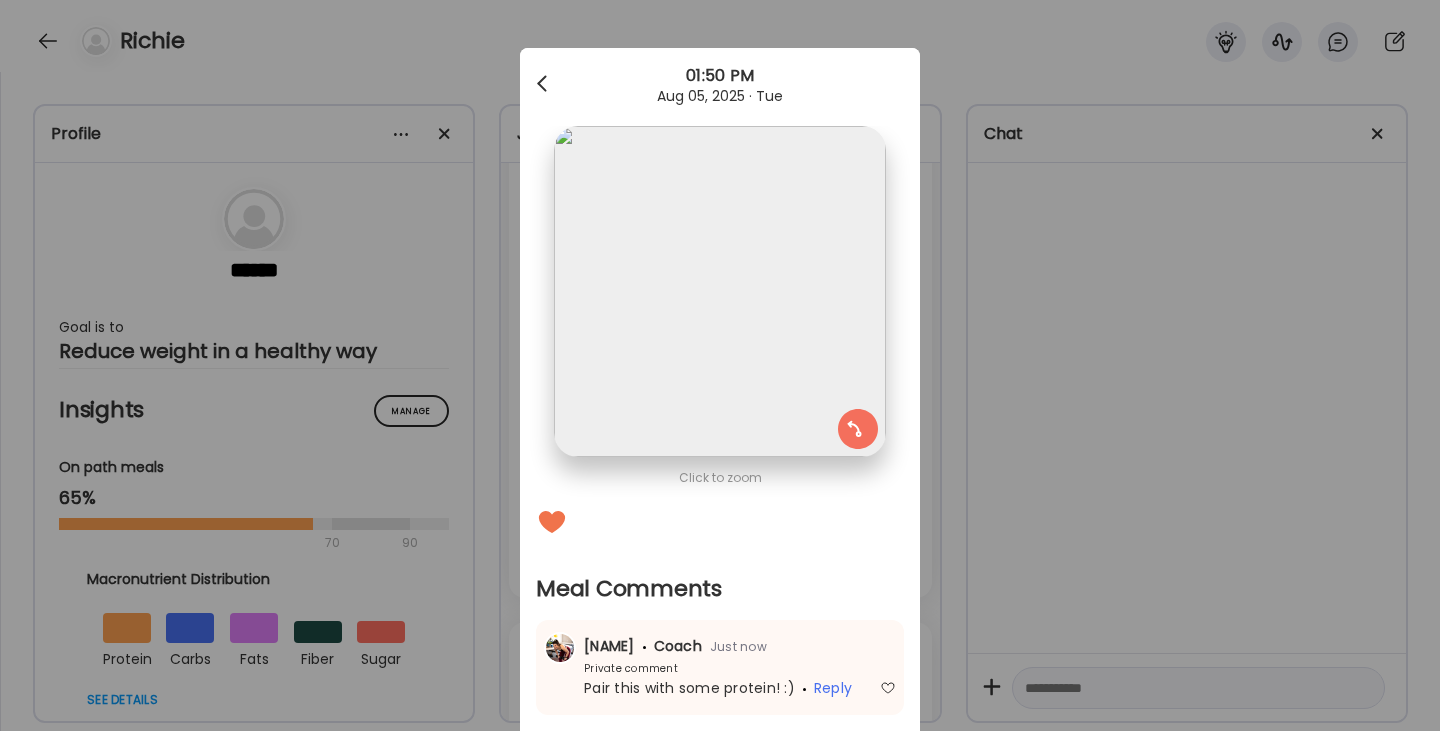 scroll, scrollTop: 0, scrollLeft: 0, axis: both 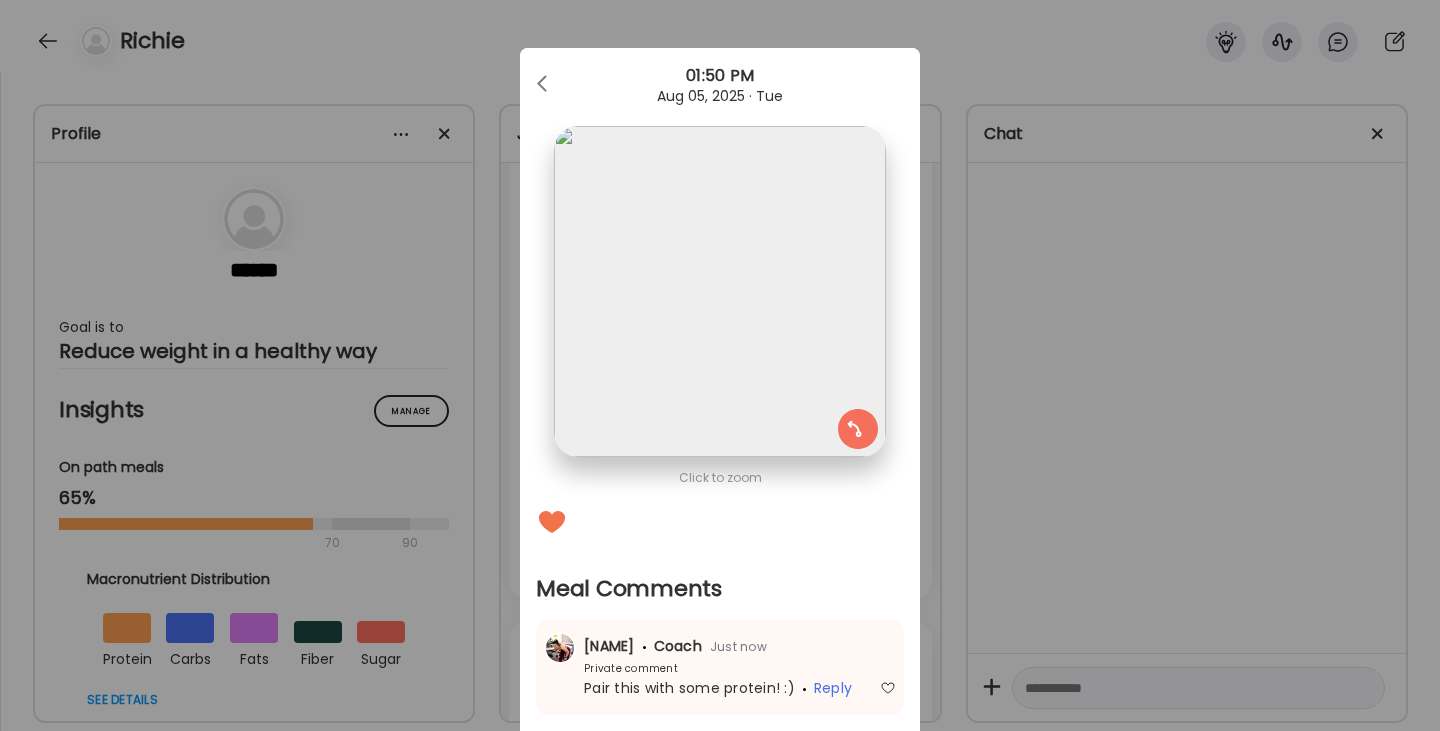click on "Ate Coach Dashboard
[TIME]
[MONTH] [DAY_NUMBER], [YEAR] · [DAY]" at bounding box center (720, 84) 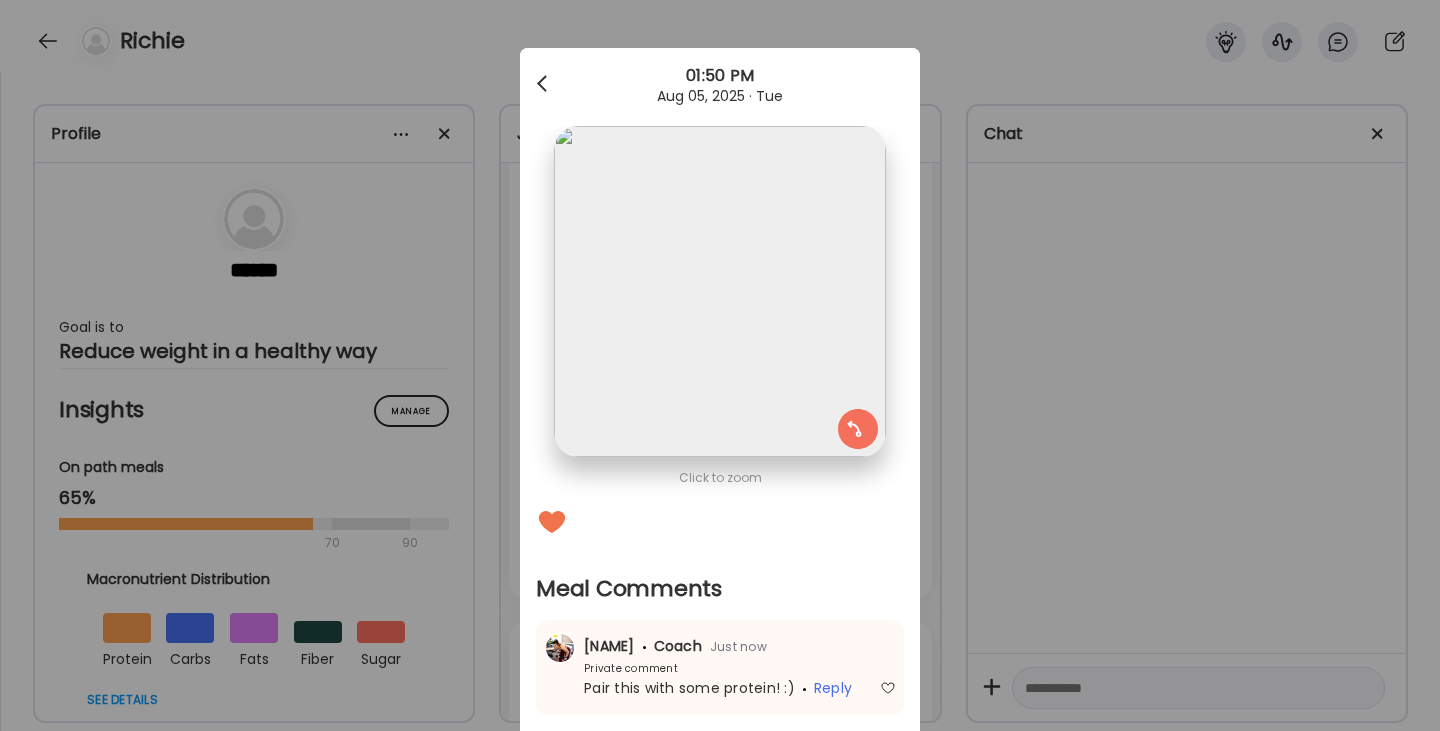 click at bounding box center [542, 80] 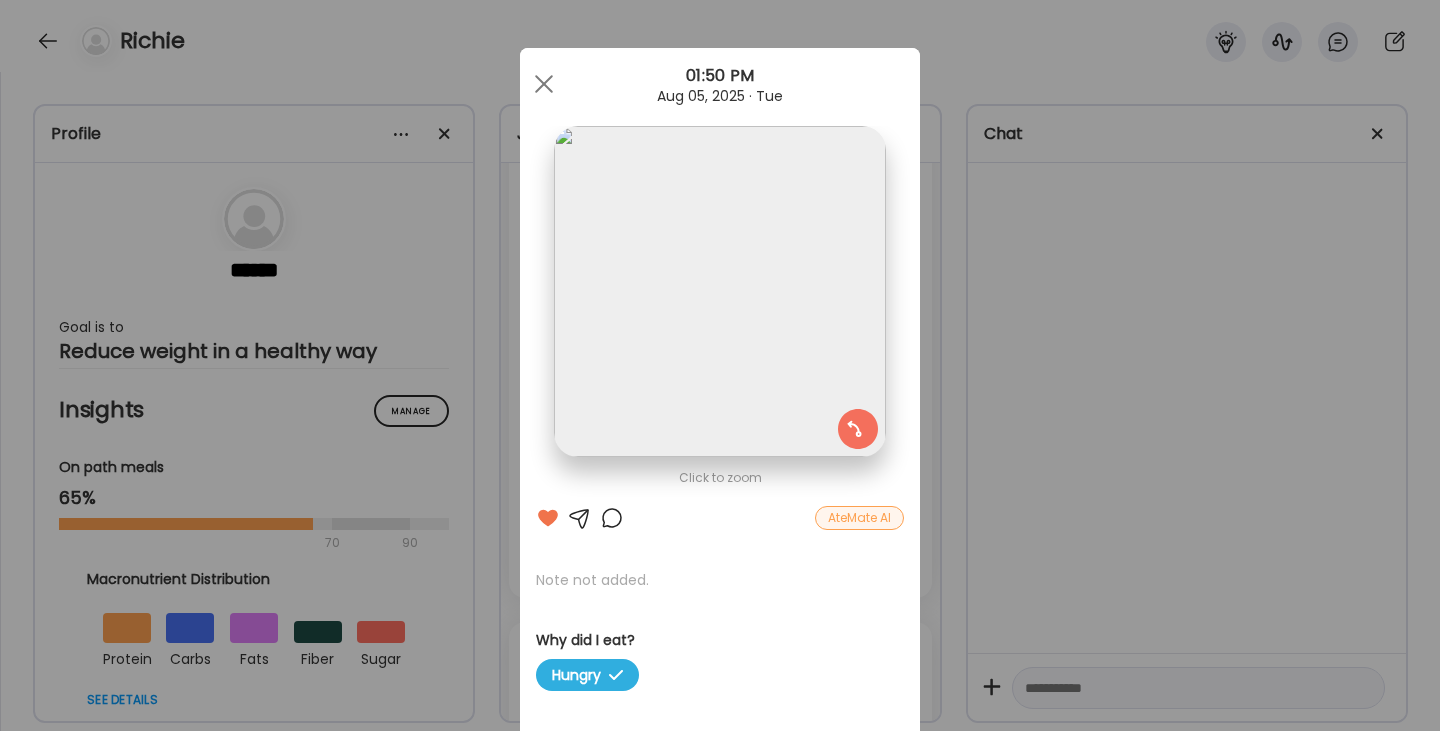click at bounding box center [544, 84] 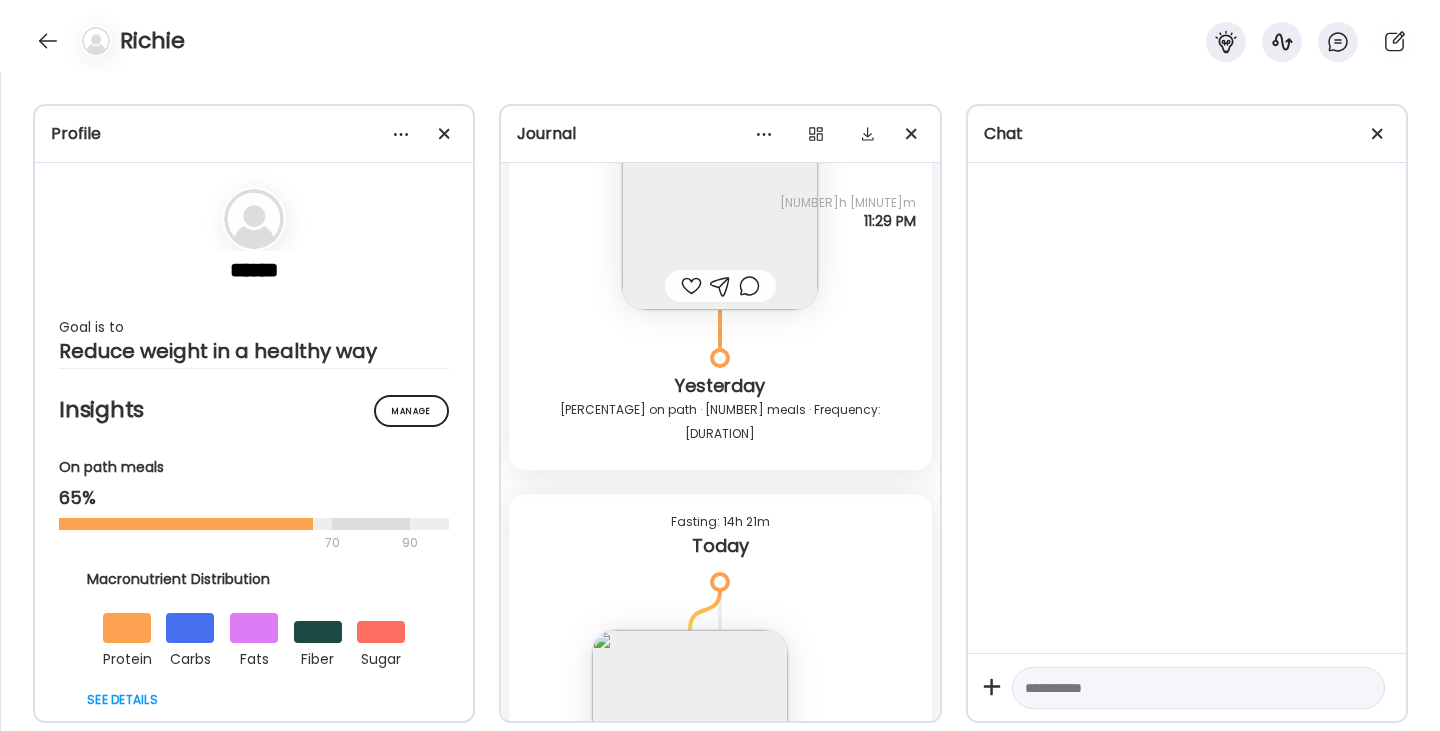 scroll, scrollTop: 25598, scrollLeft: 0, axis: vertical 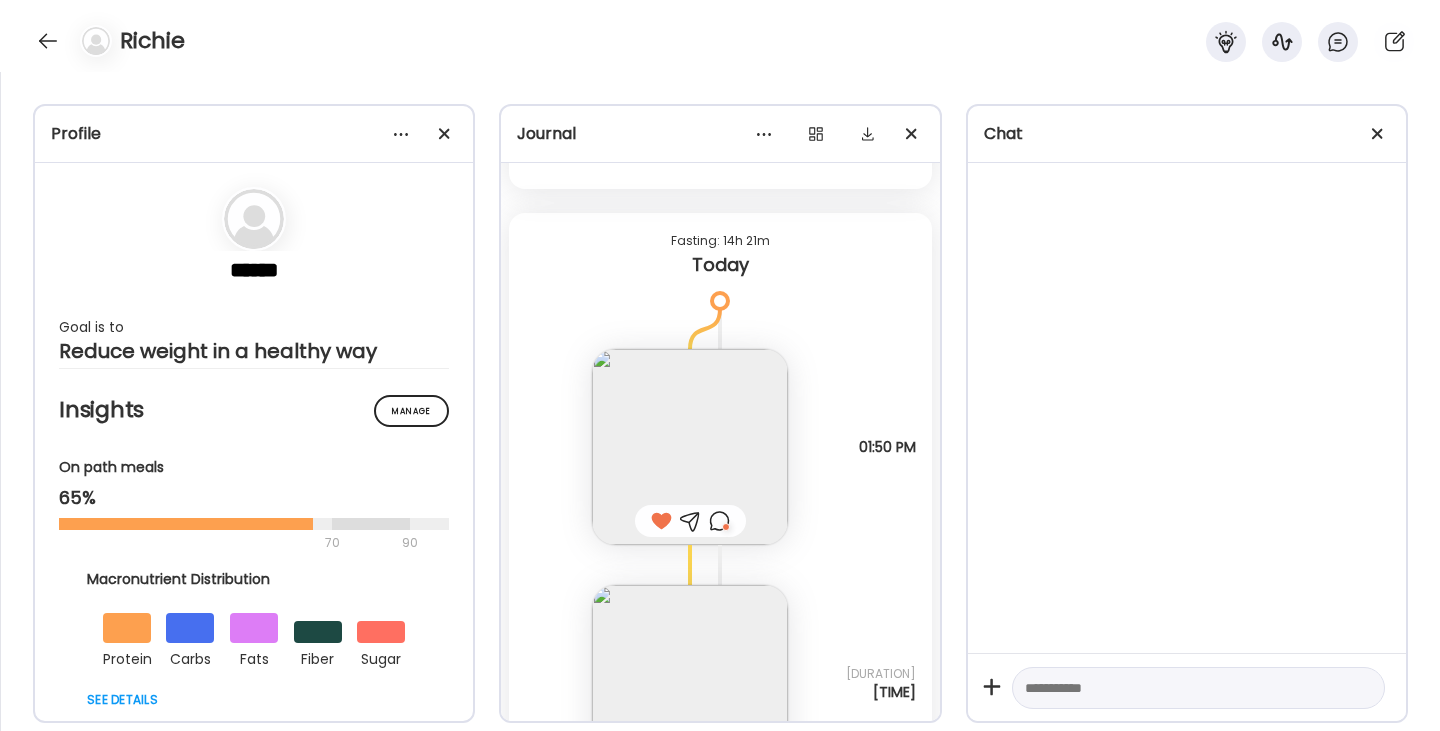 click at bounding box center [661, 757] 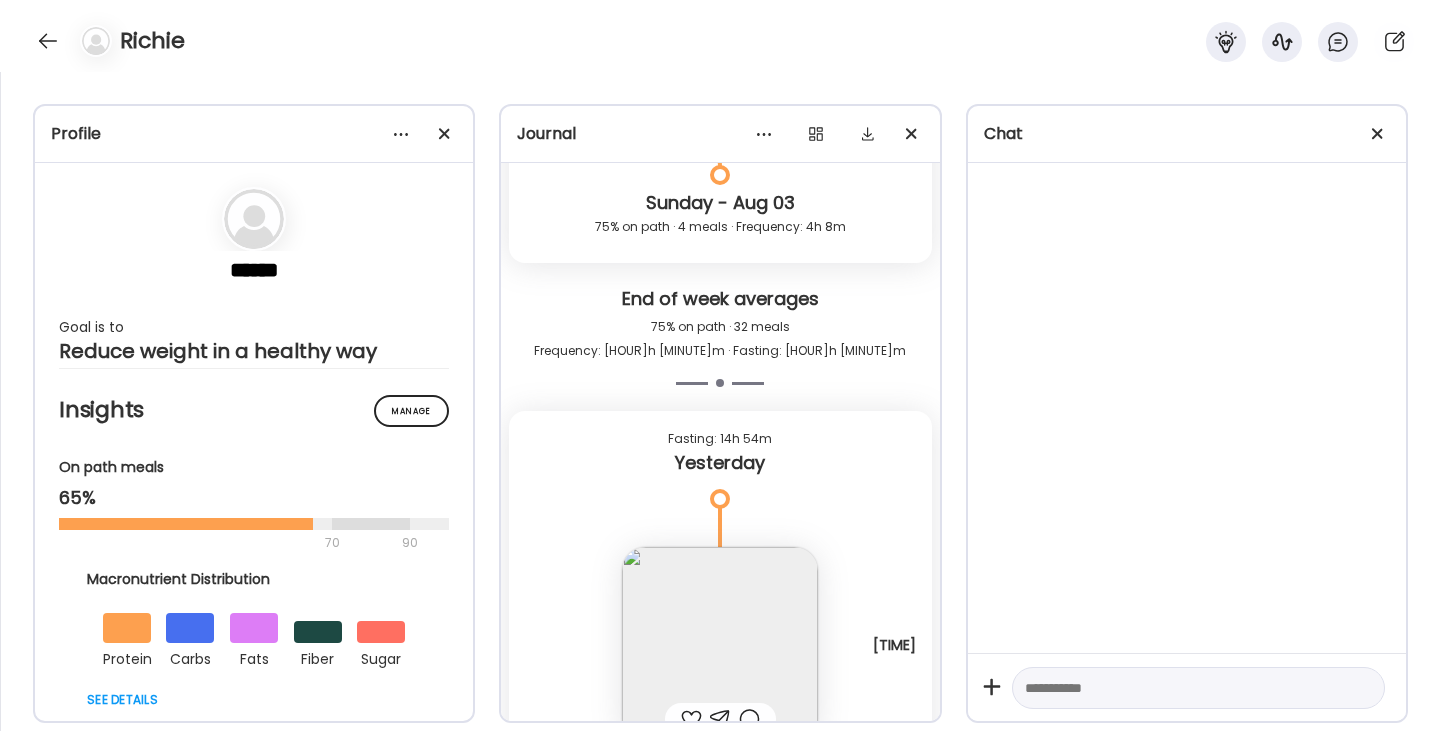 scroll, scrollTop: 23704, scrollLeft: 0, axis: vertical 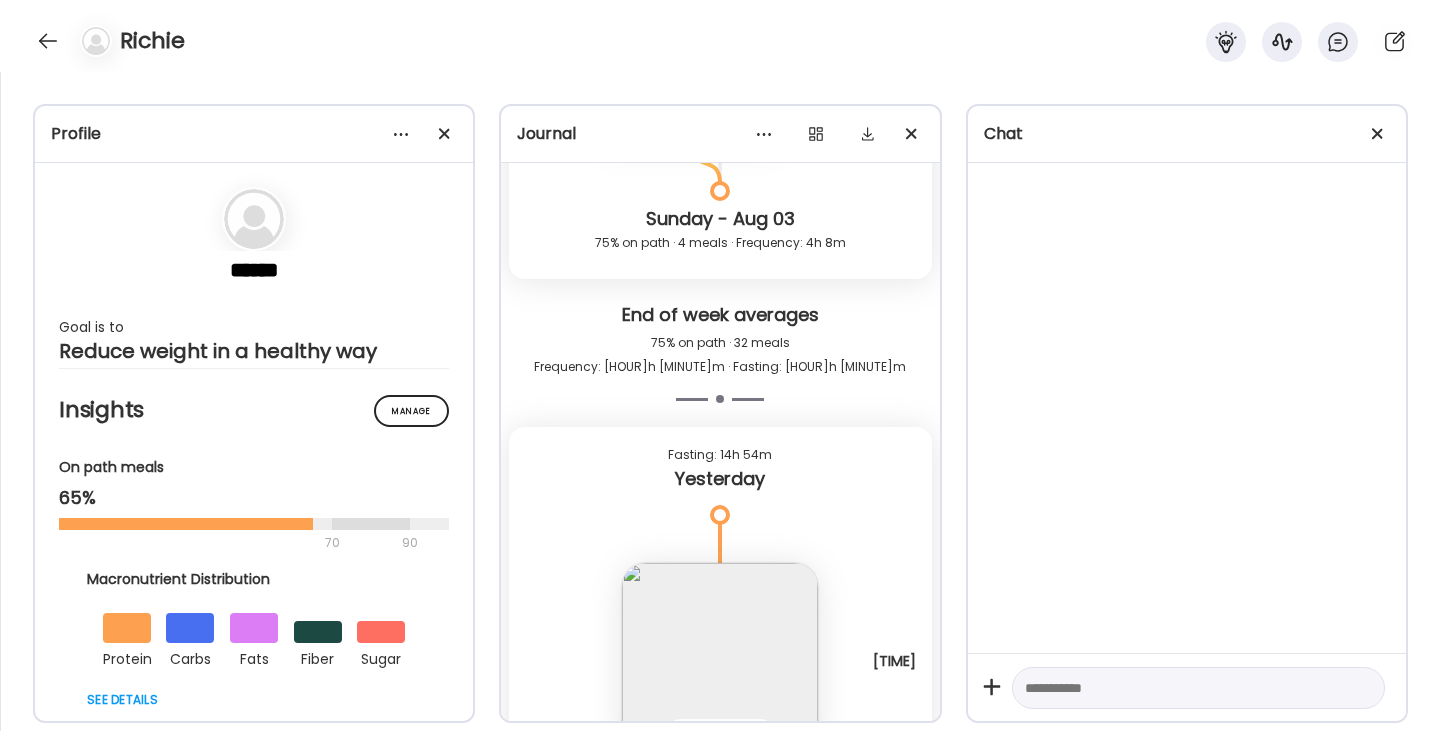 click at bounding box center [749, 735] 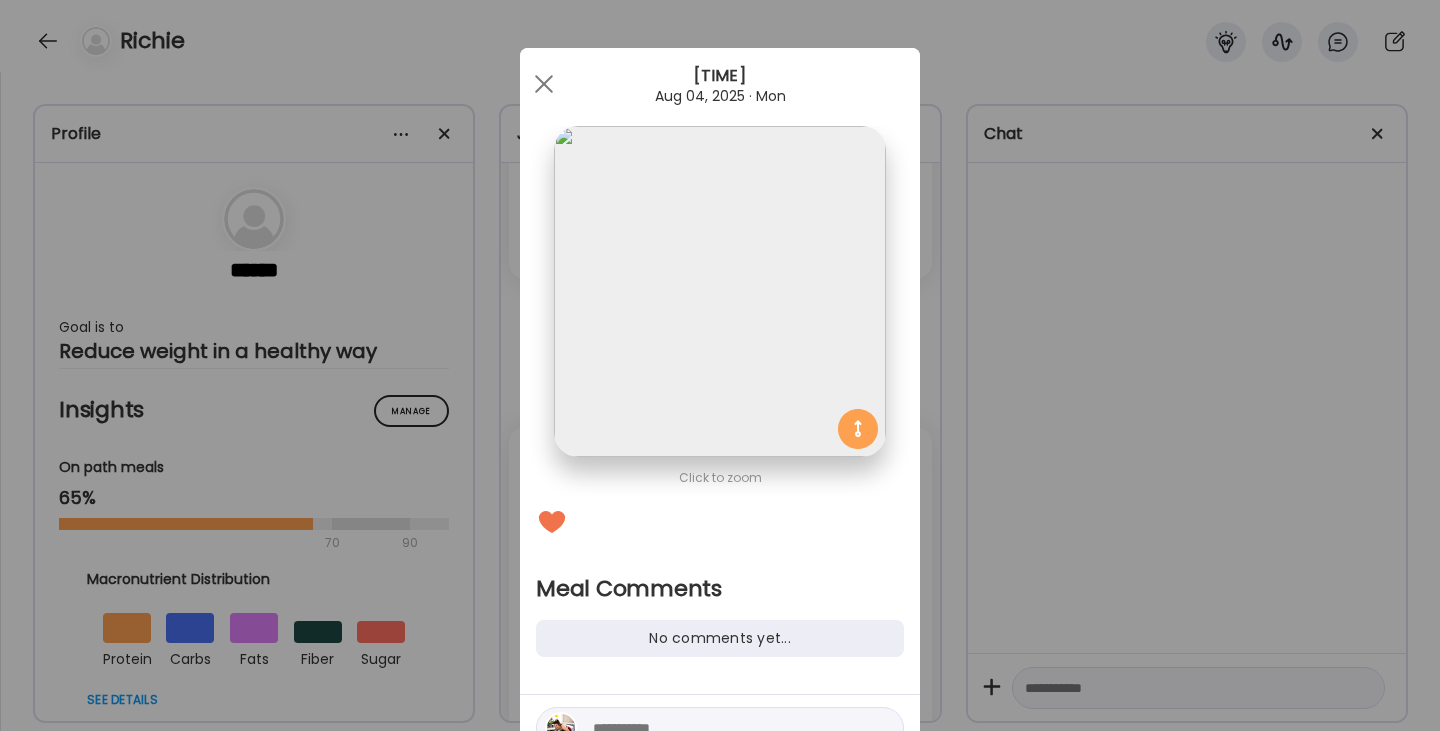 scroll, scrollTop: 75, scrollLeft: 0, axis: vertical 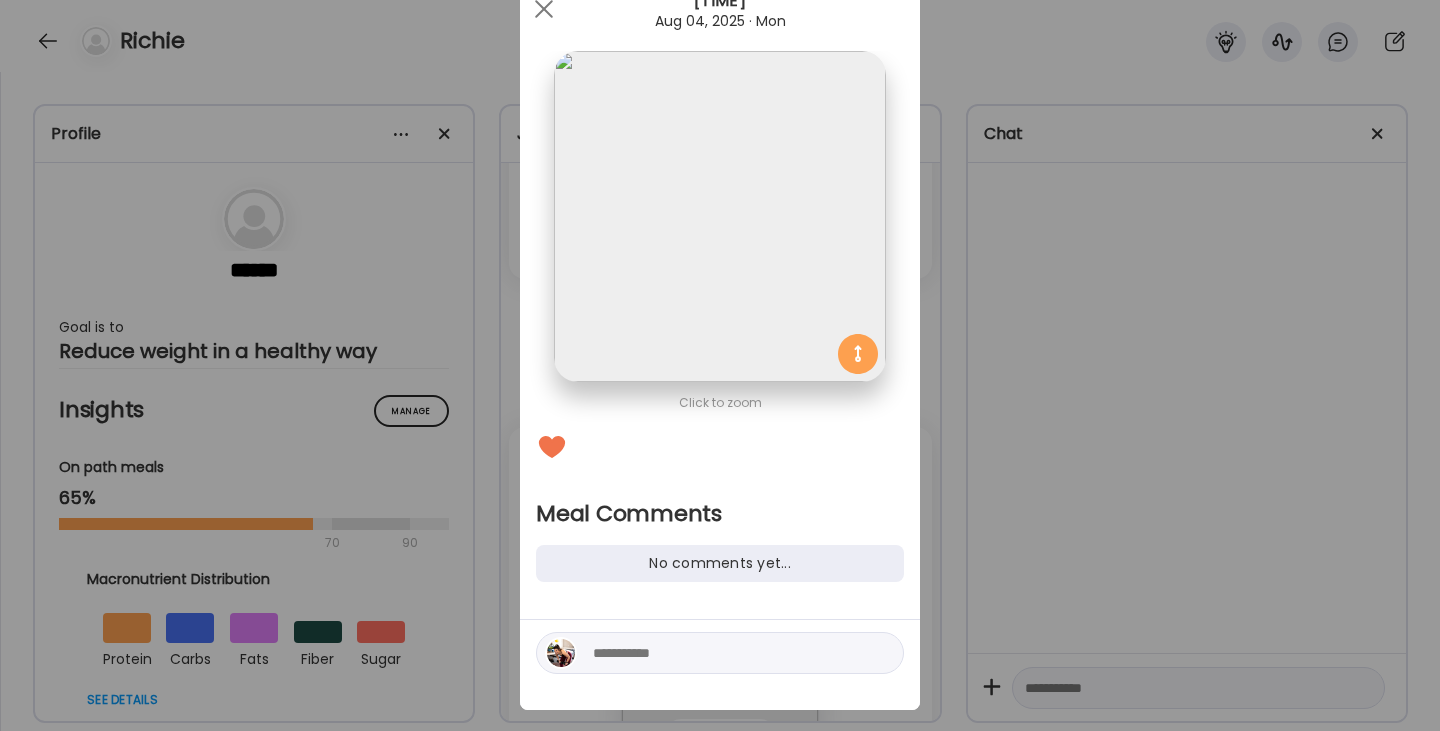 click at bounding box center [728, 653] 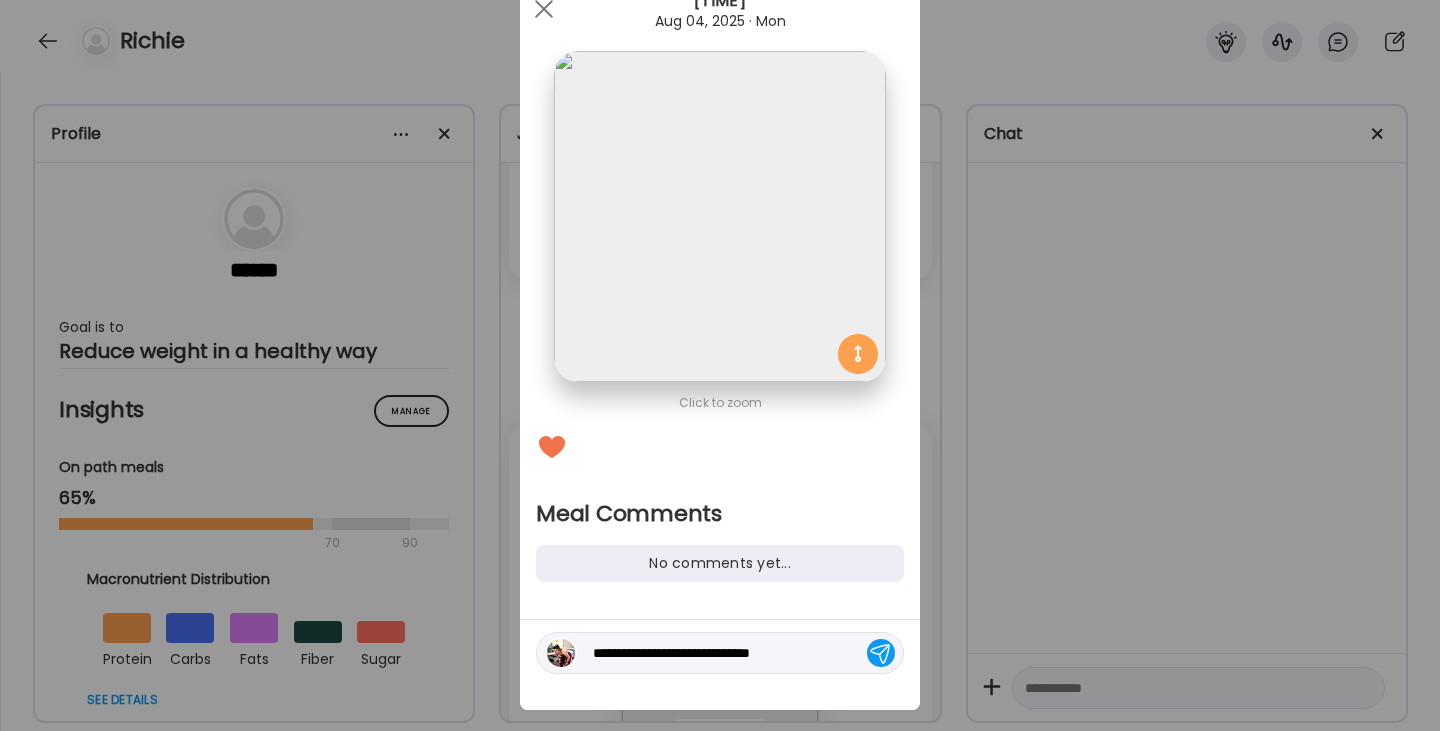type on "**********" 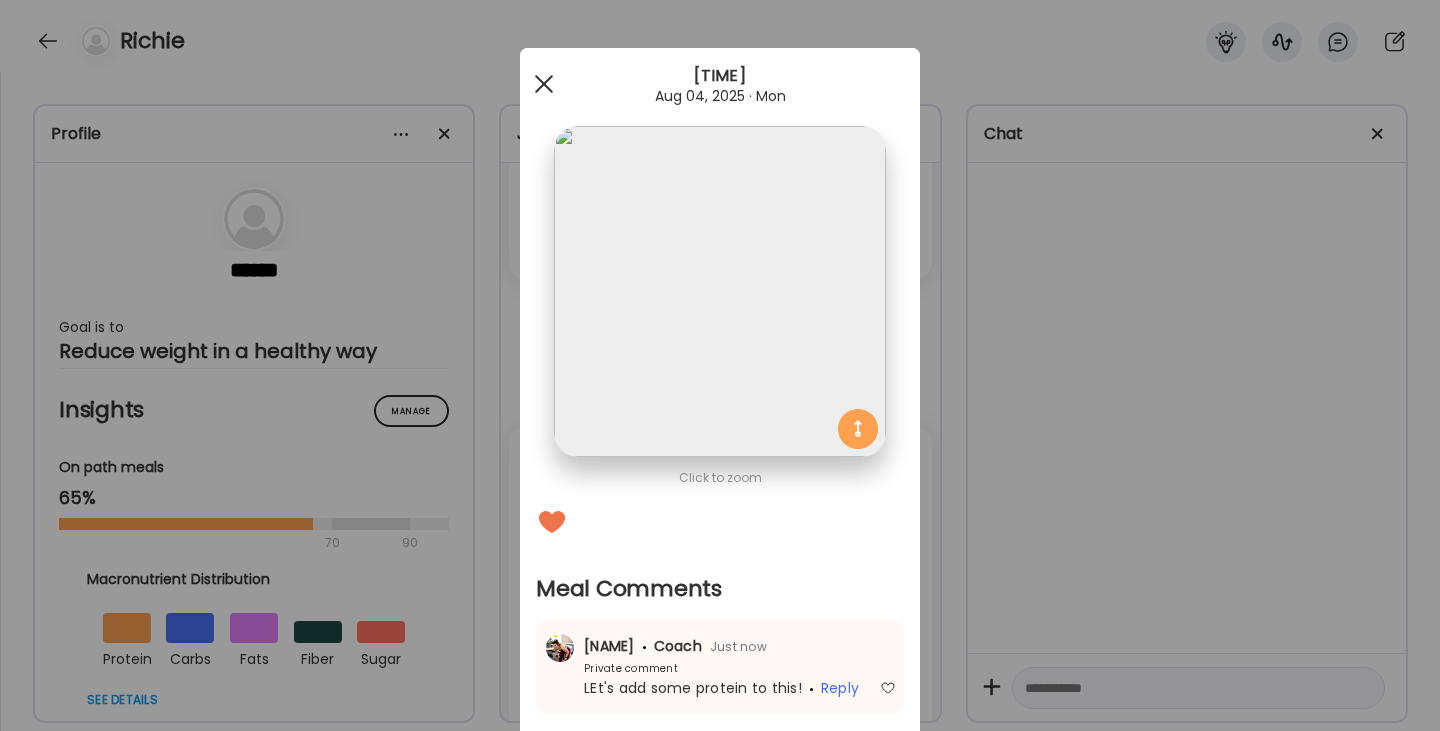 scroll, scrollTop: 0, scrollLeft: 0, axis: both 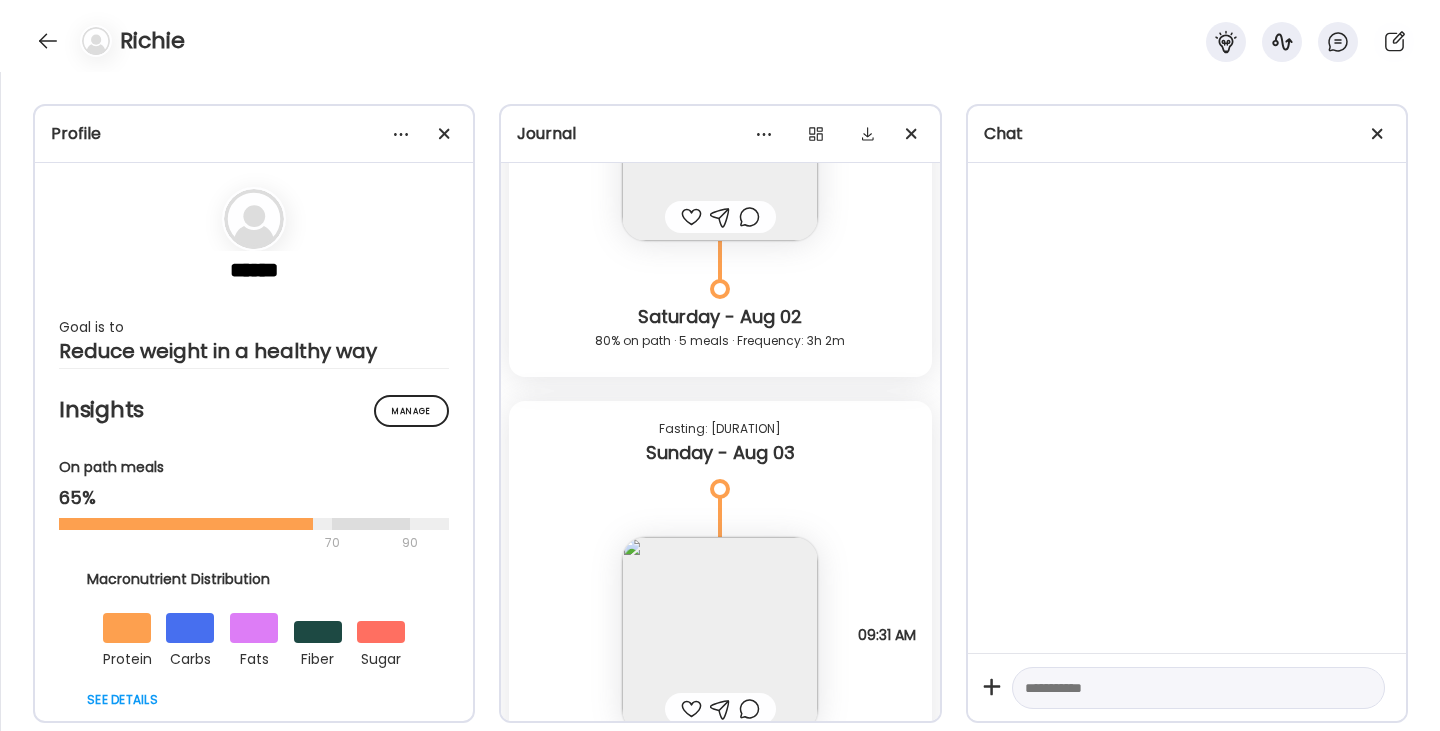 click at bounding box center (720, 635) 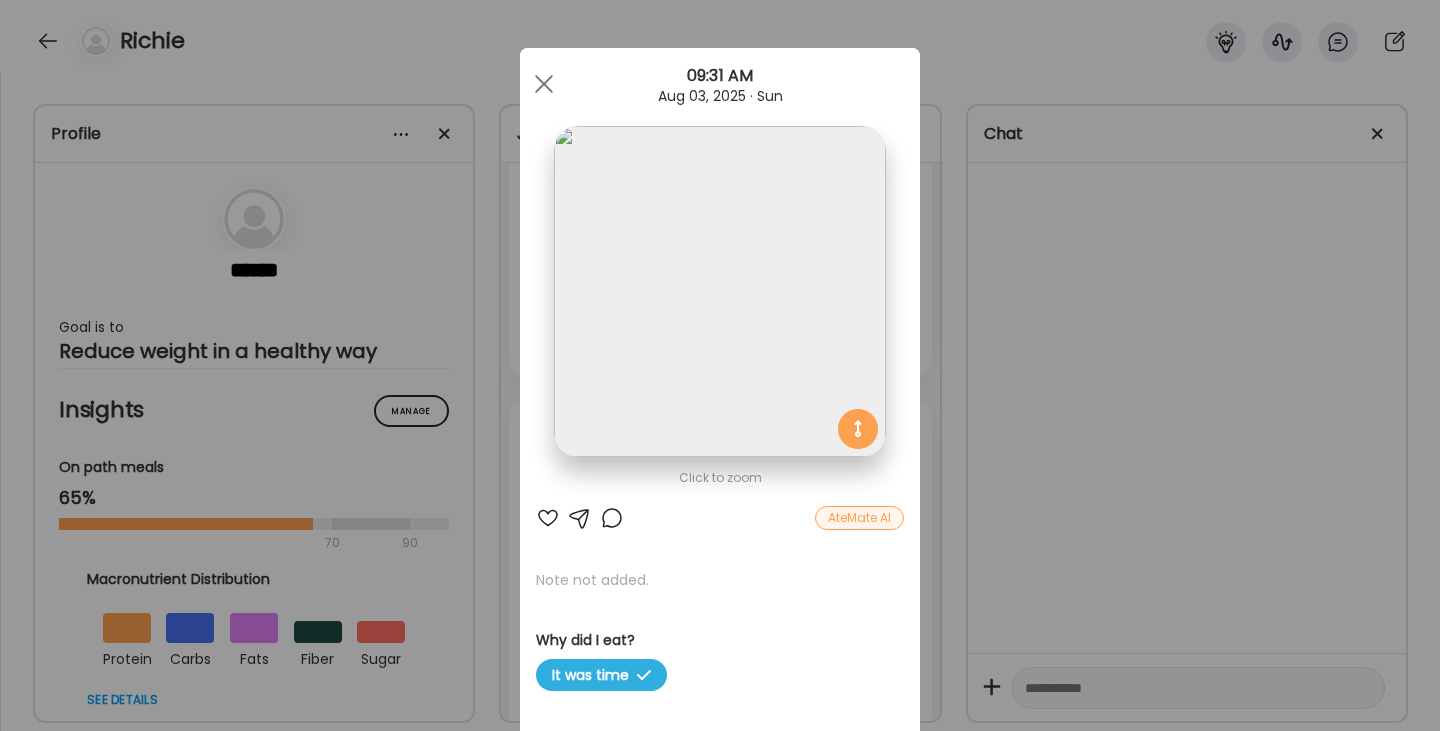click at bounding box center [548, 518] 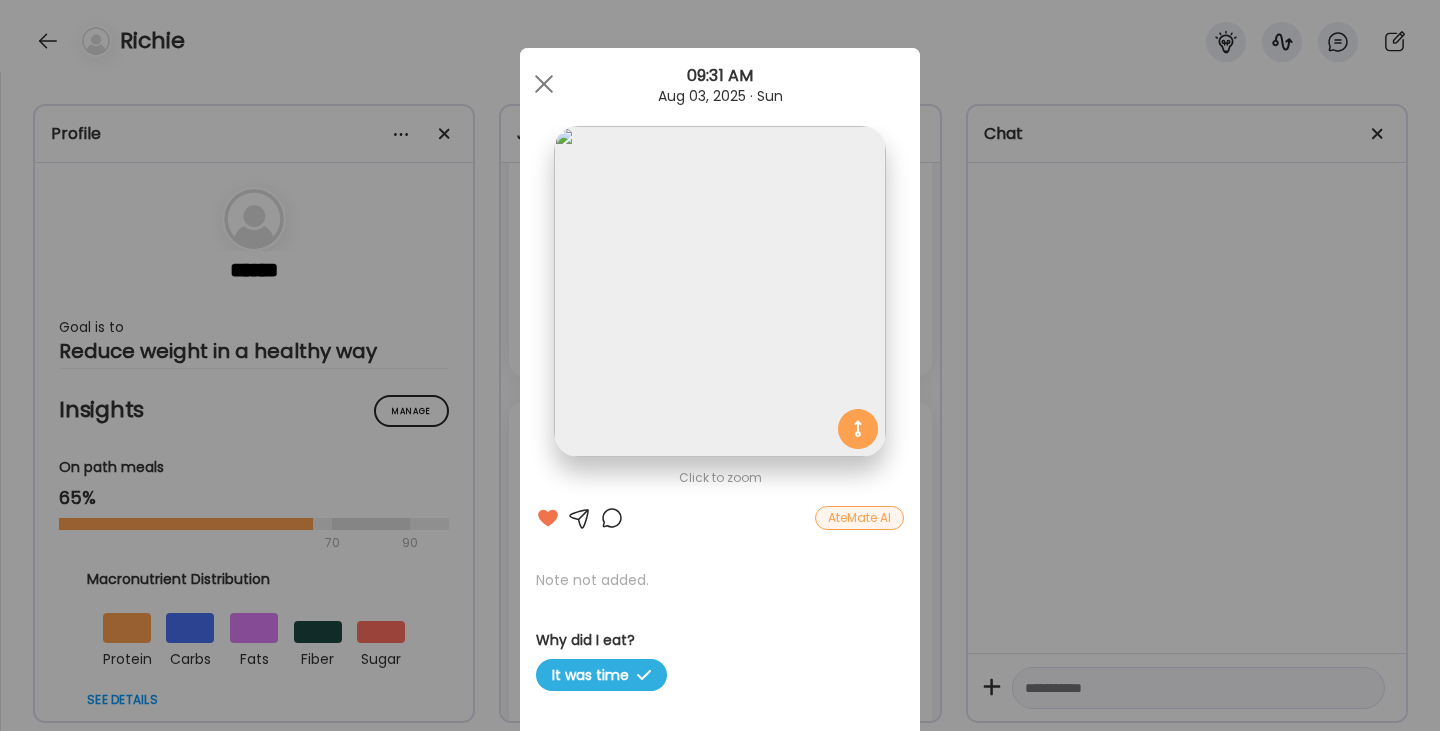 click at bounding box center (612, 518) 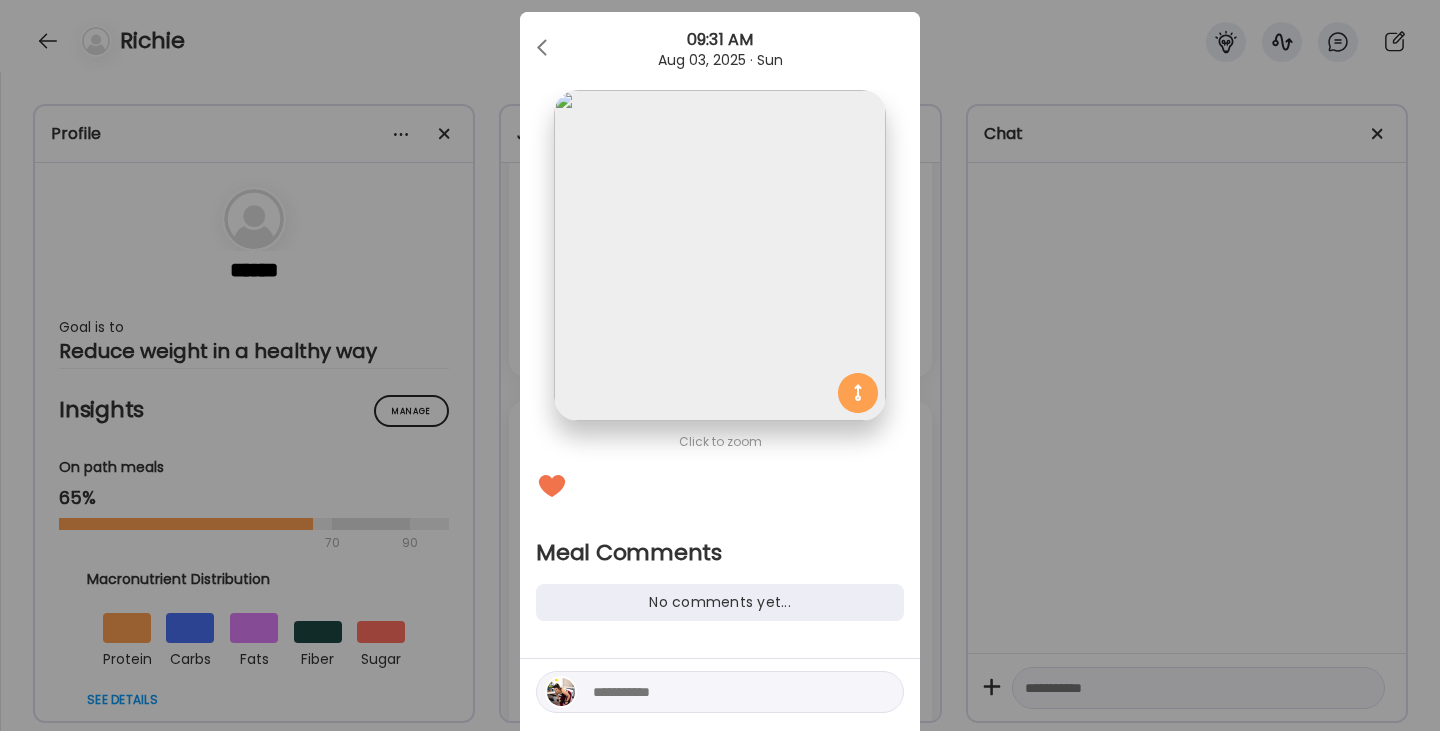 scroll, scrollTop: 37, scrollLeft: 0, axis: vertical 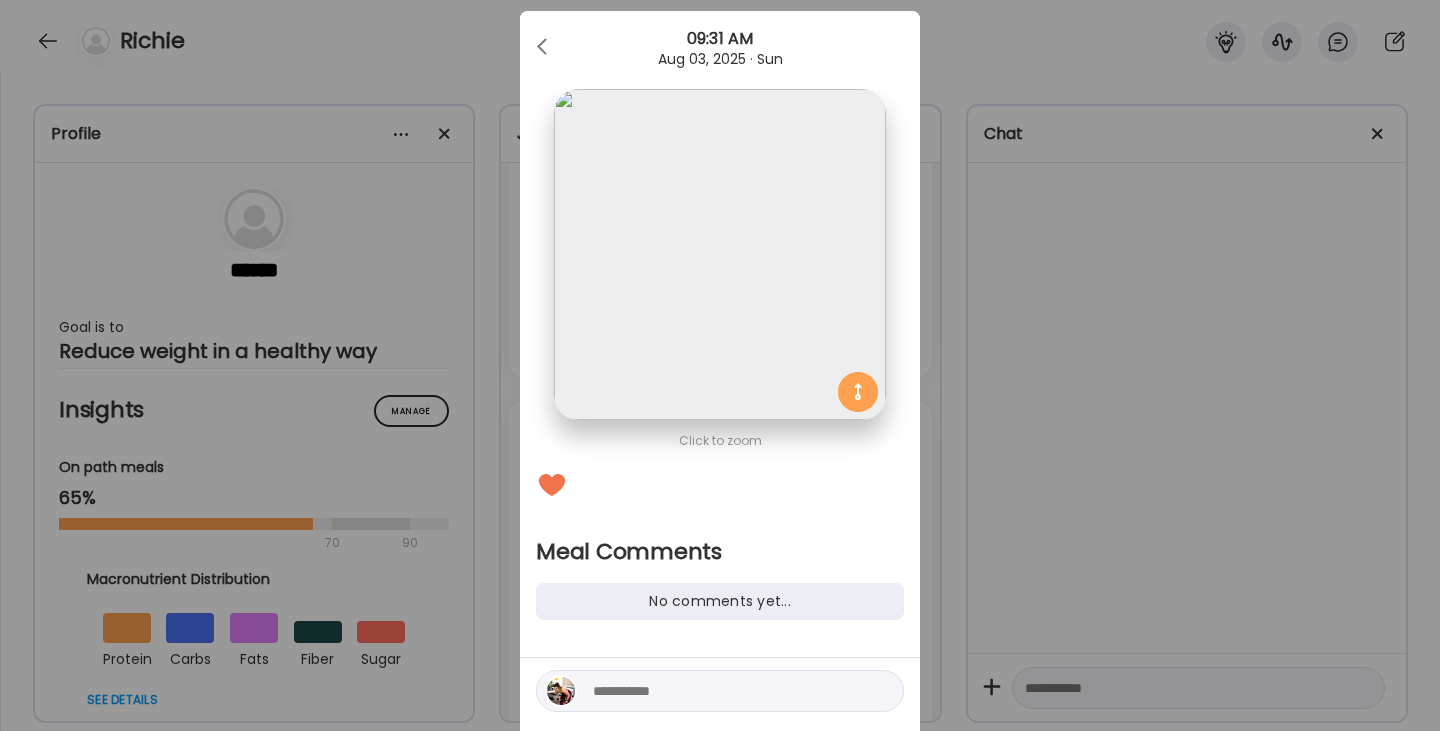 click at bounding box center (728, 691) 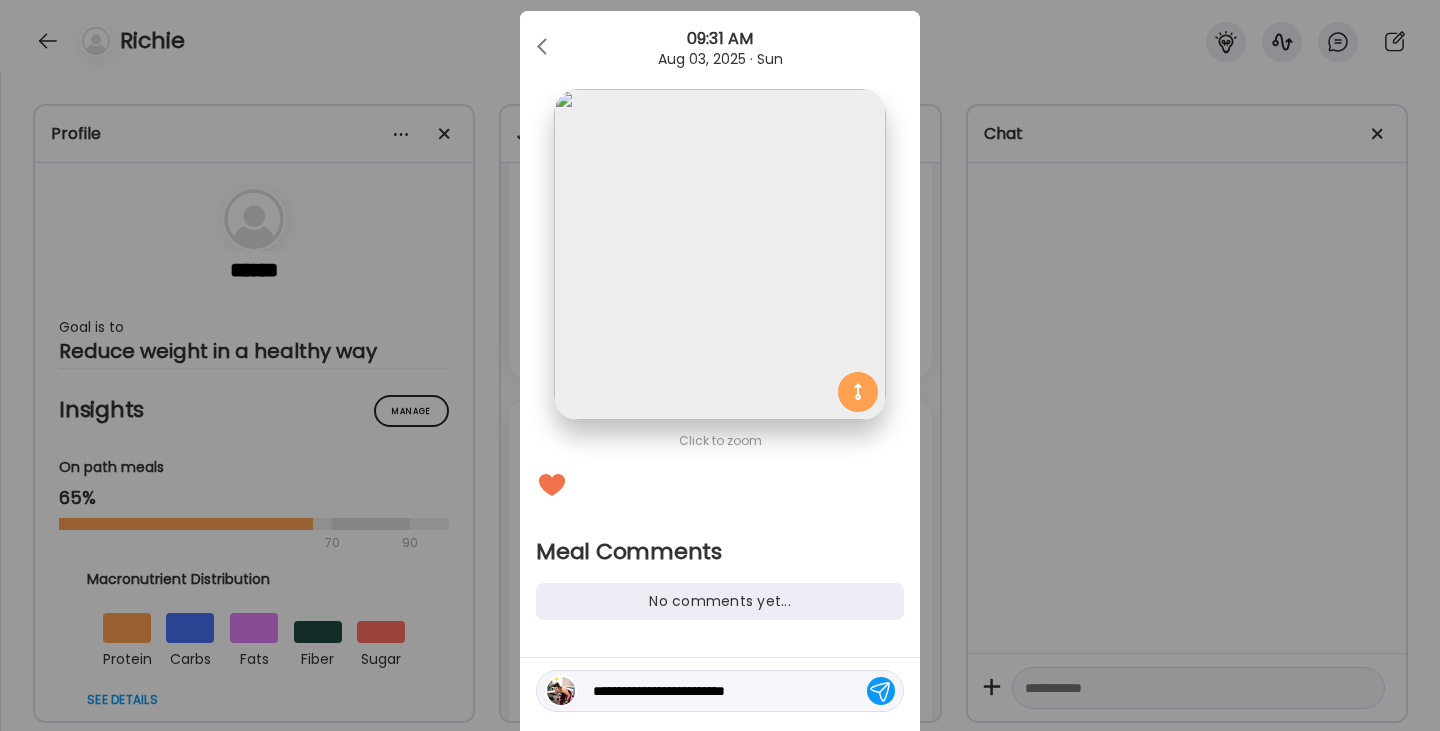 type on "**********" 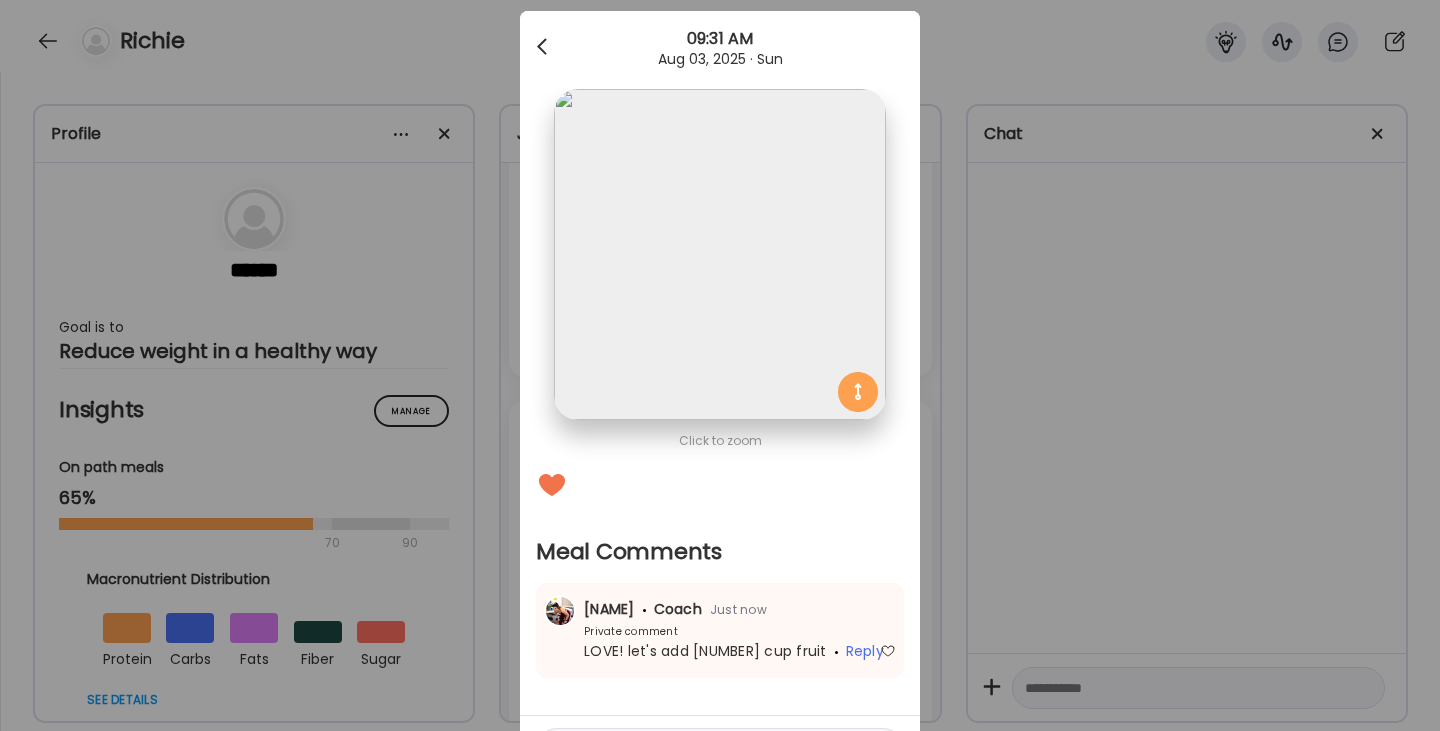 click at bounding box center (544, 47) 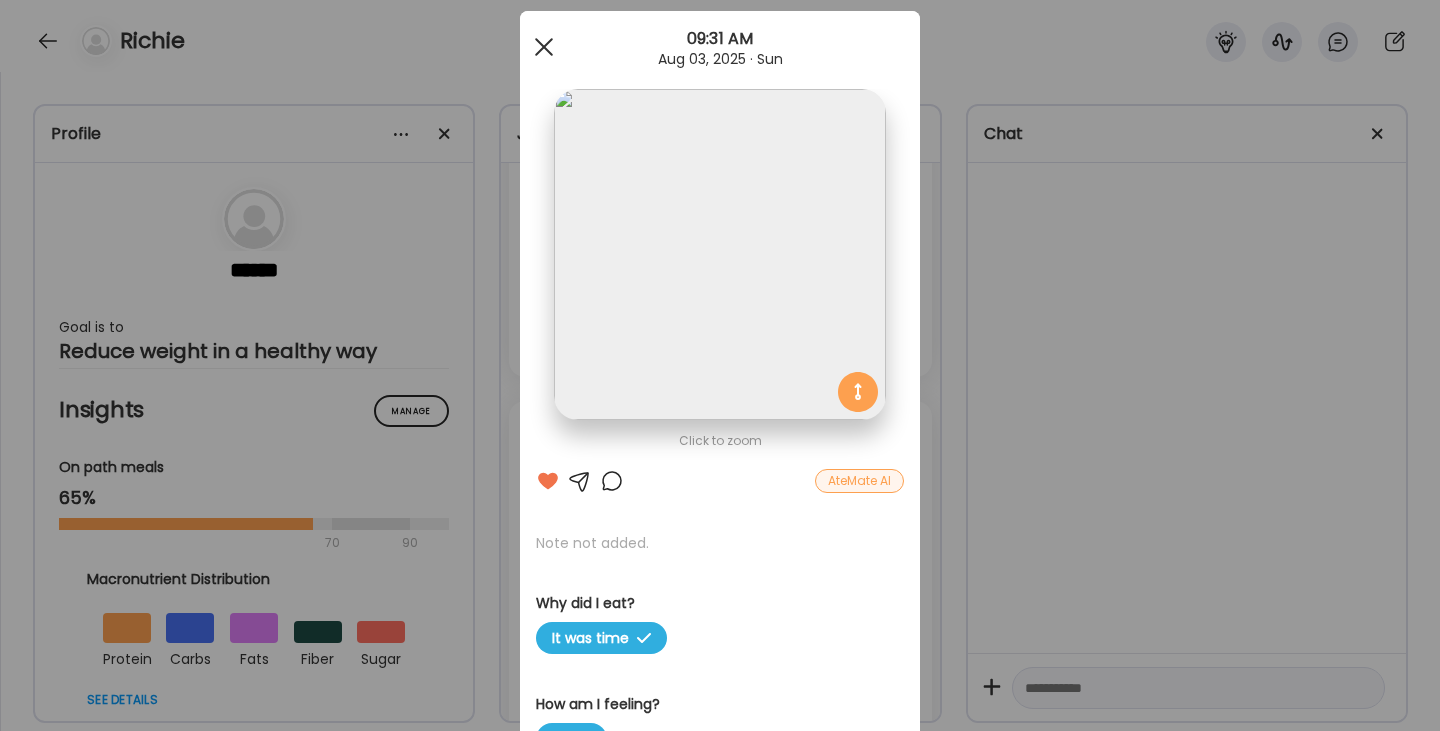 click at bounding box center (544, 47) 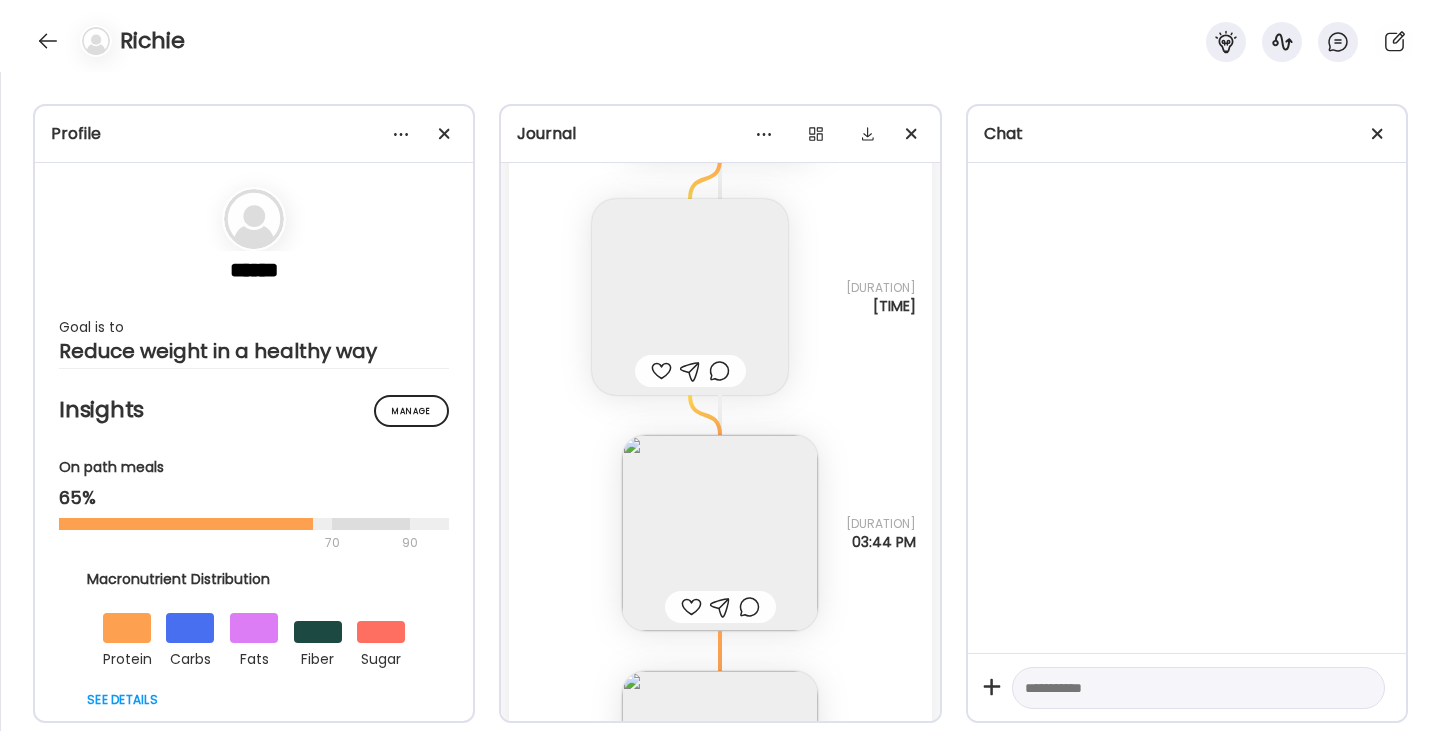scroll, scrollTop: 21528, scrollLeft: 0, axis: vertical 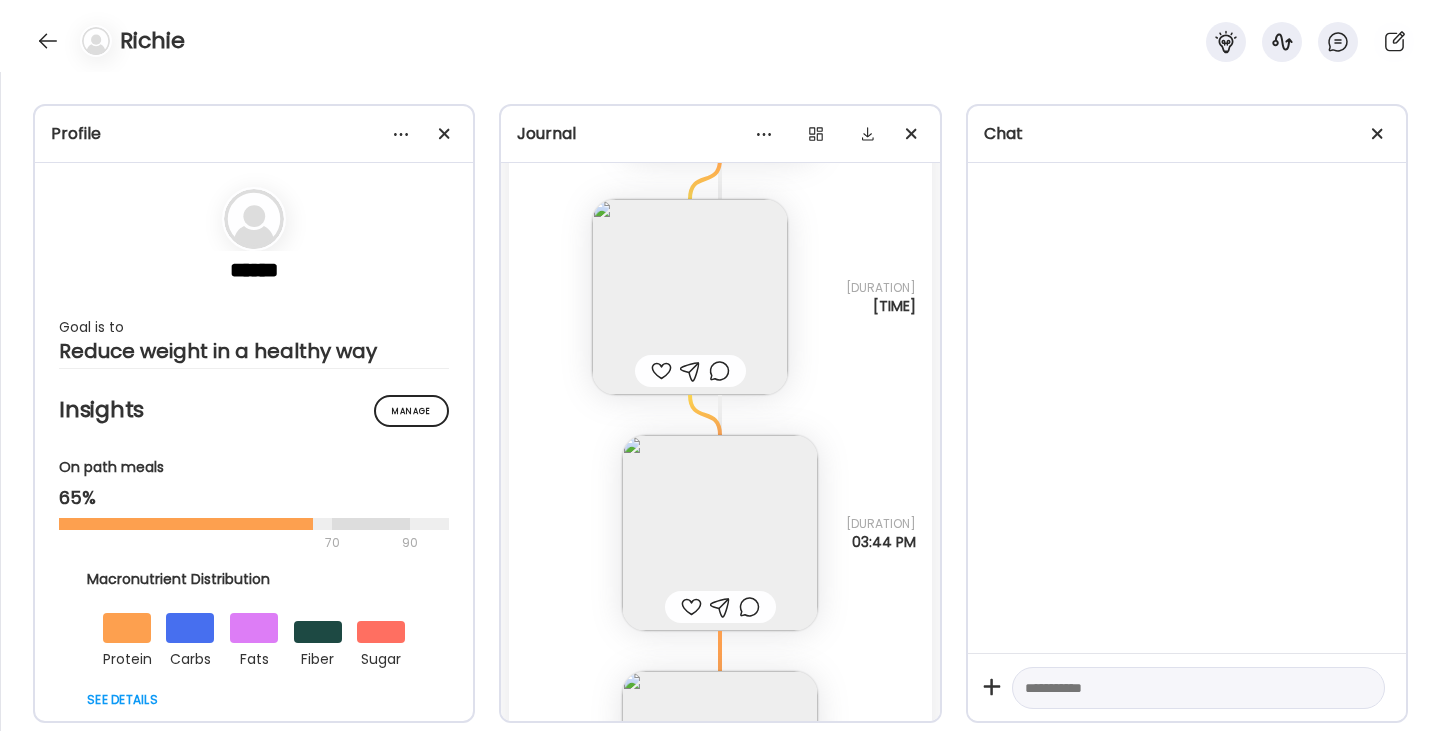 click at bounding box center (691, 843) 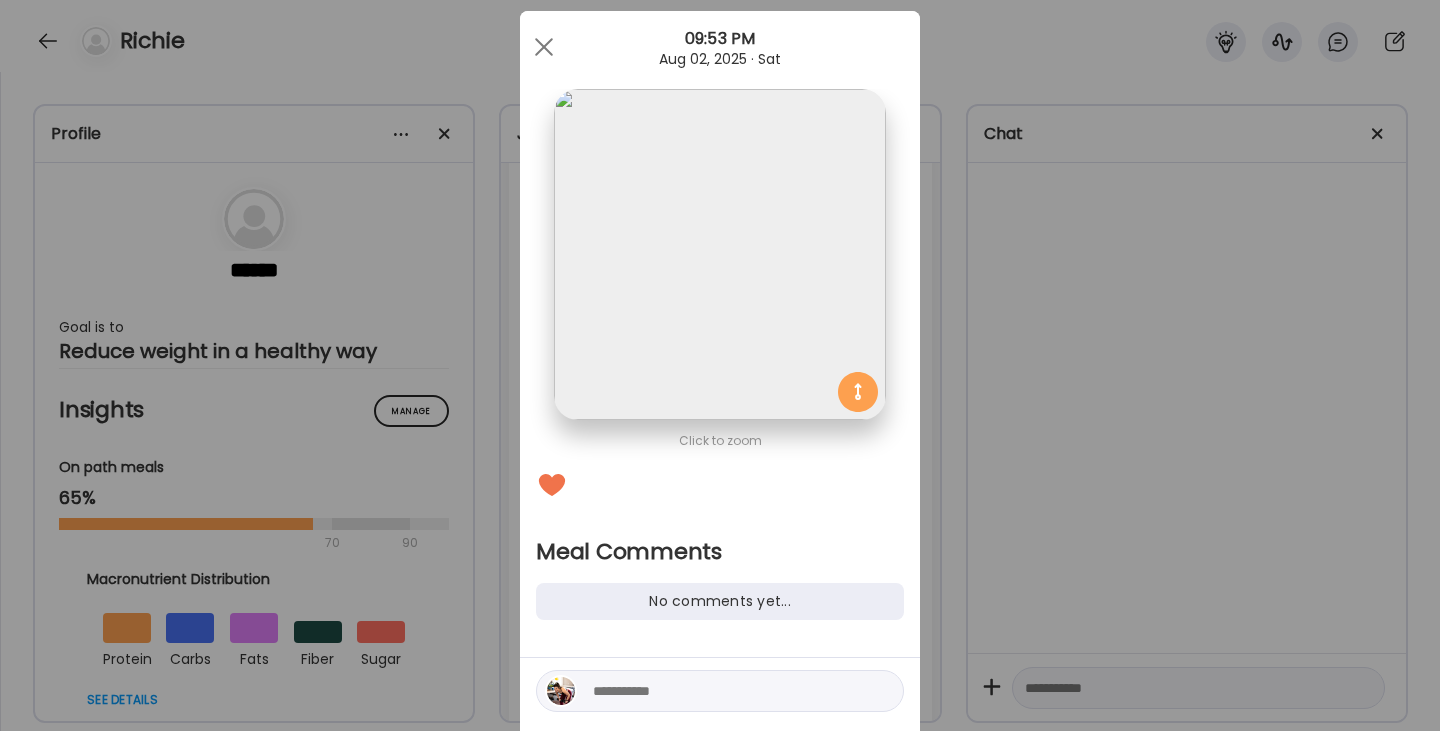 click at bounding box center [728, 691] 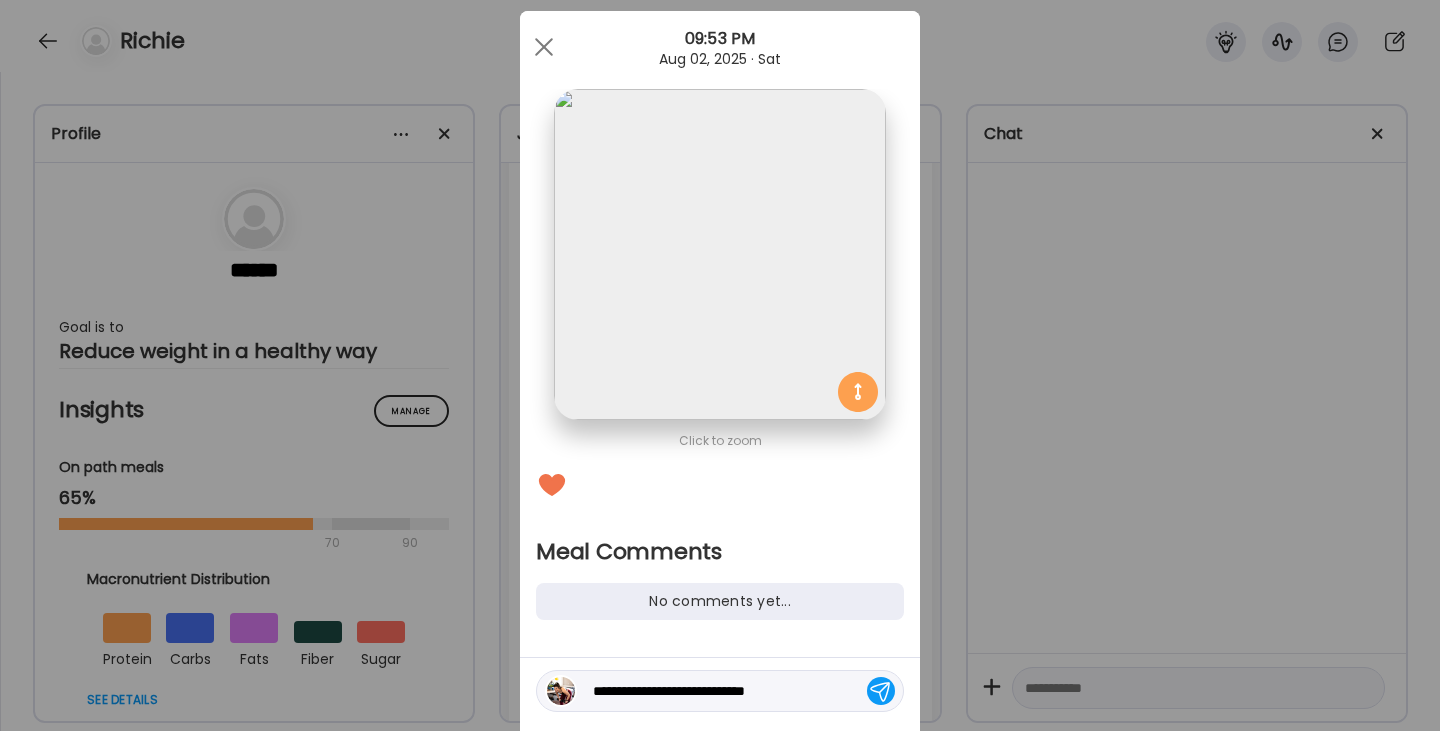 type on "**********" 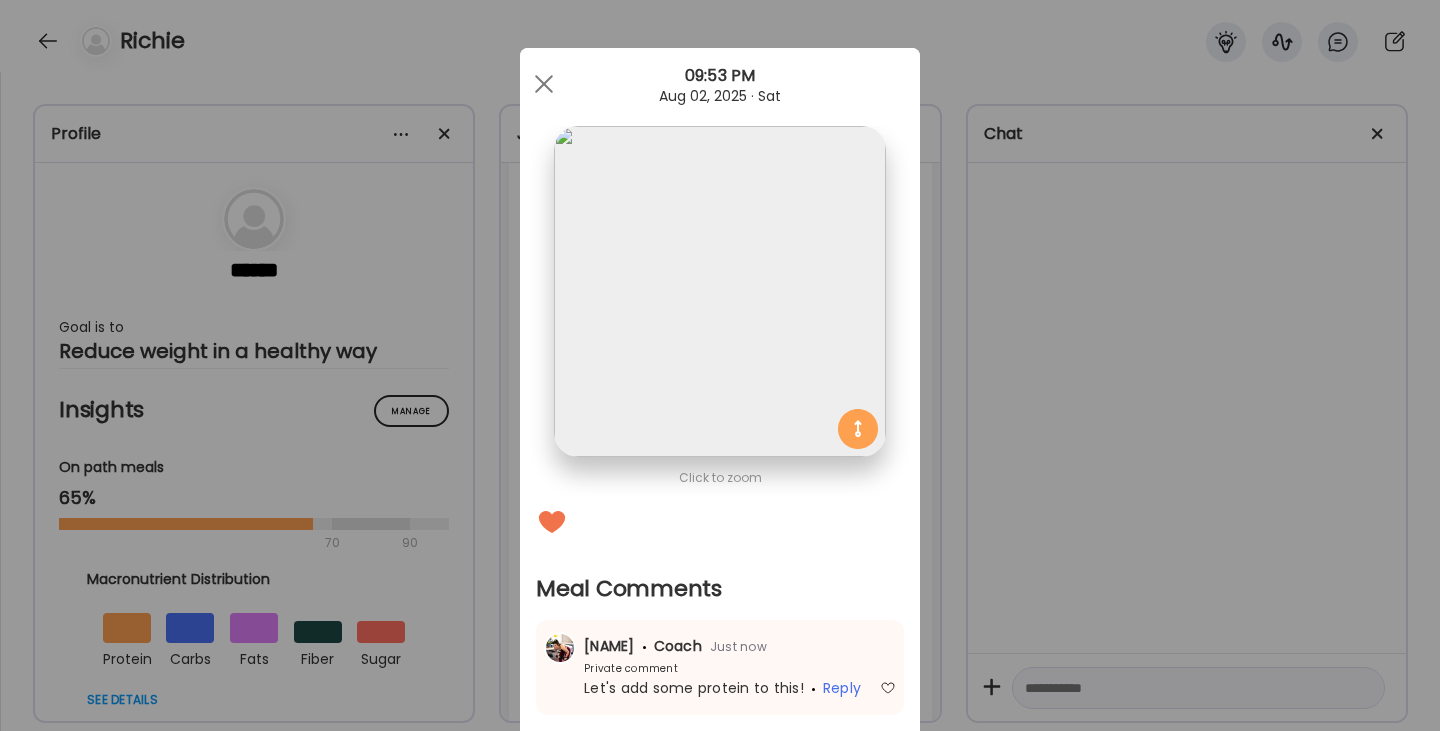 scroll, scrollTop: 0, scrollLeft: 0, axis: both 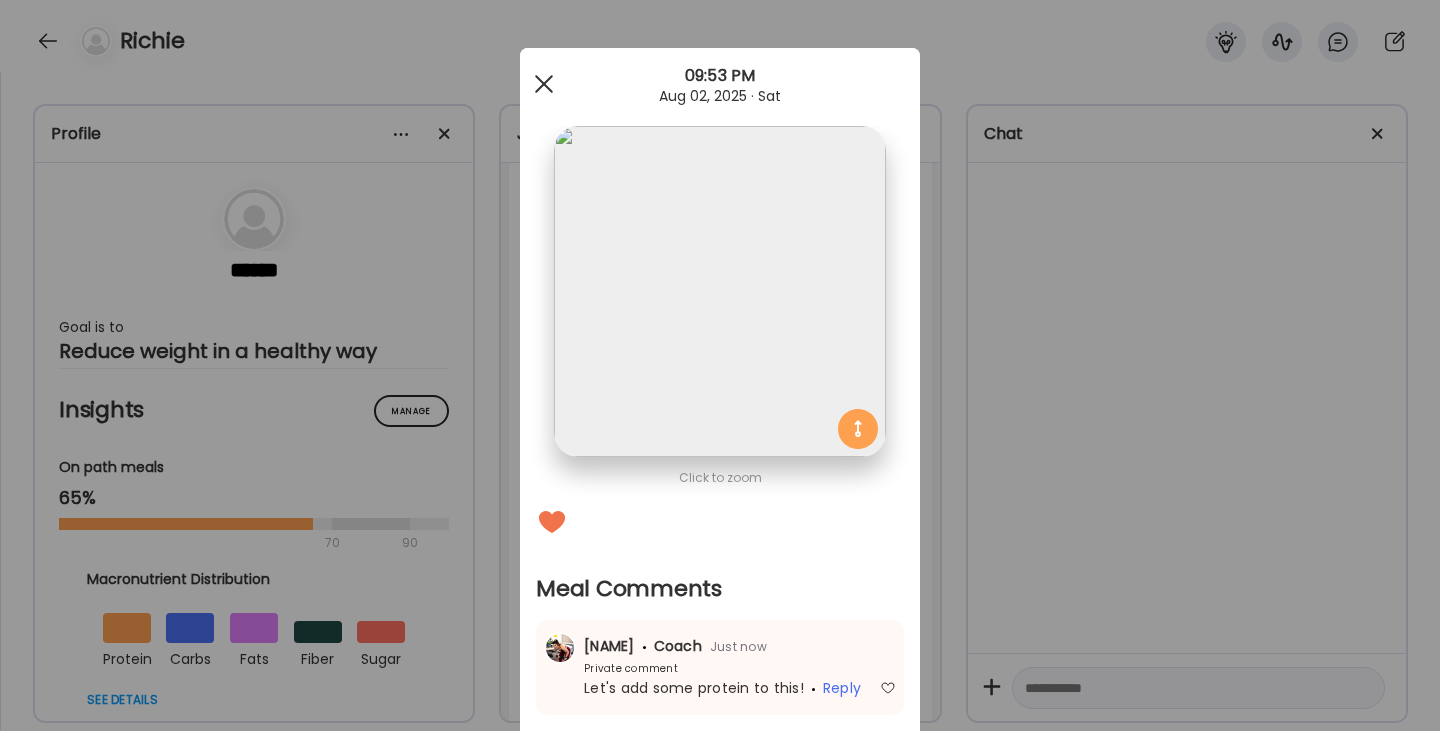 click at bounding box center (544, 84) 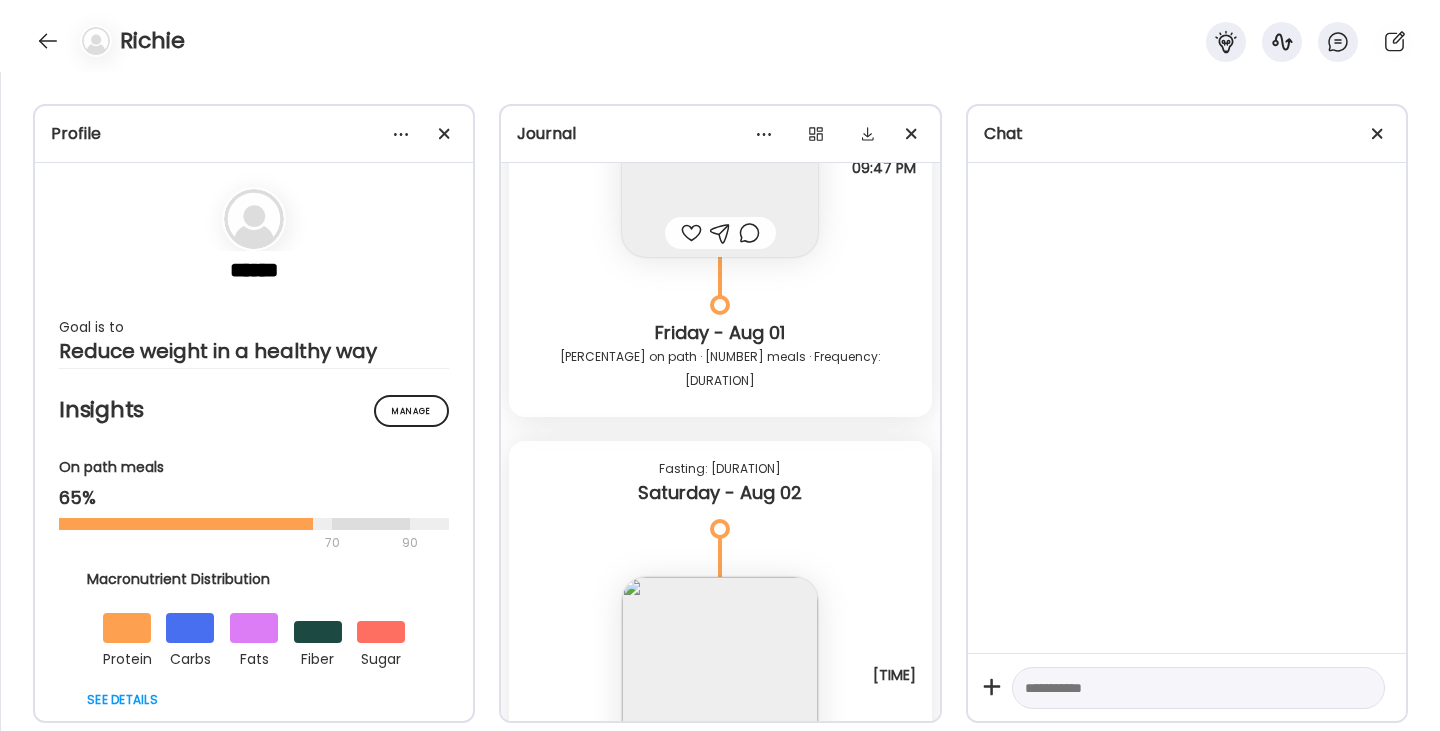 scroll, scrollTop: 20913, scrollLeft: 0, axis: vertical 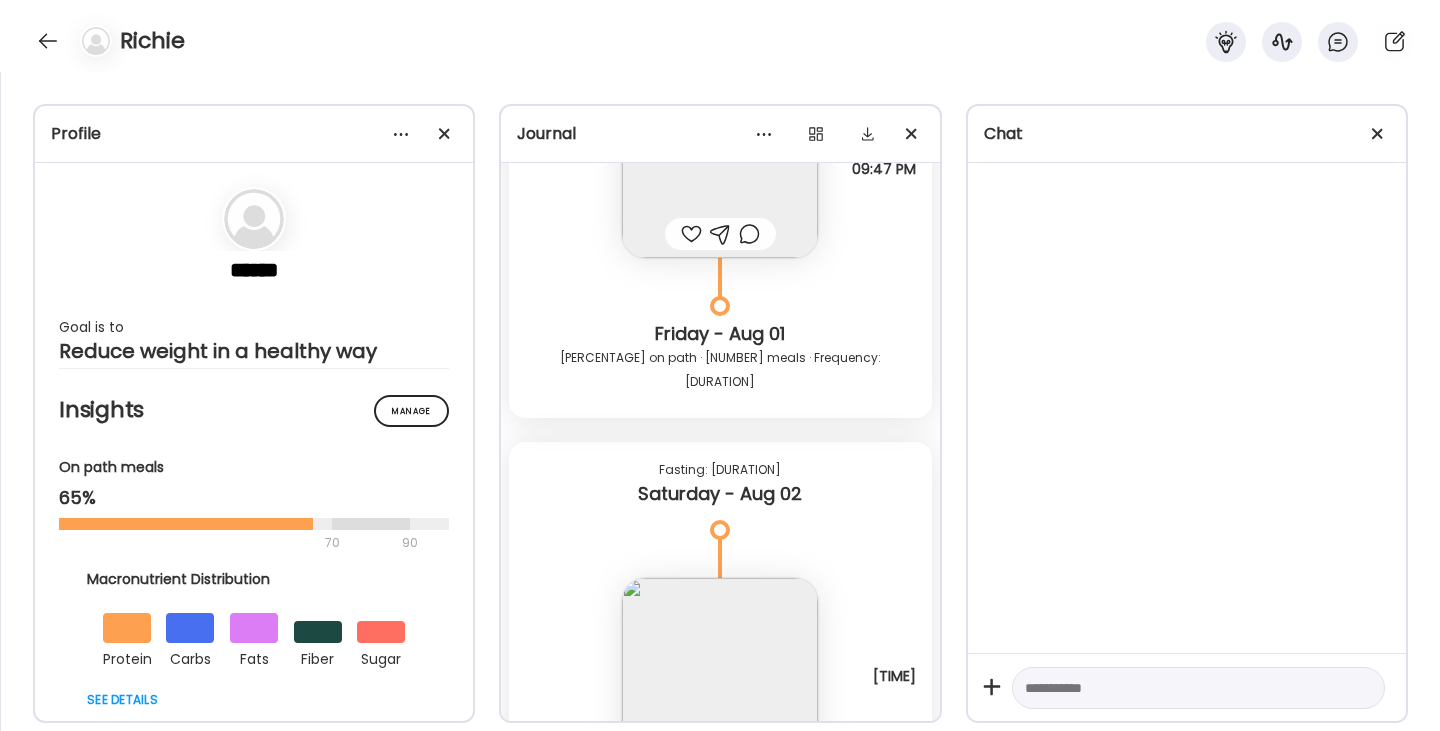 click at bounding box center (691, 750) 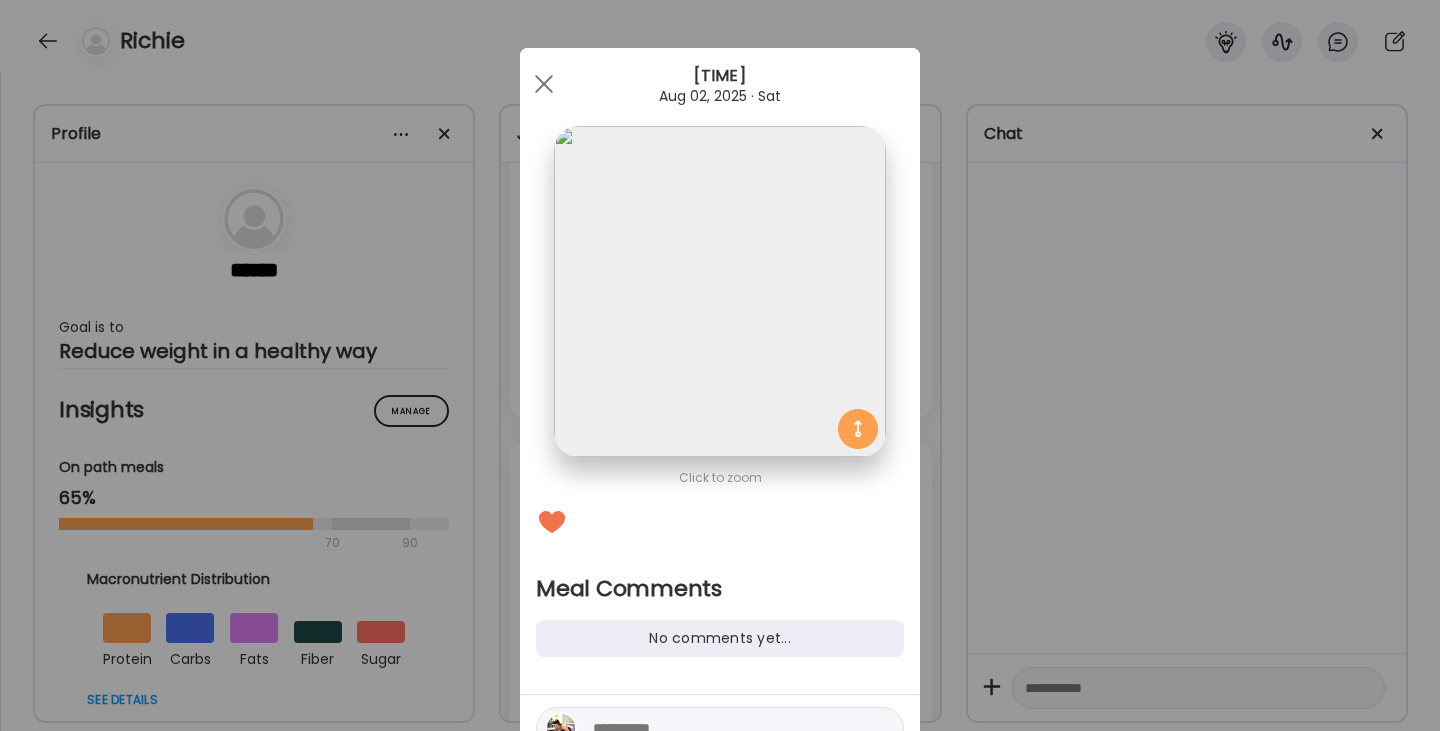 scroll, scrollTop: 90, scrollLeft: 0, axis: vertical 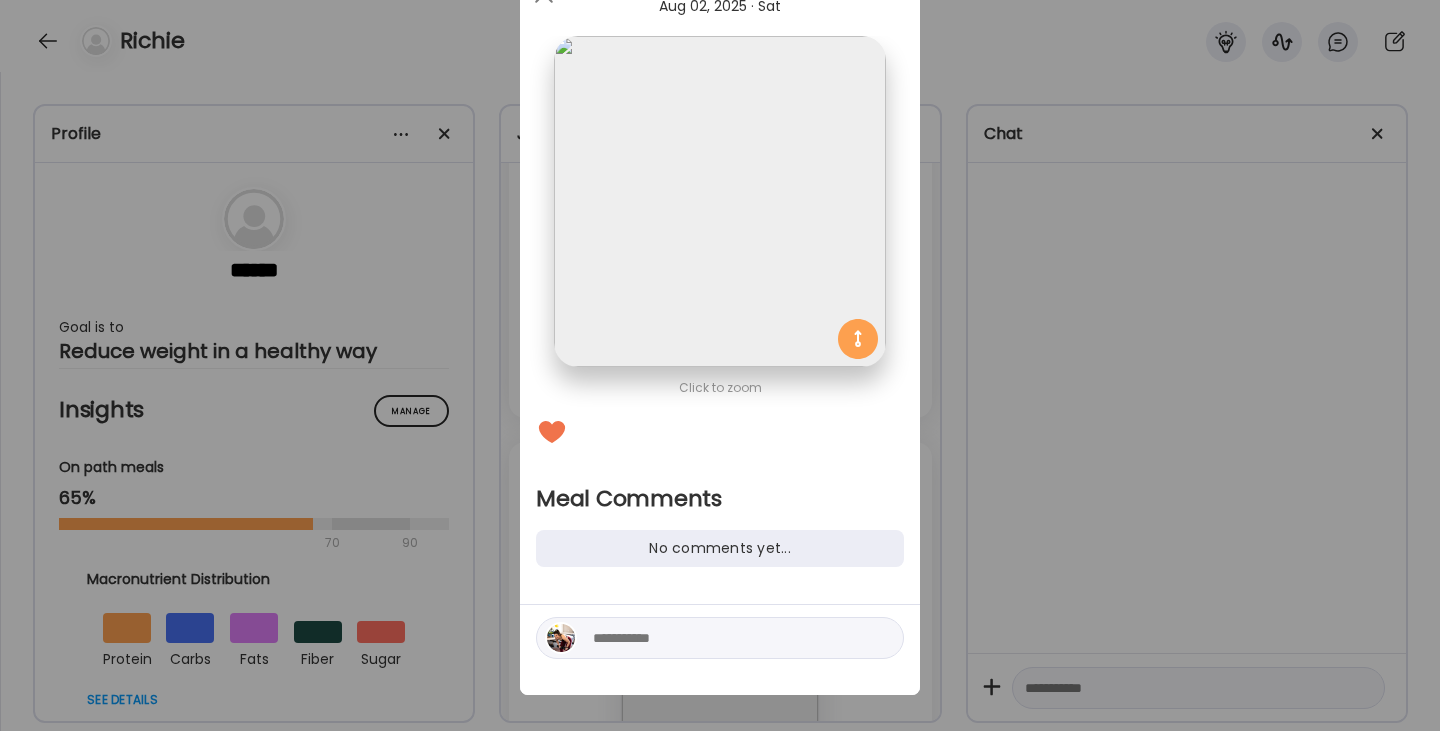 click at bounding box center (728, 638) 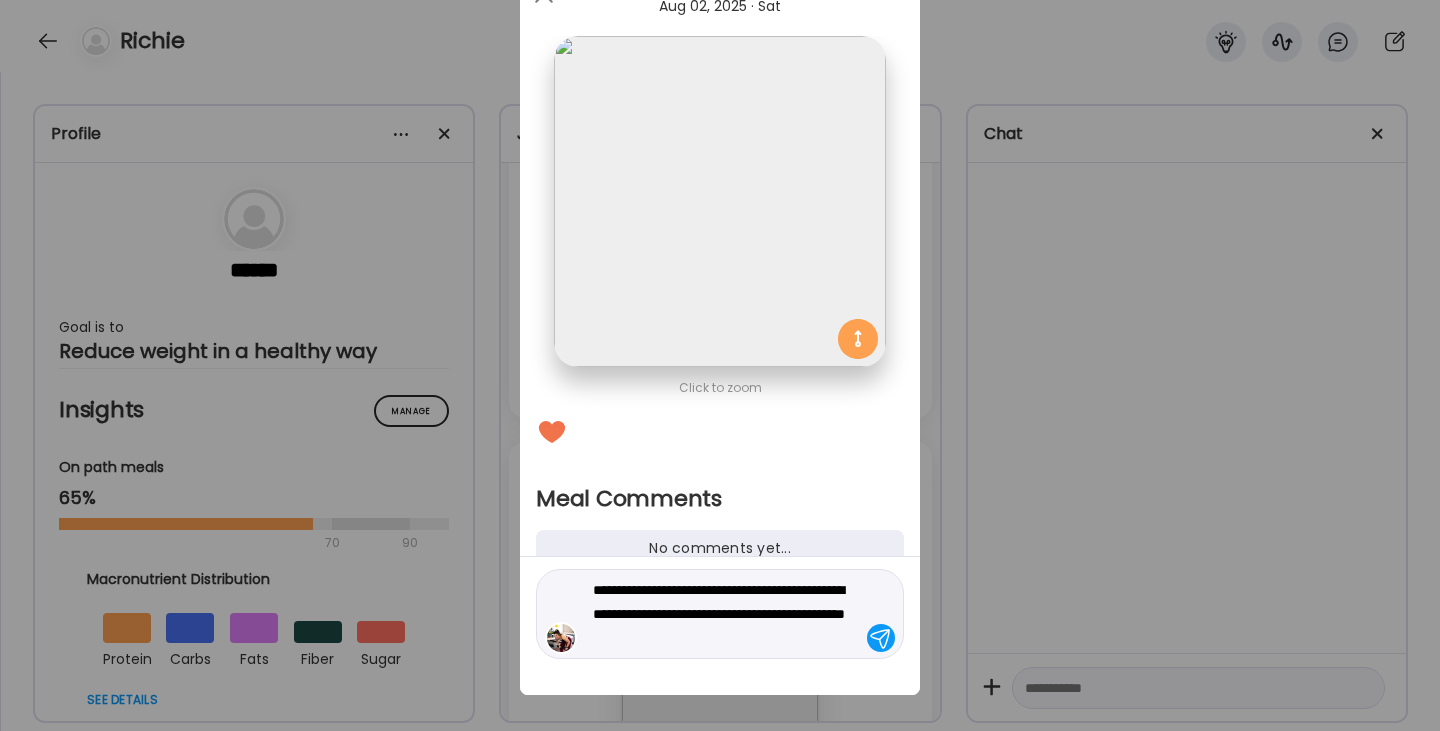 type on "**********" 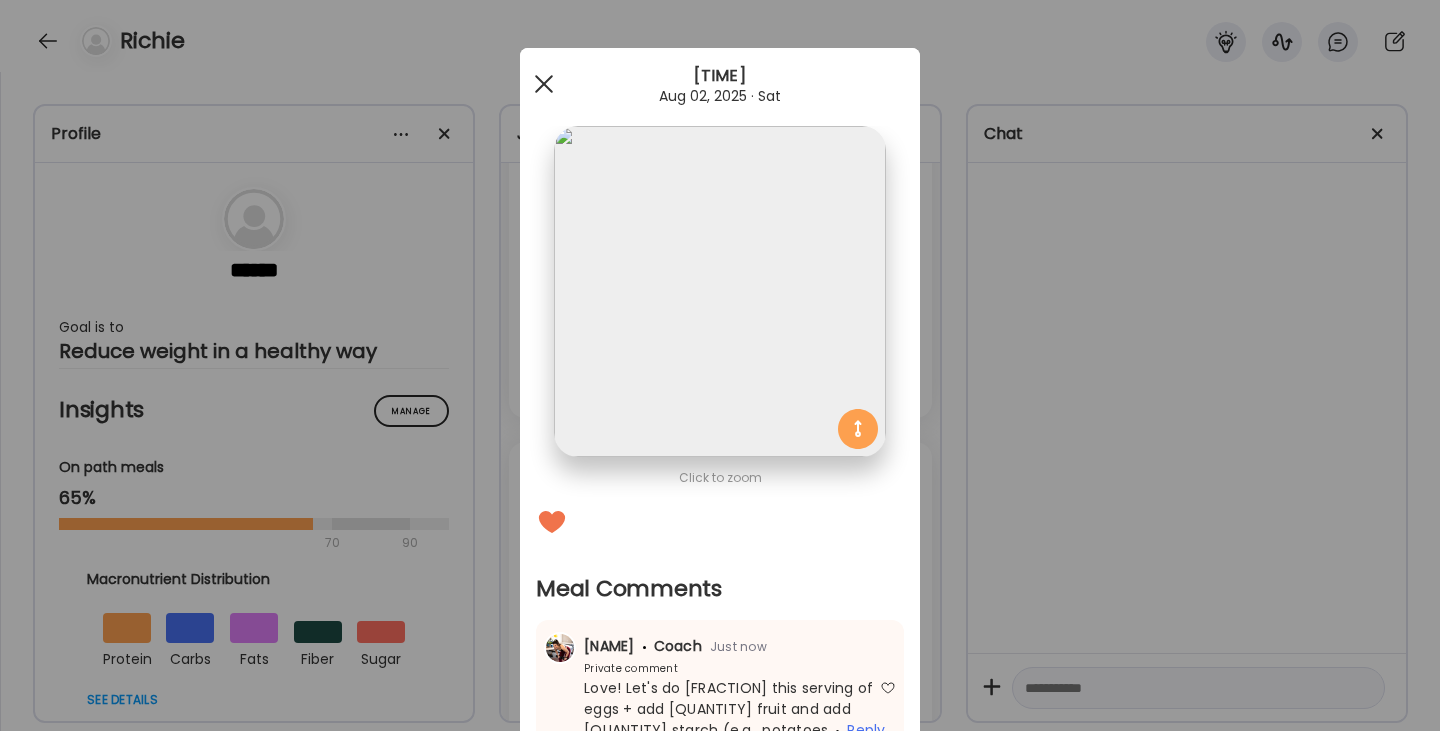 scroll, scrollTop: -1, scrollLeft: 0, axis: vertical 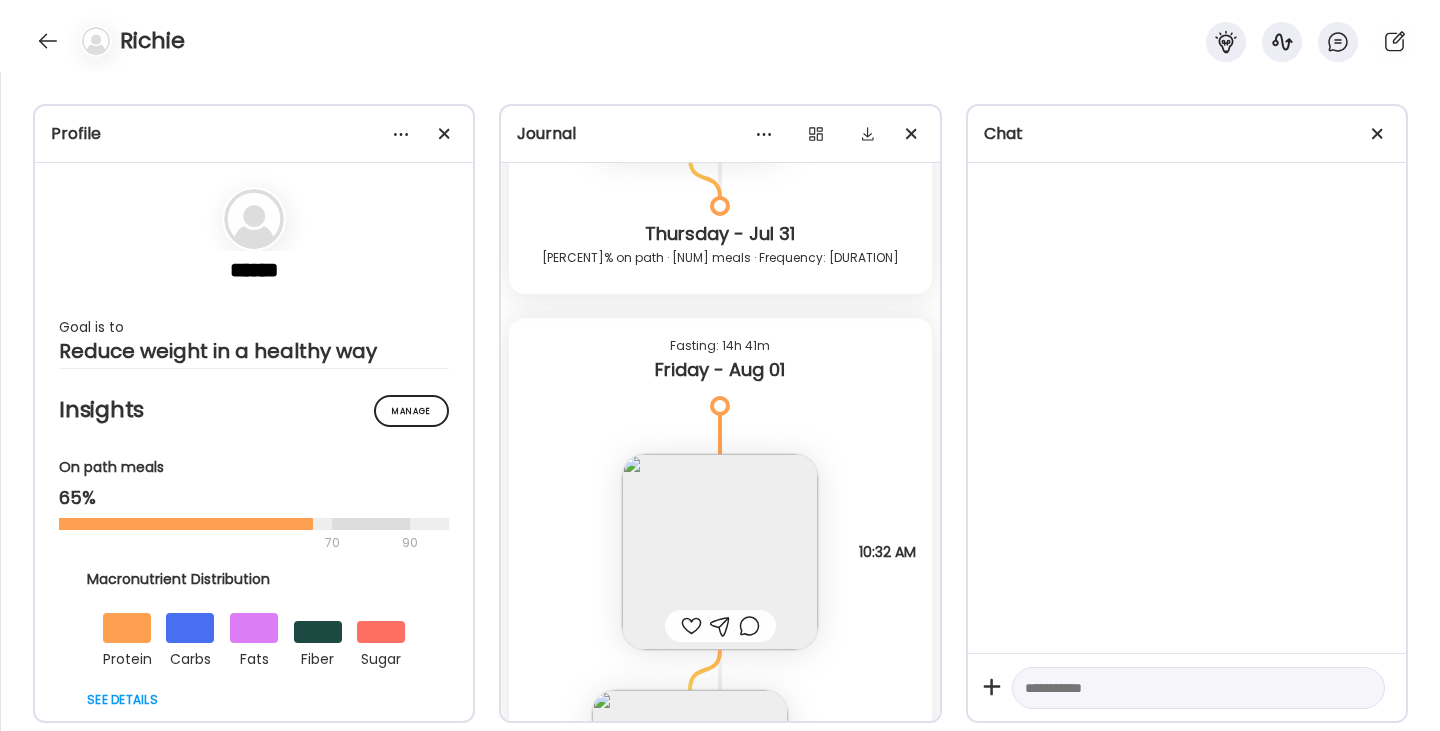 click at bounding box center [691, 626] 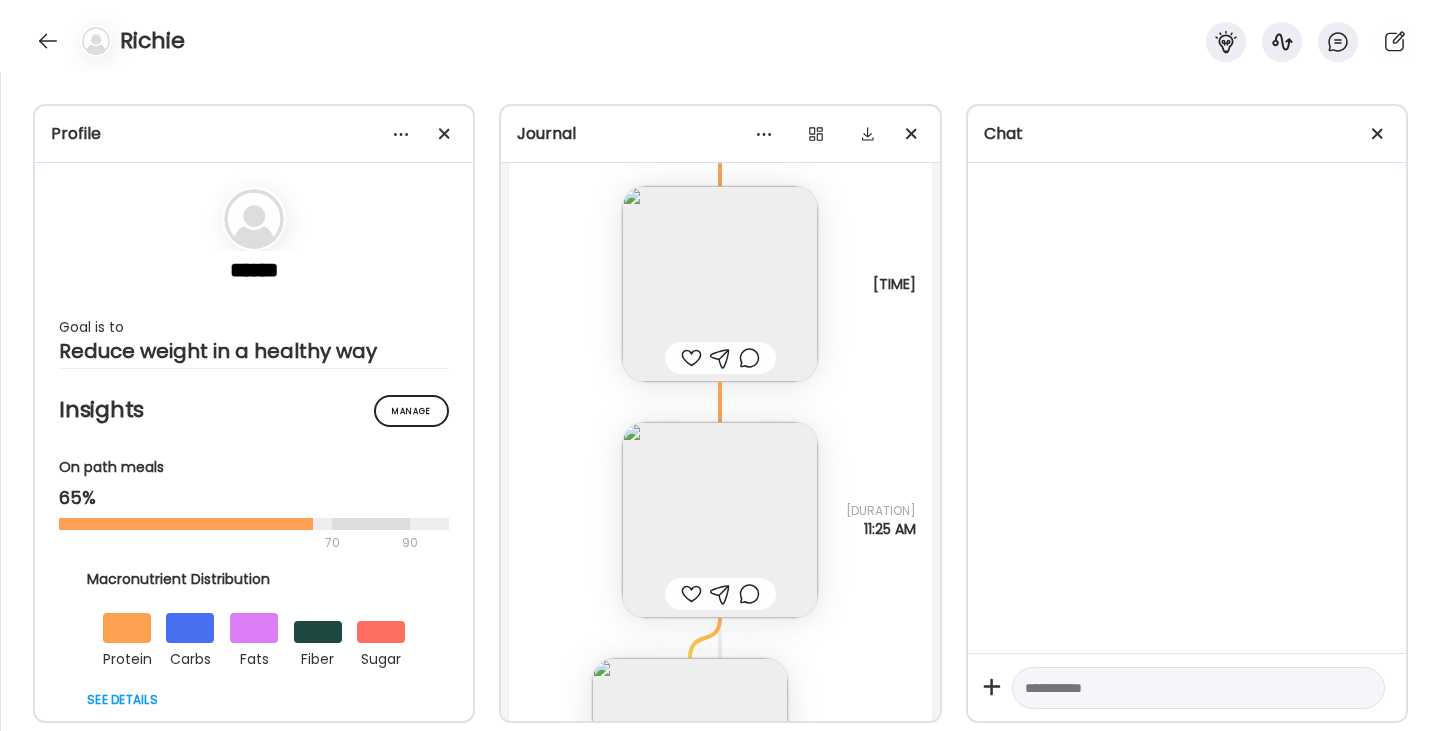 scroll, scrollTop: 18844, scrollLeft: 0, axis: vertical 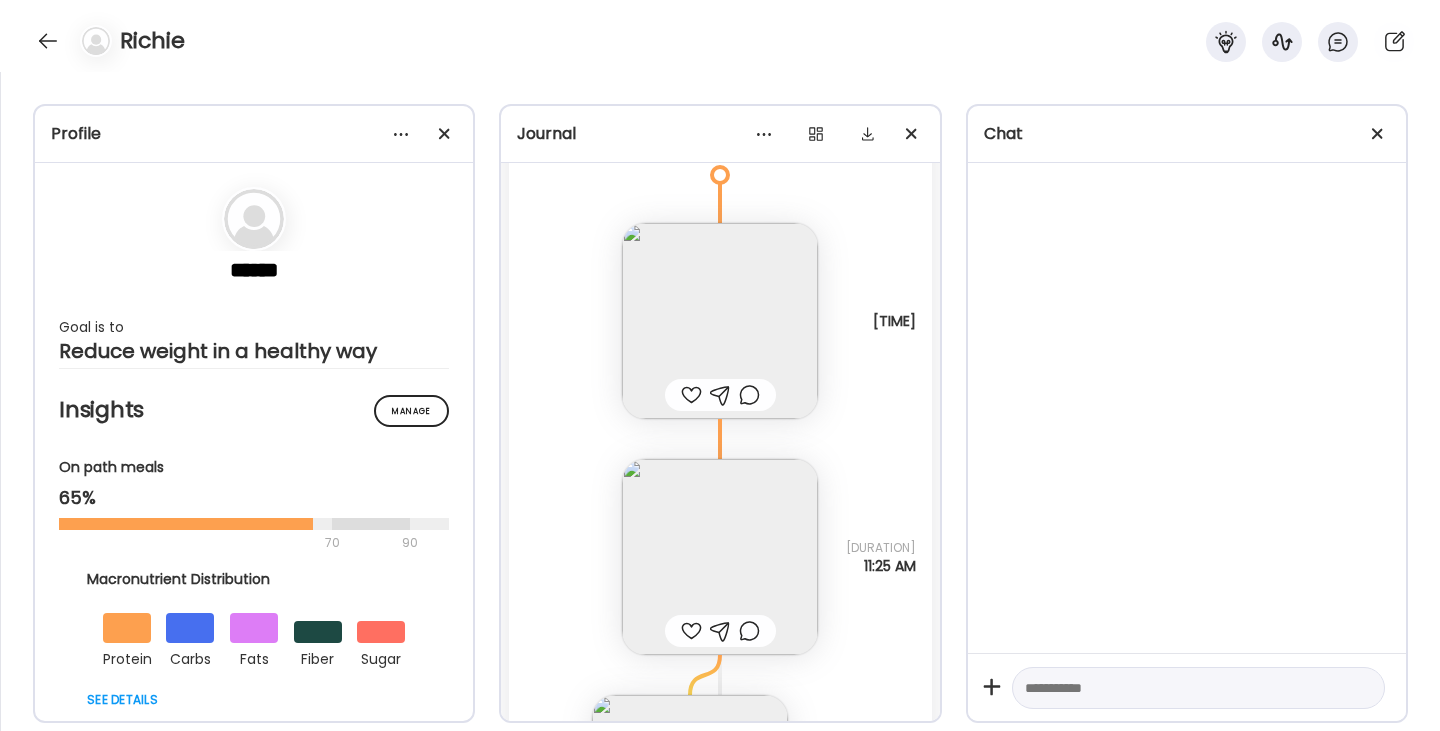 click at bounding box center [720, 557] 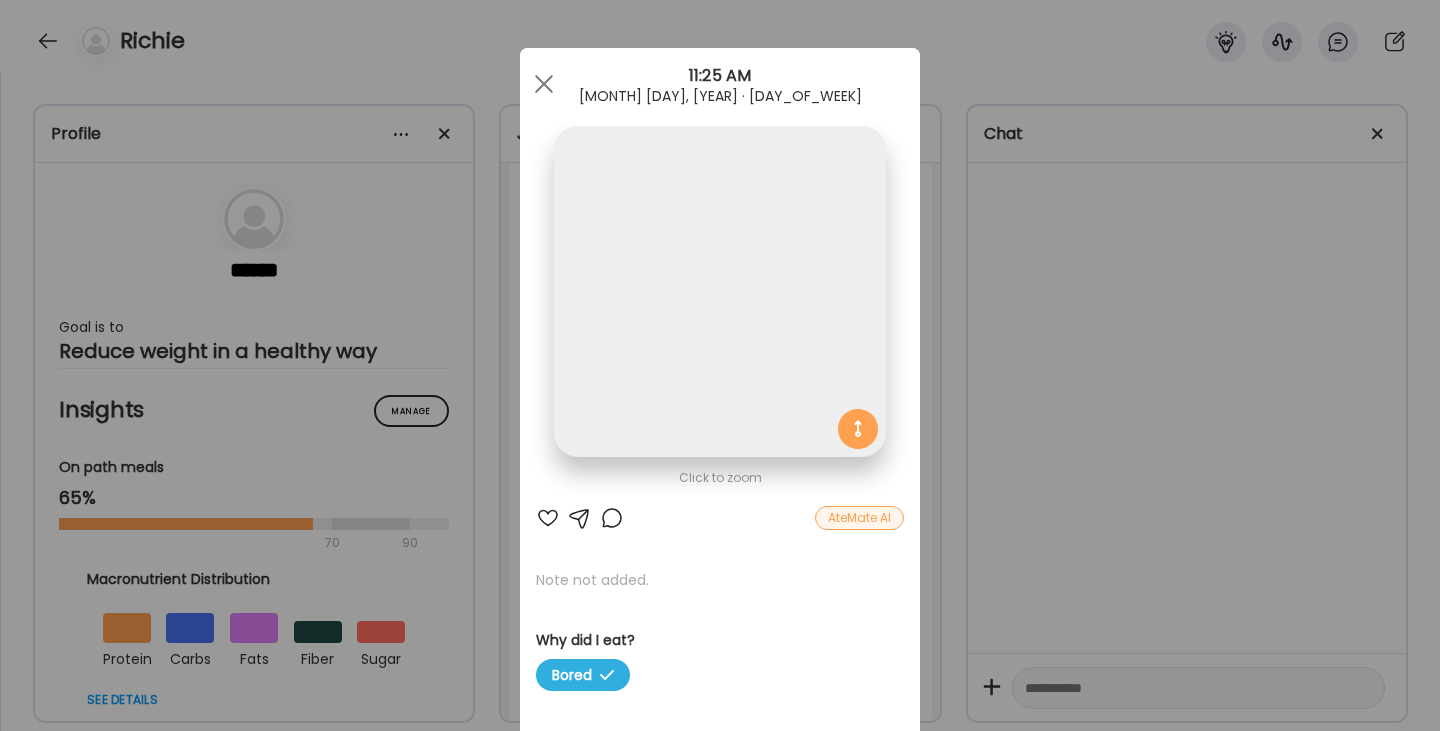 click at bounding box center [719, 291] 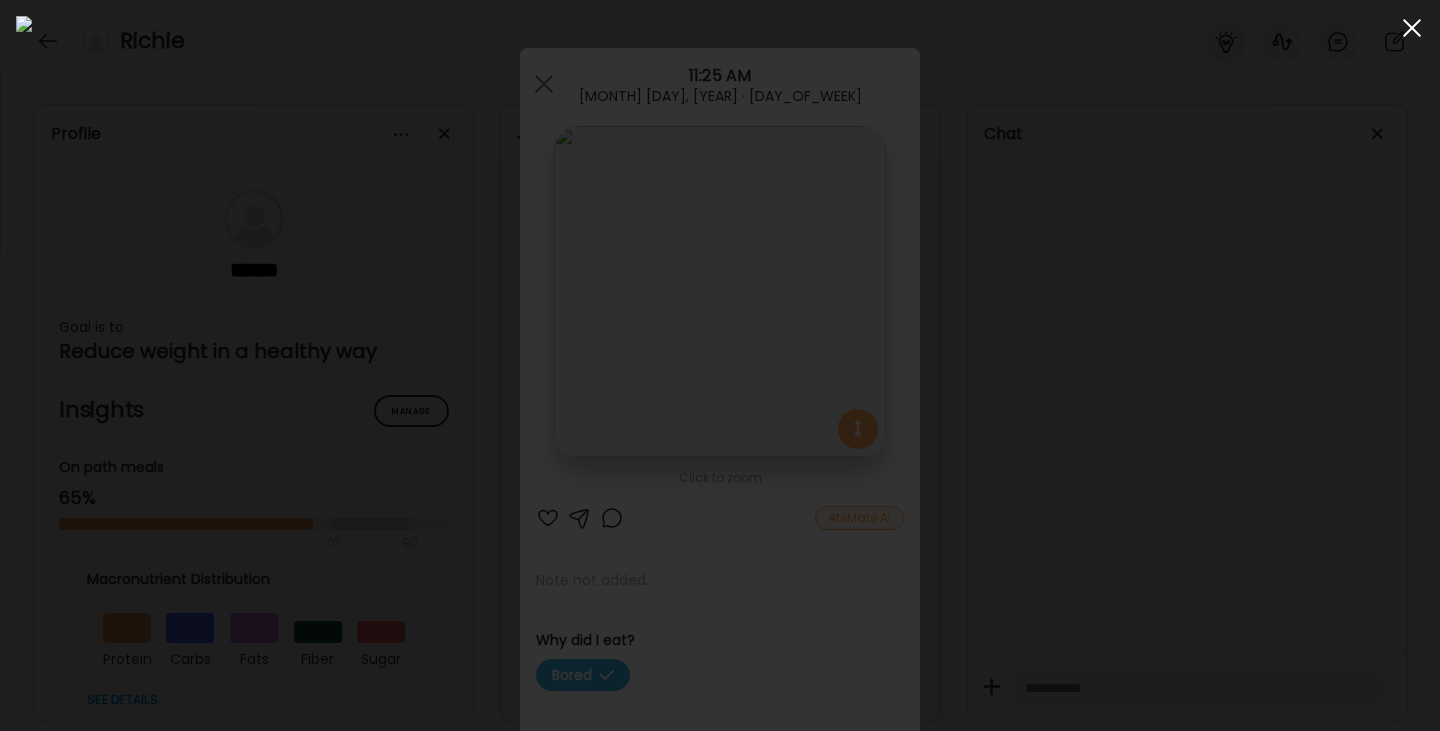click at bounding box center (1412, 28) 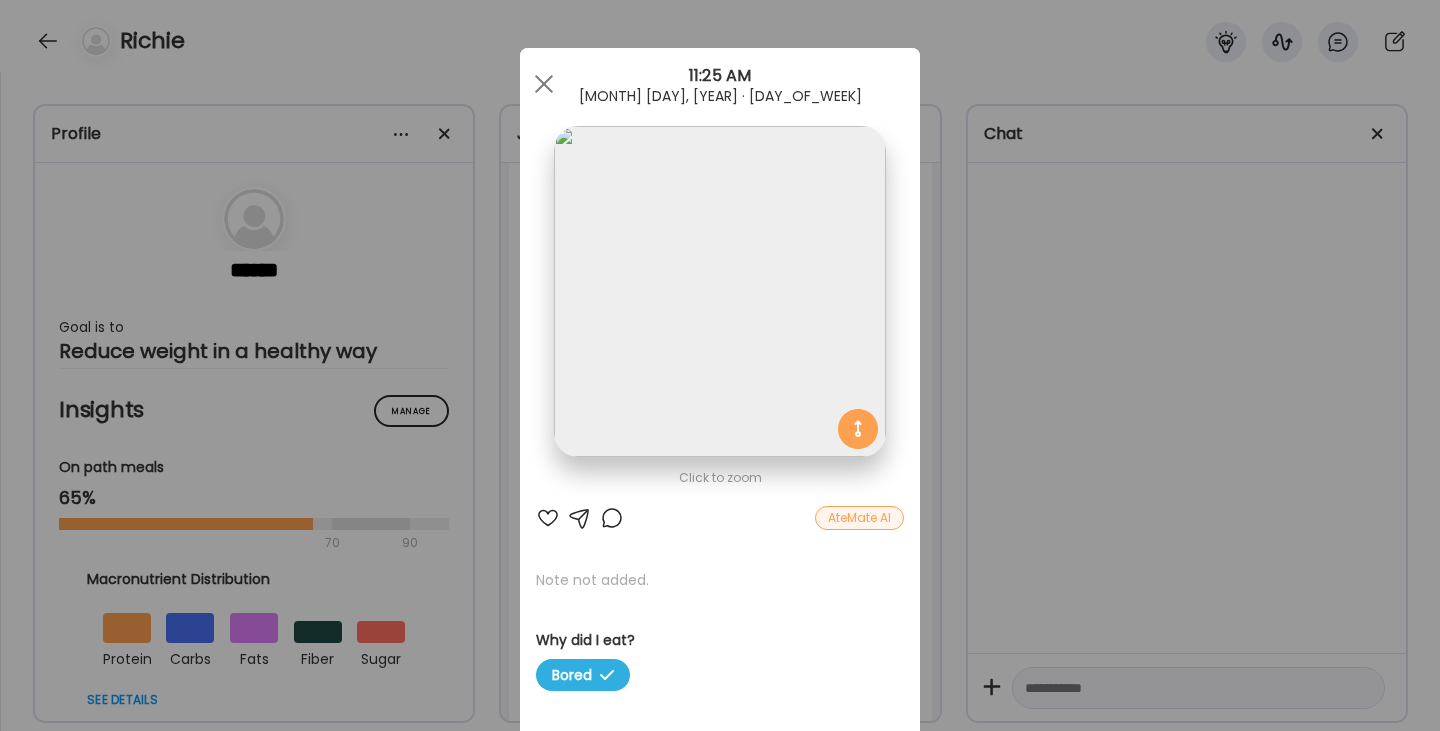 click at bounding box center (548, 518) 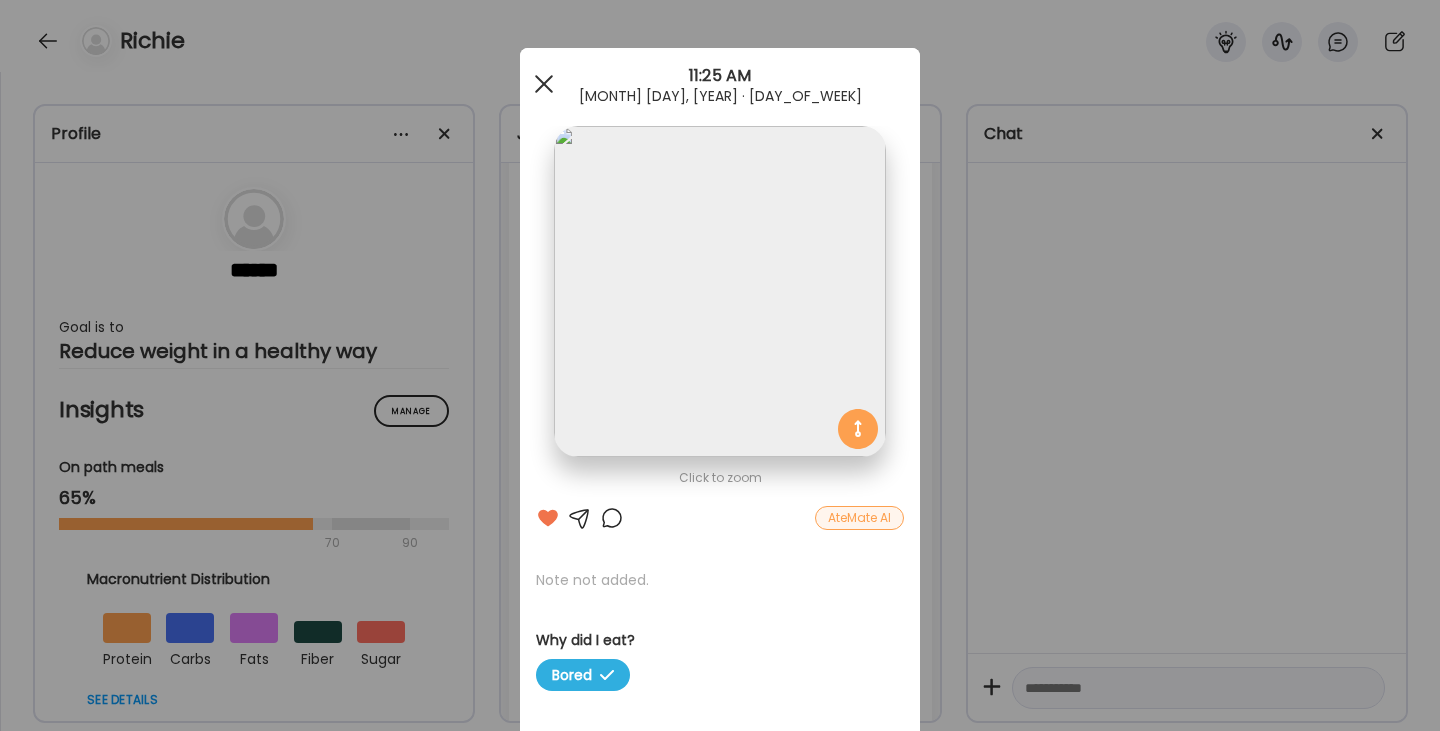 click at bounding box center (544, 84) 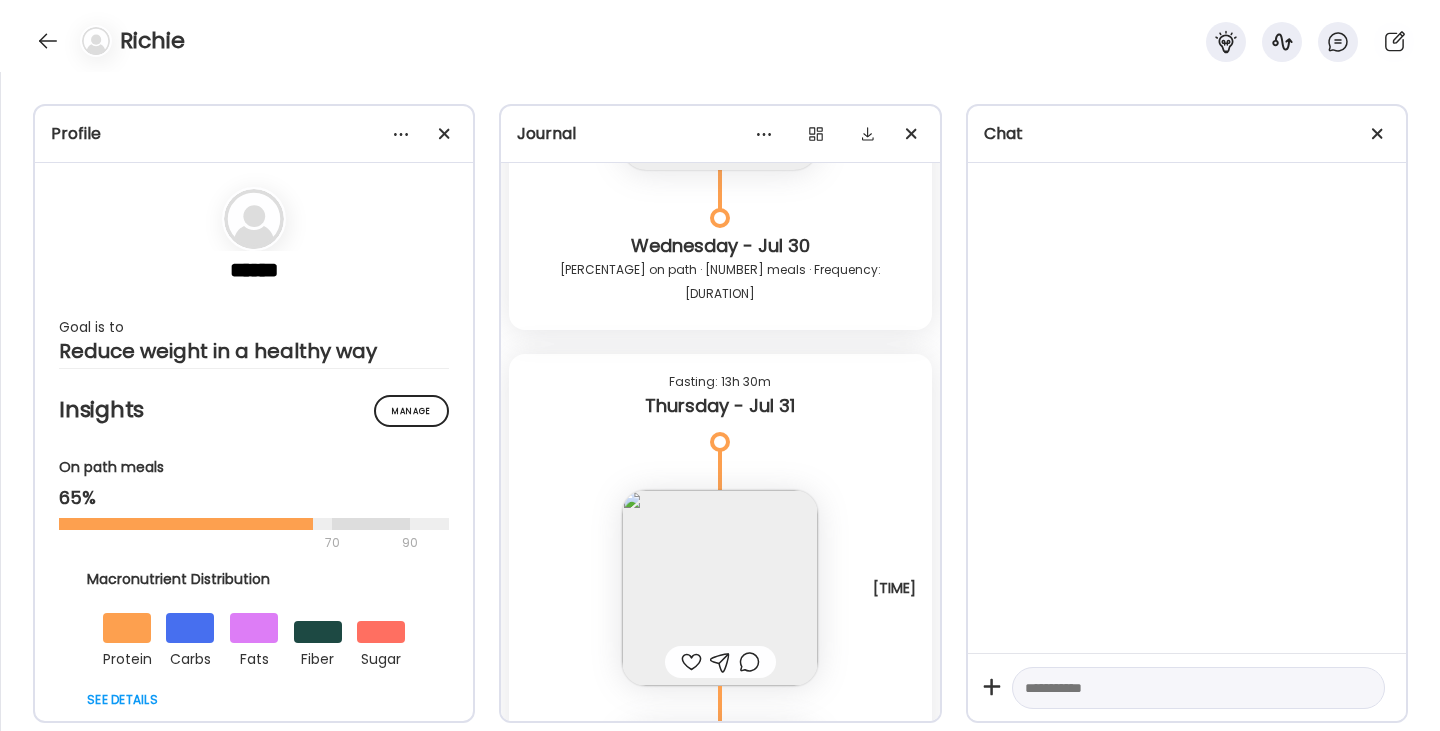 scroll, scrollTop: 18539, scrollLeft: 0, axis: vertical 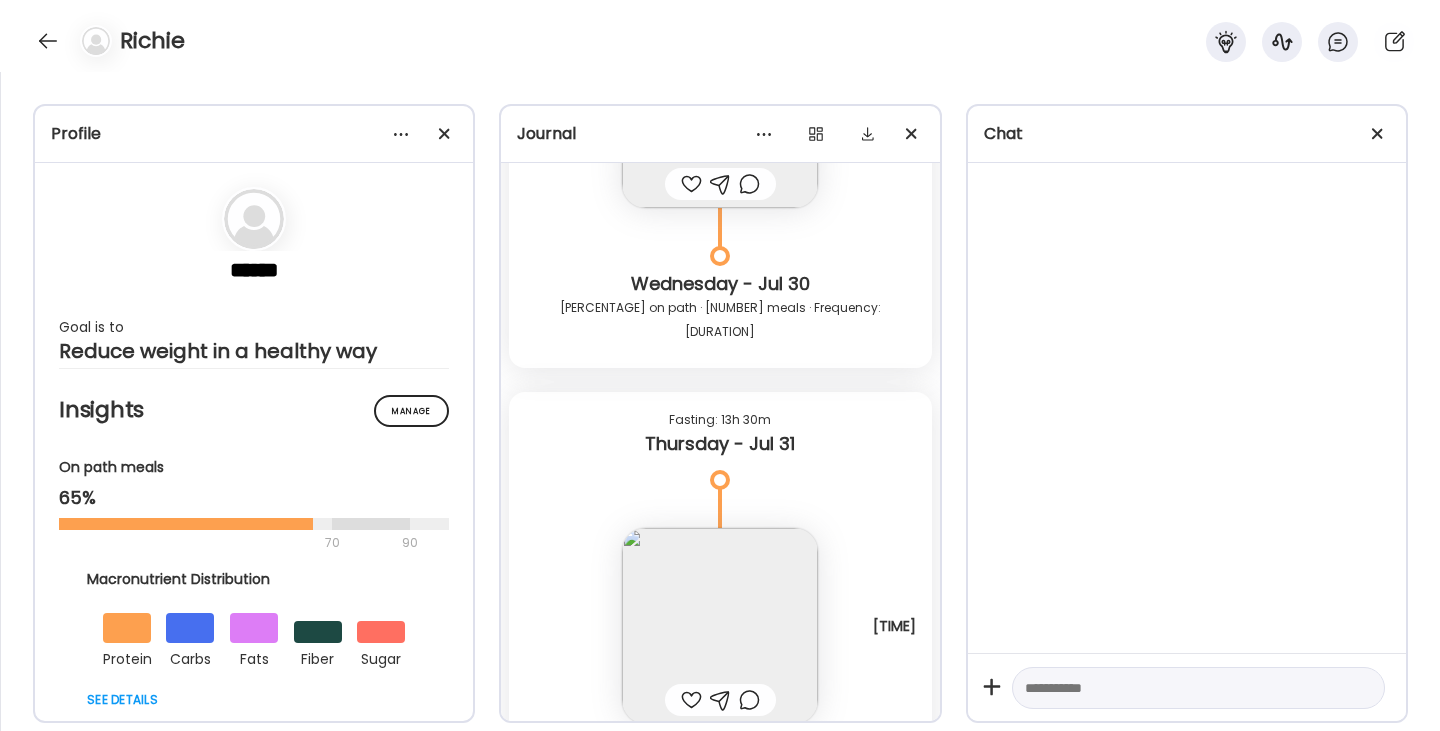 click at bounding box center [691, 700] 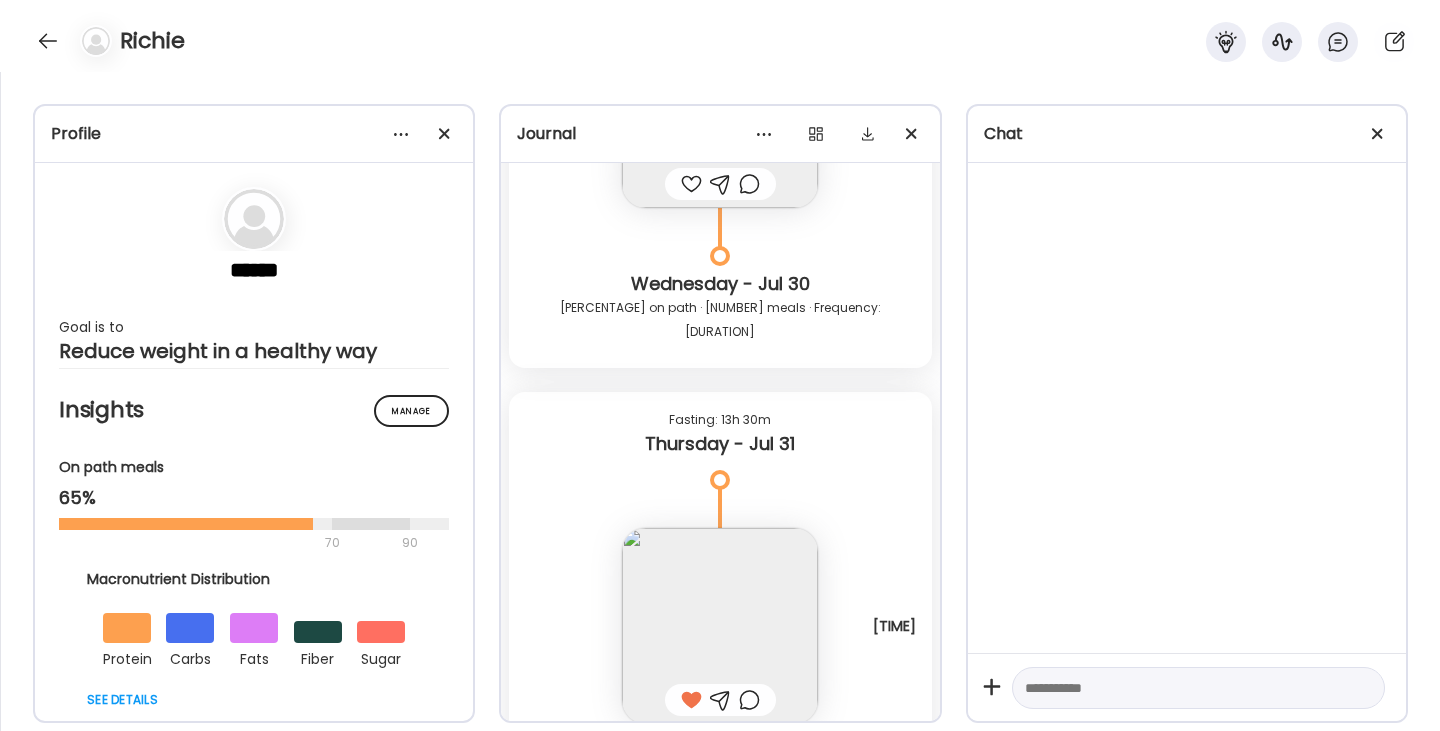 click at bounding box center [749, 700] 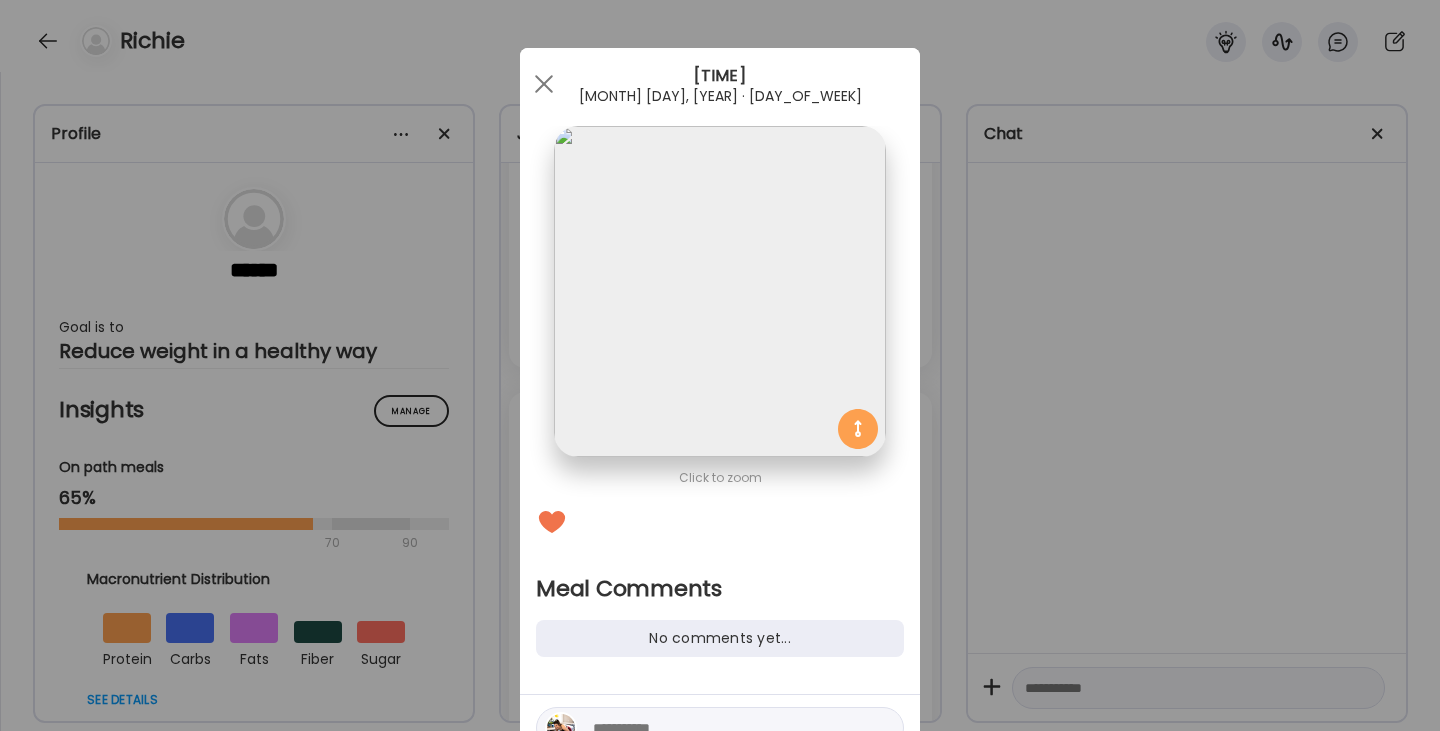 scroll, scrollTop: 39, scrollLeft: 0, axis: vertical 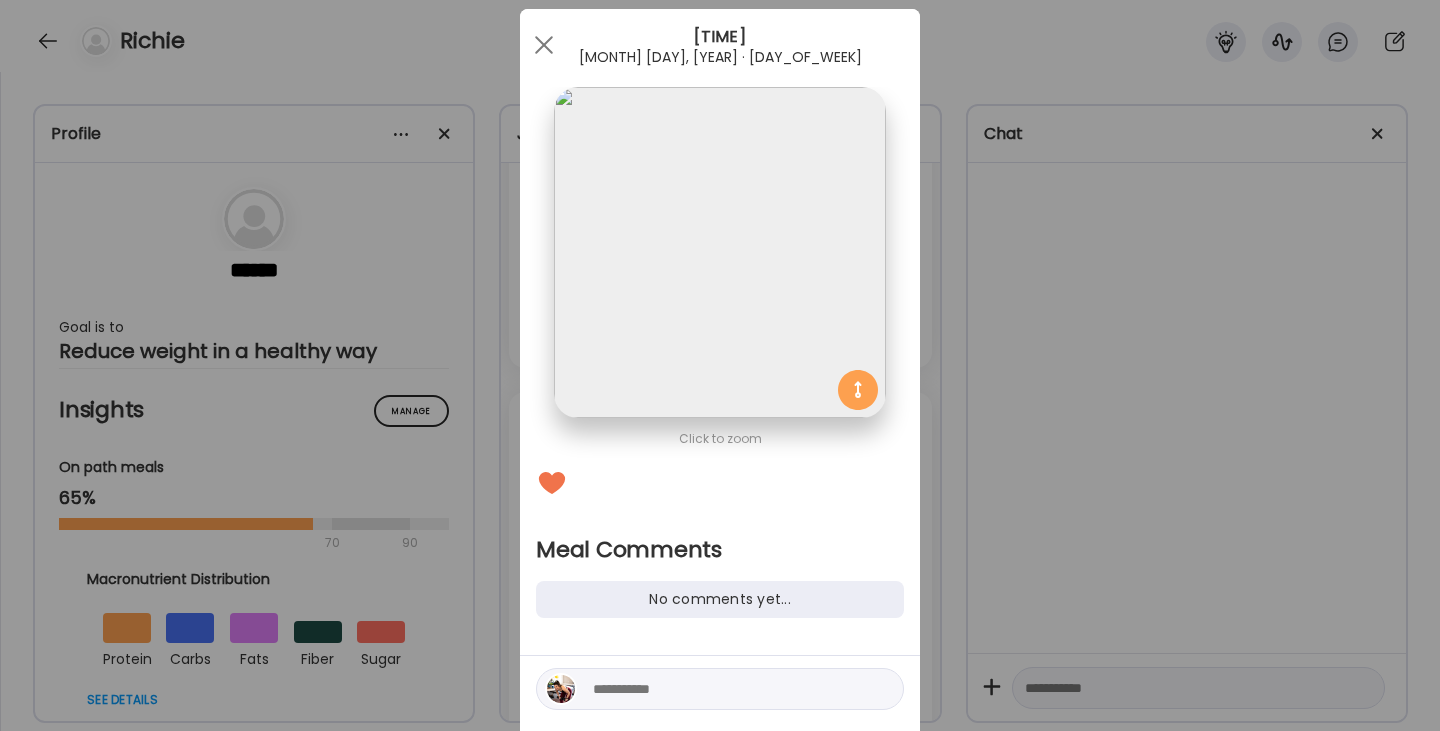 click at bounding box center (728, 689) 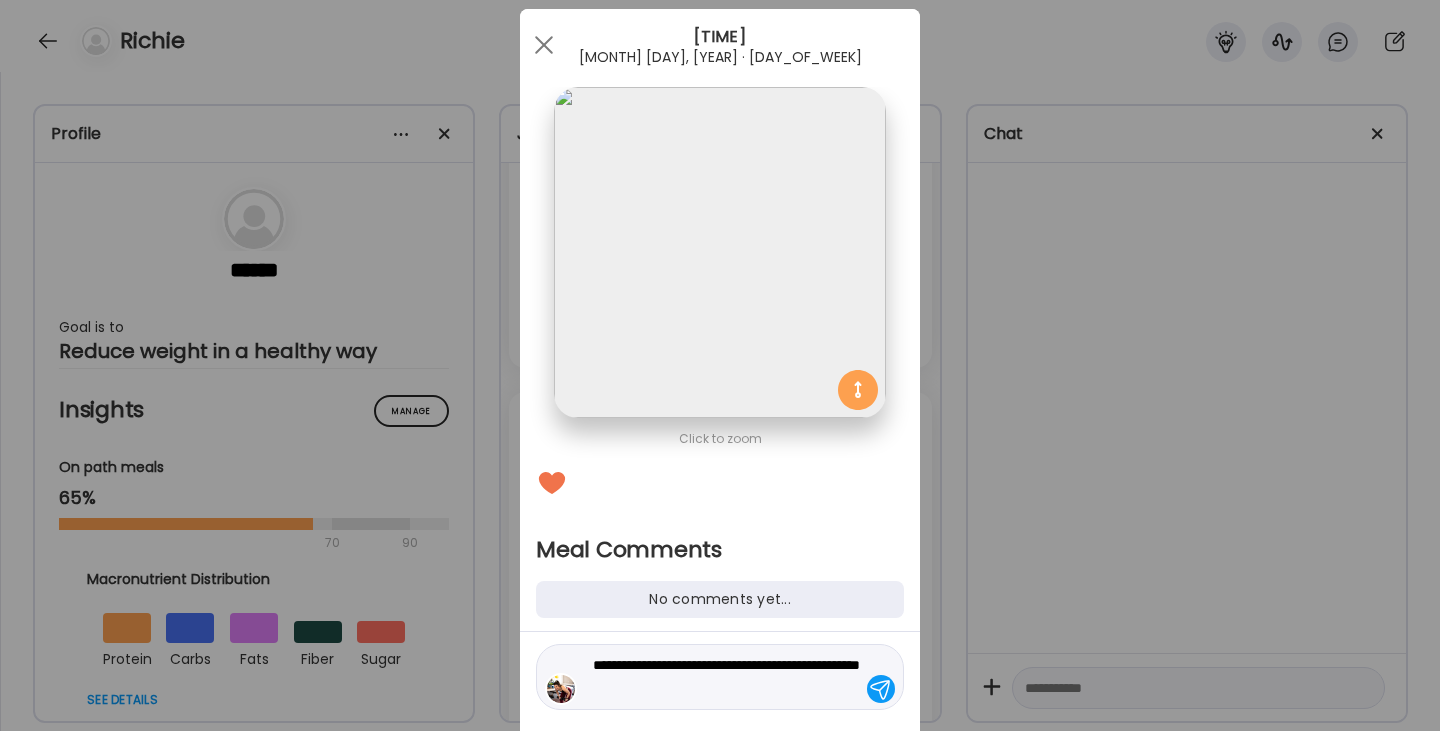 type on "**********" 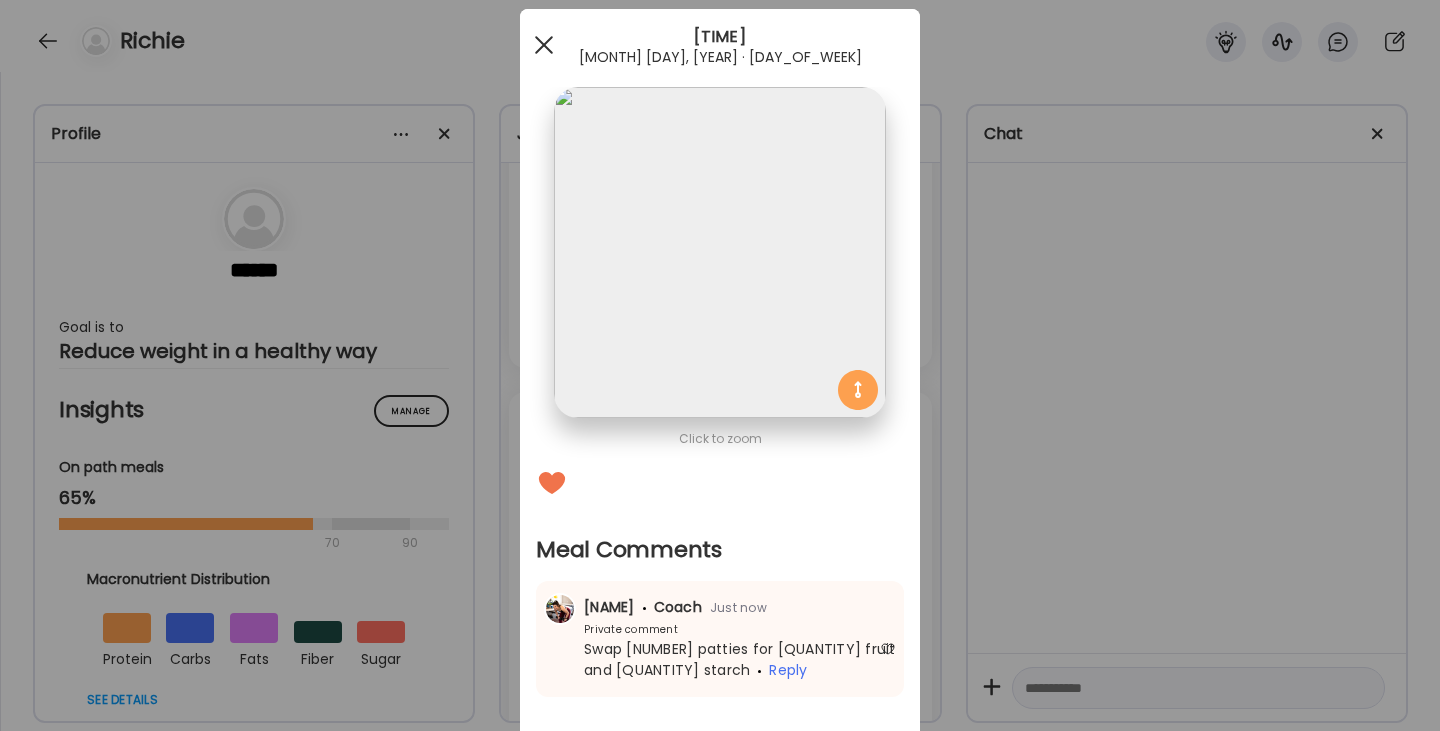 click at bounding box center (544, 45) 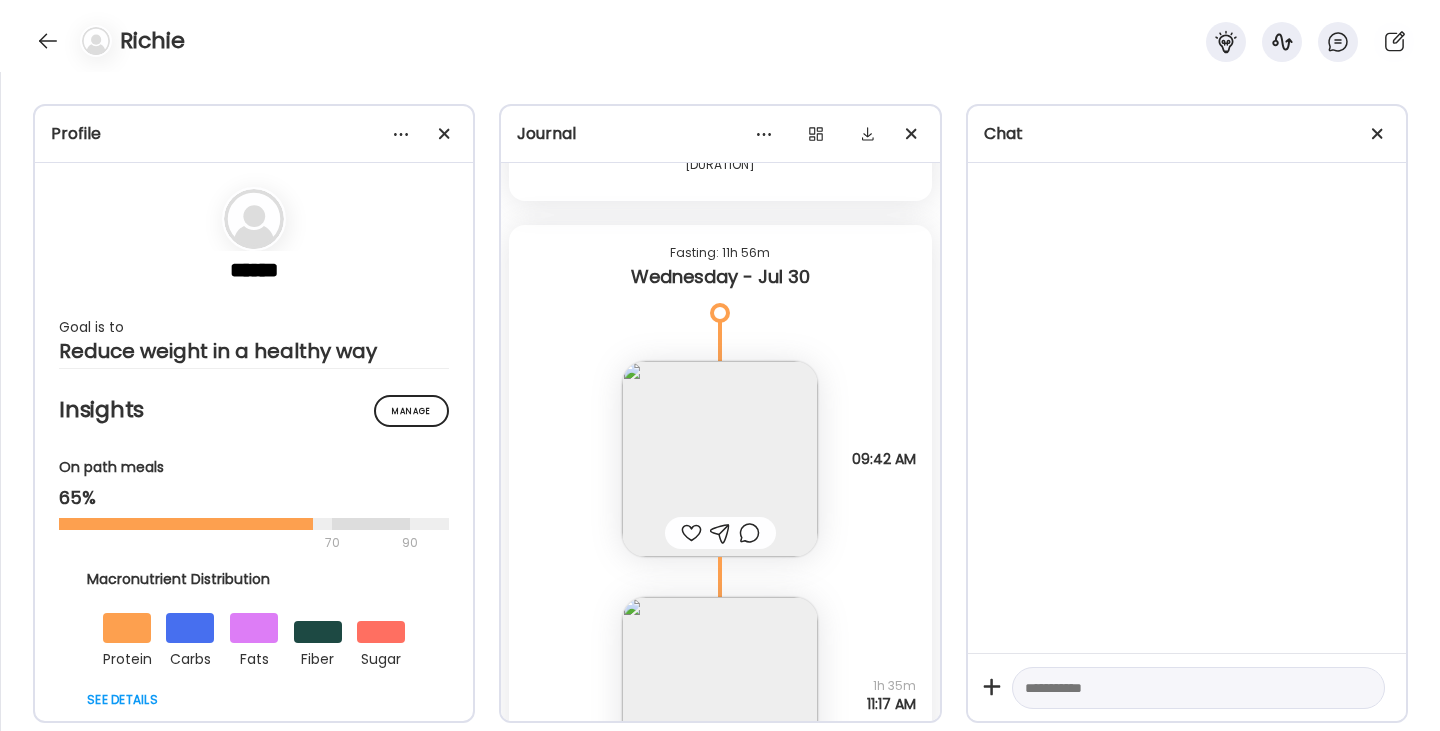 scroll, scrollTop: 16702, scrollLeft: 0, axis: vertical 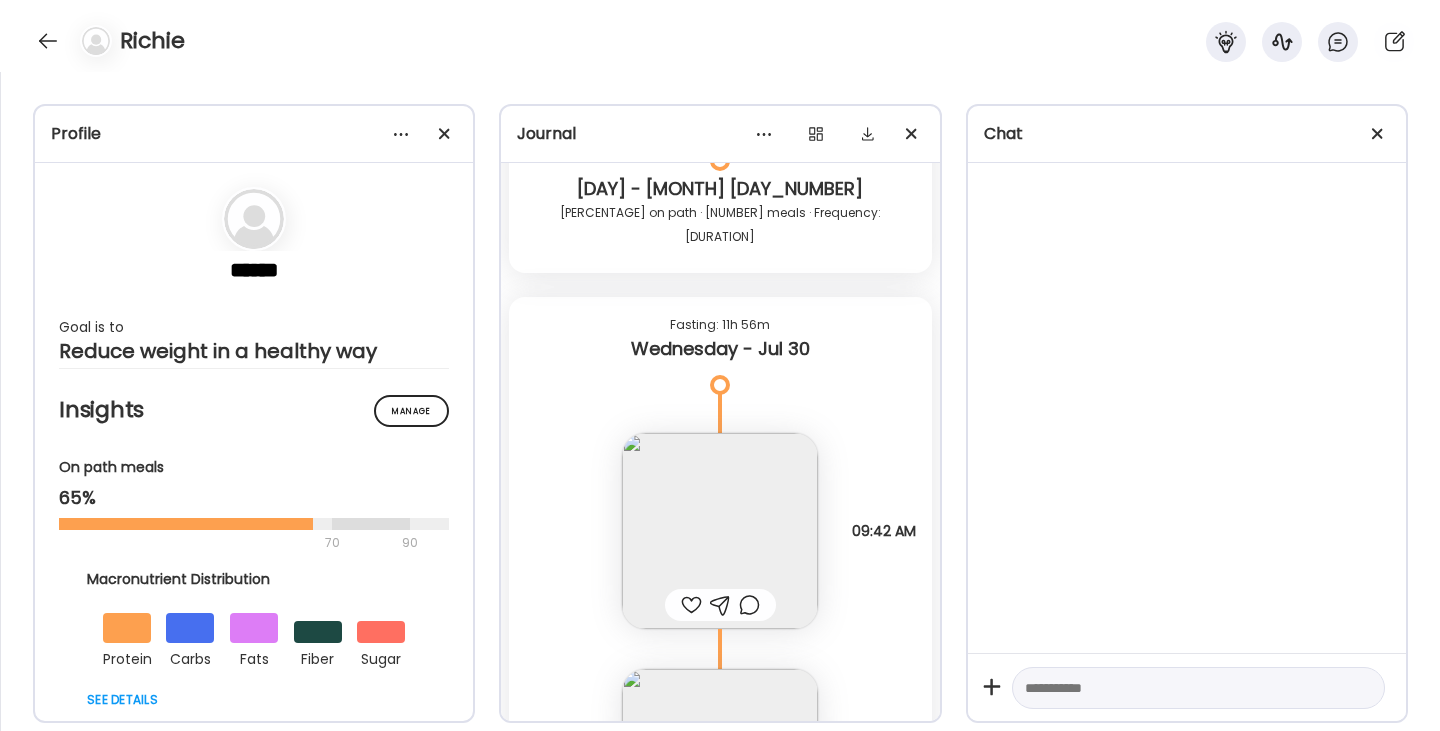 click at bounding box center [691, 605] 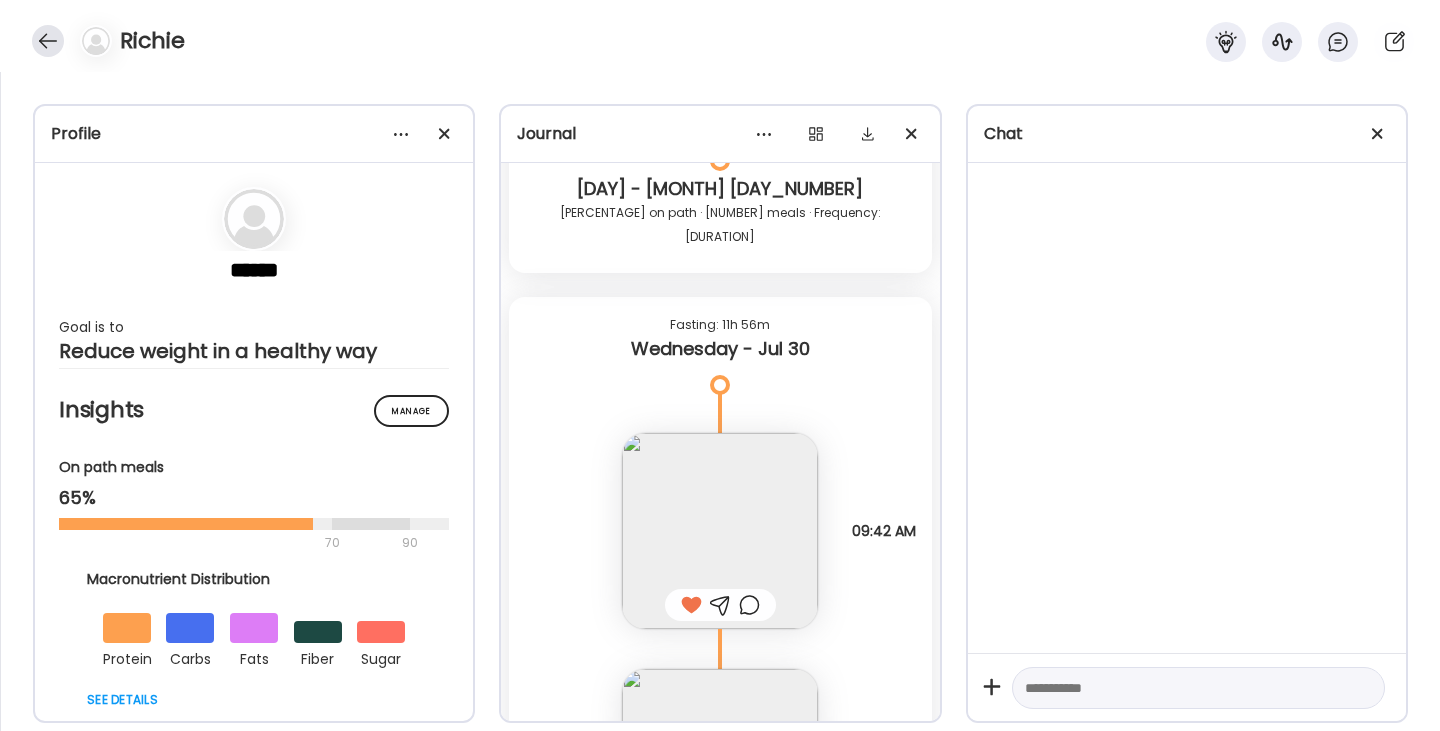 click at bounding box center (48, 41) 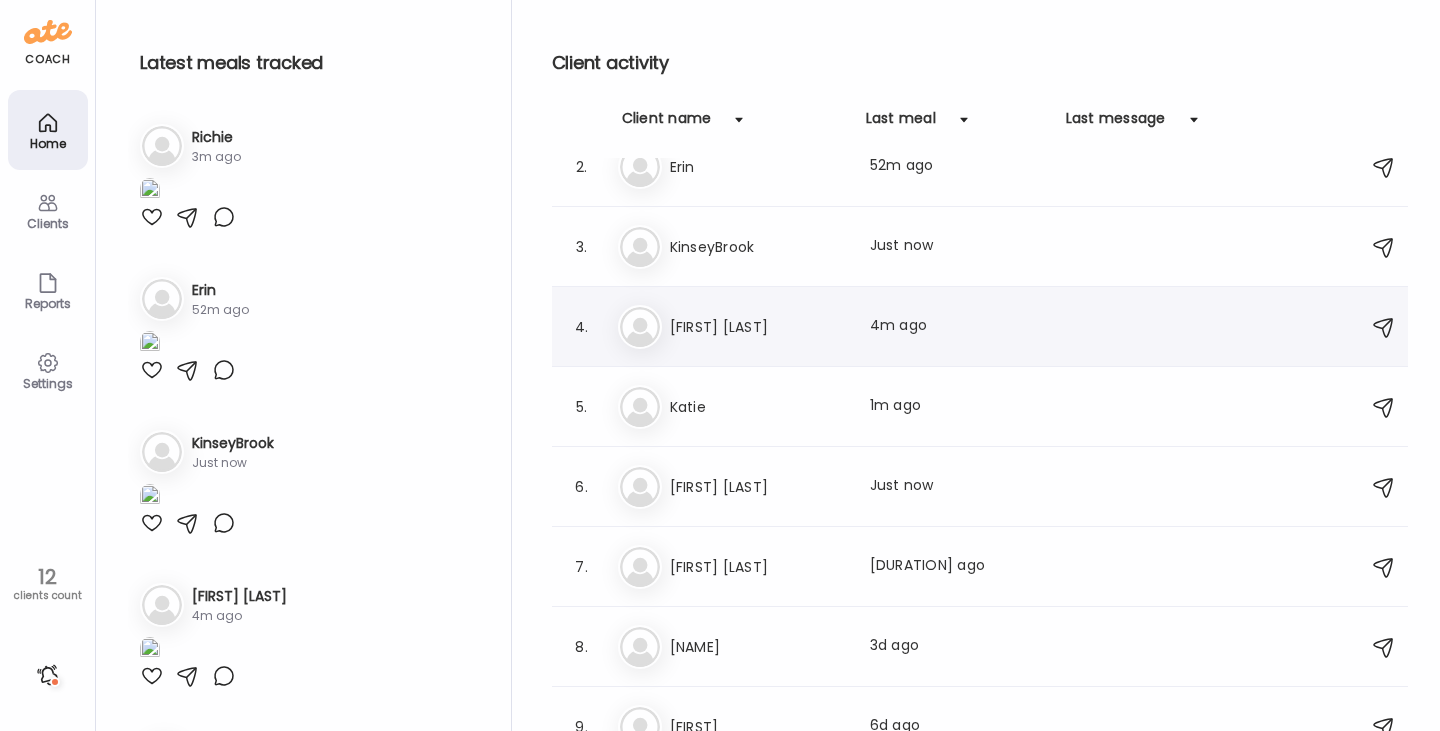 scroll, scrollTop: 176, scrollLeft: 0, axis: vertical 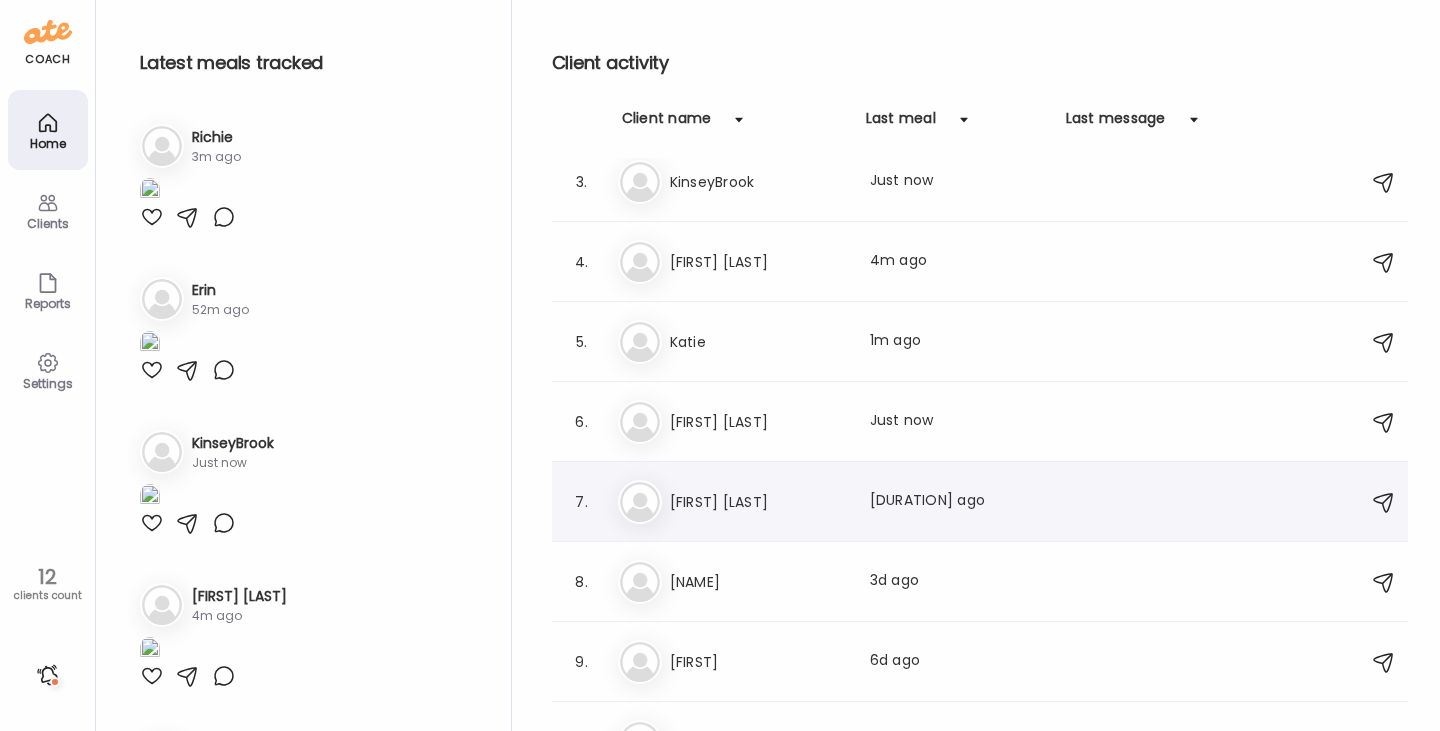 click on "Ni
[FIRST] [LAST]
Last meal: 3h ago" at bounding box center (983, 502) 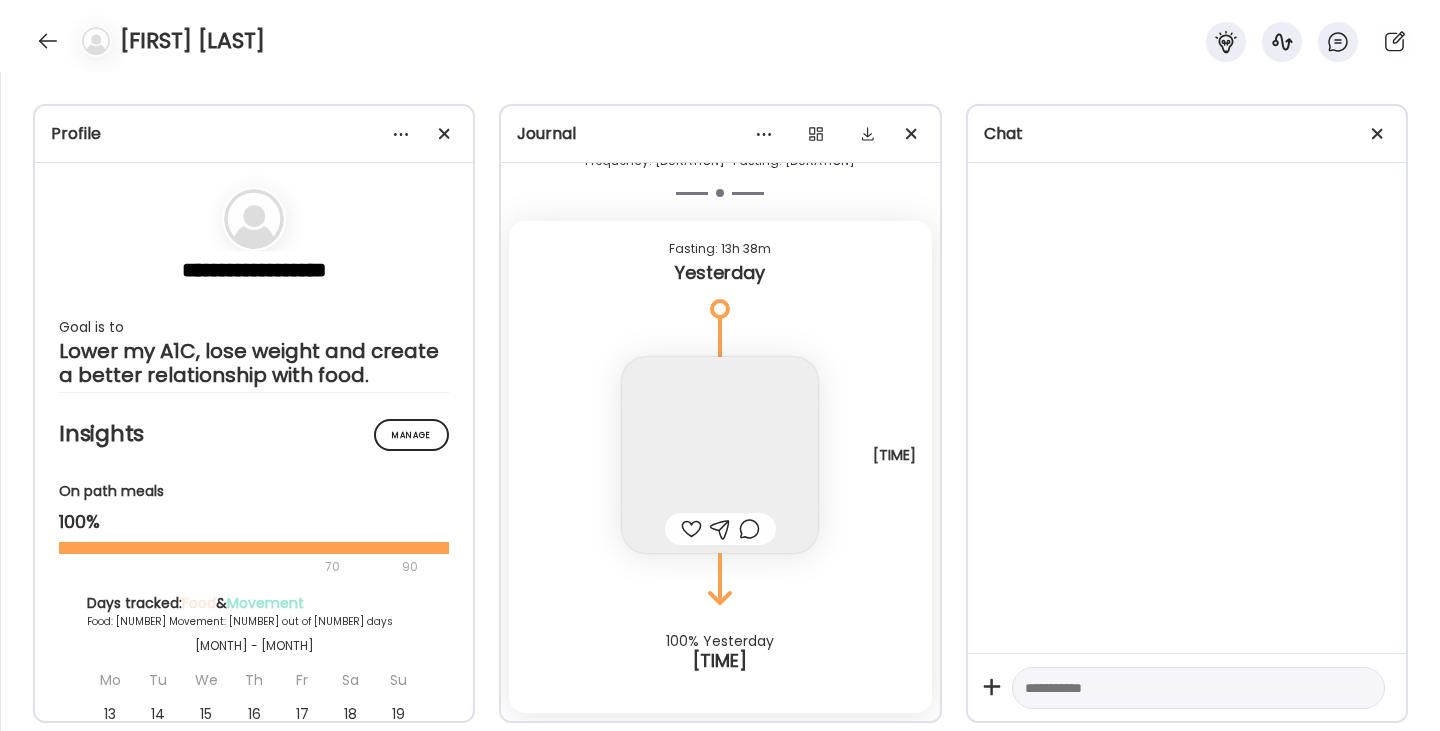 scroll, scrollTop: 21602, scrollLeft: 0, axis: vertical 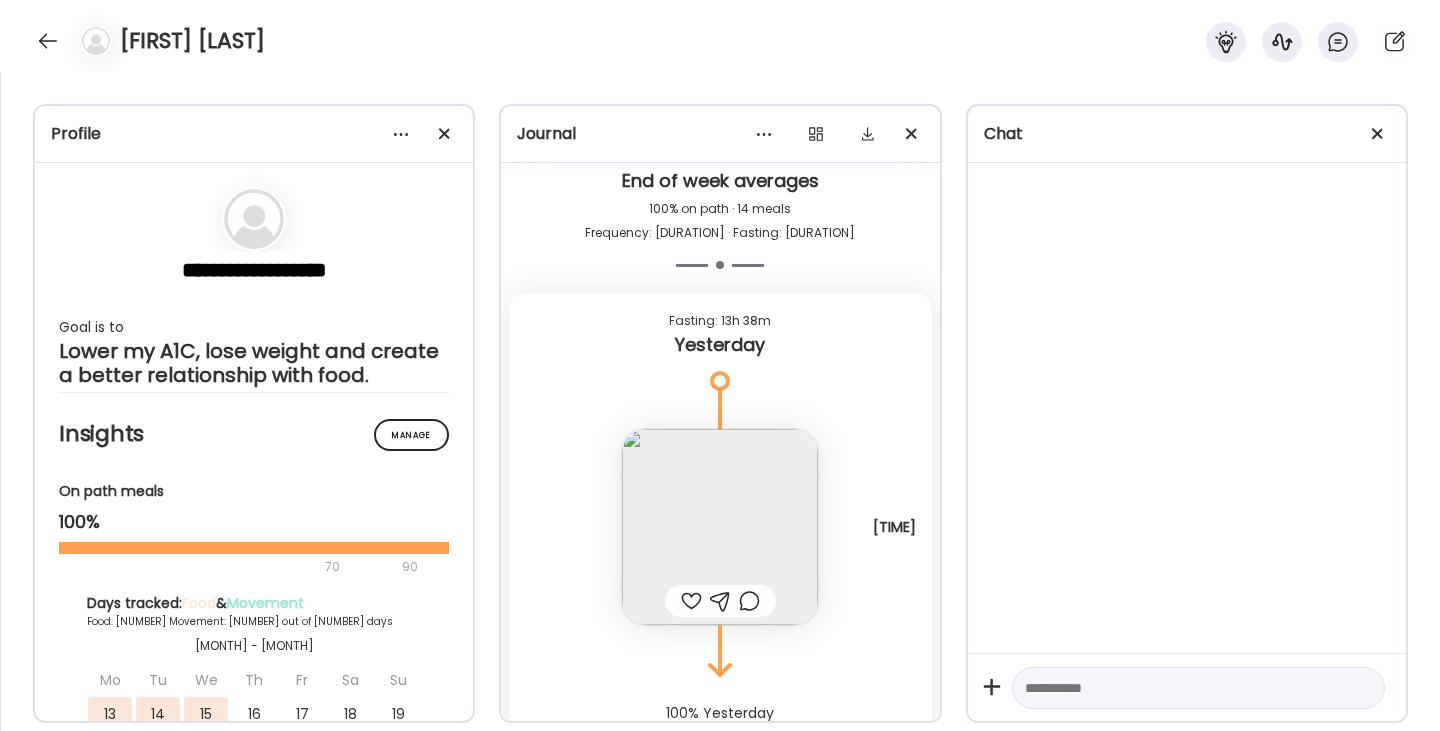 click at bounding box center (691, 601) 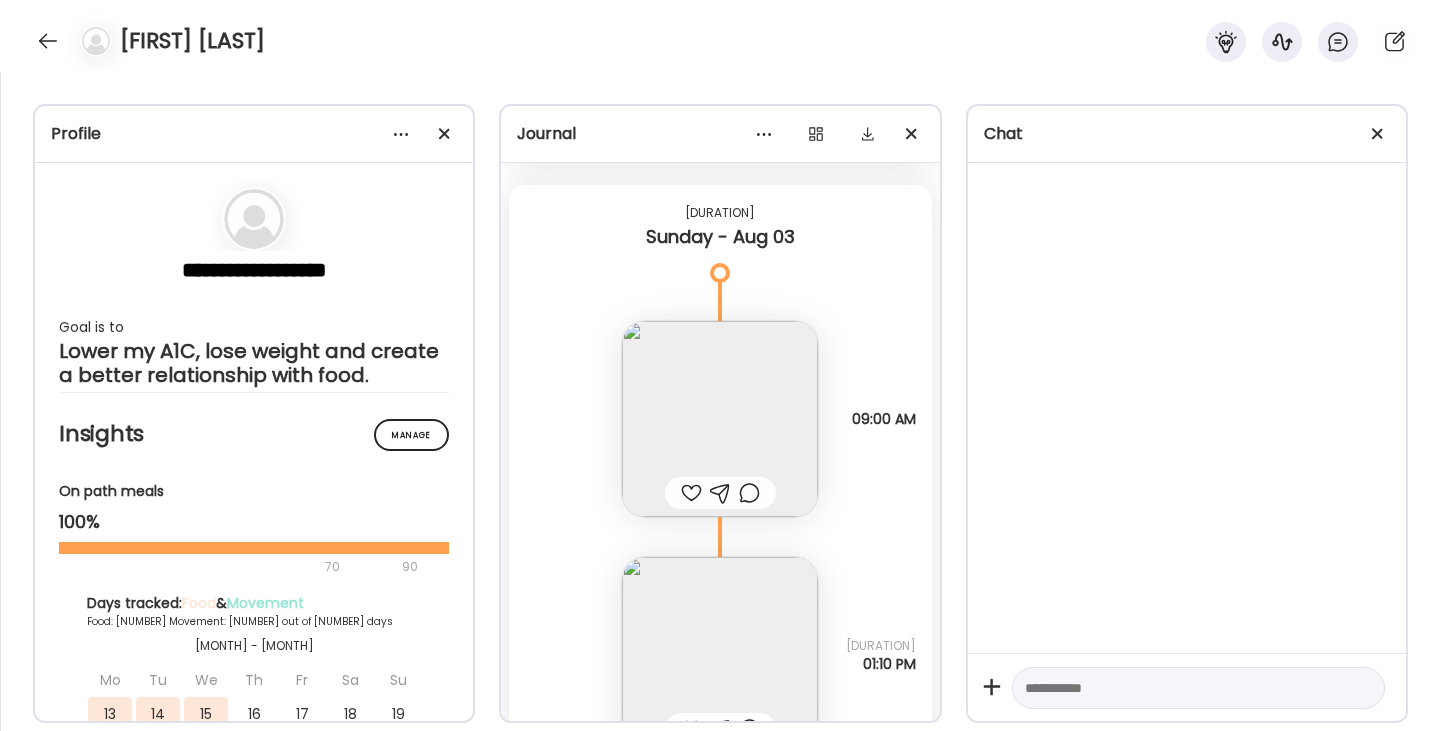 scroll, scrollTop: 20334, scrollLeft: 0, axis: vertical 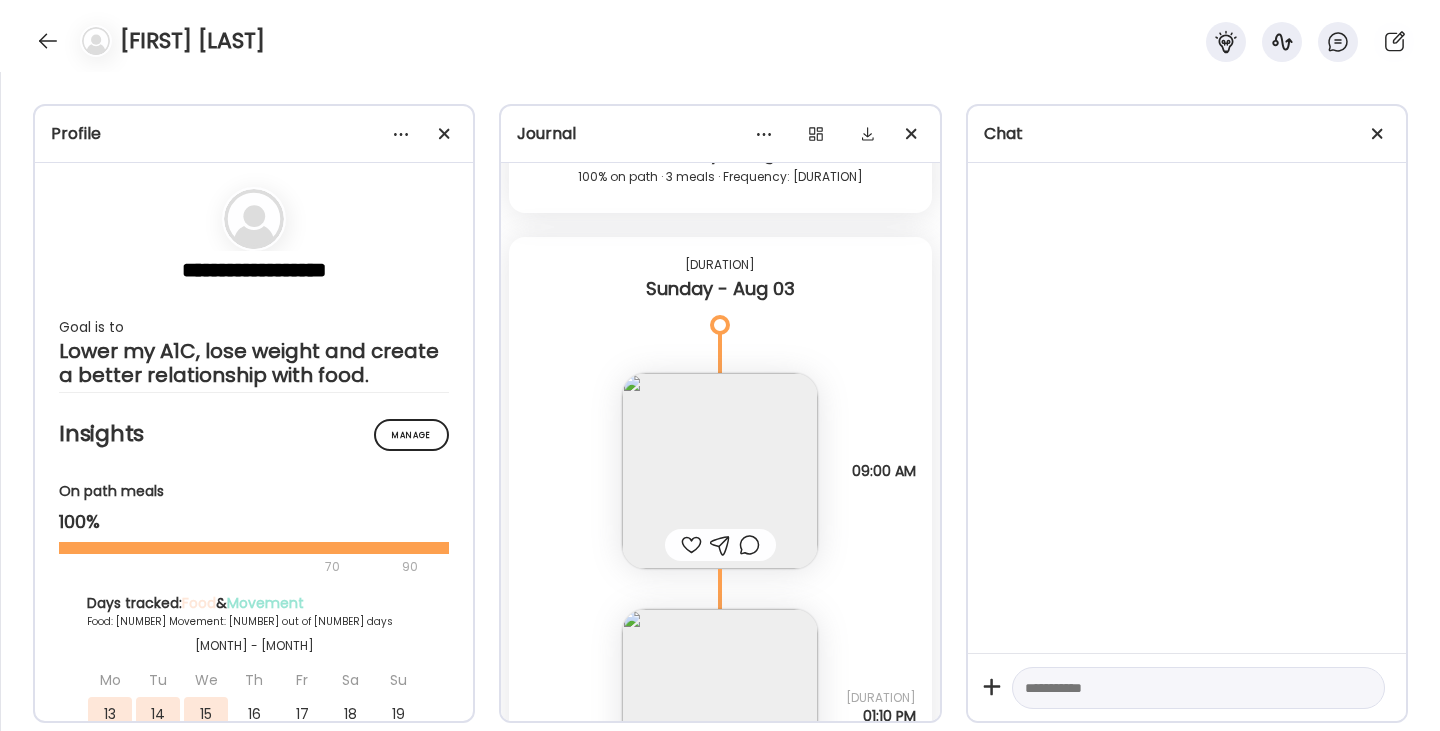 click at bounding box center (691, 545) 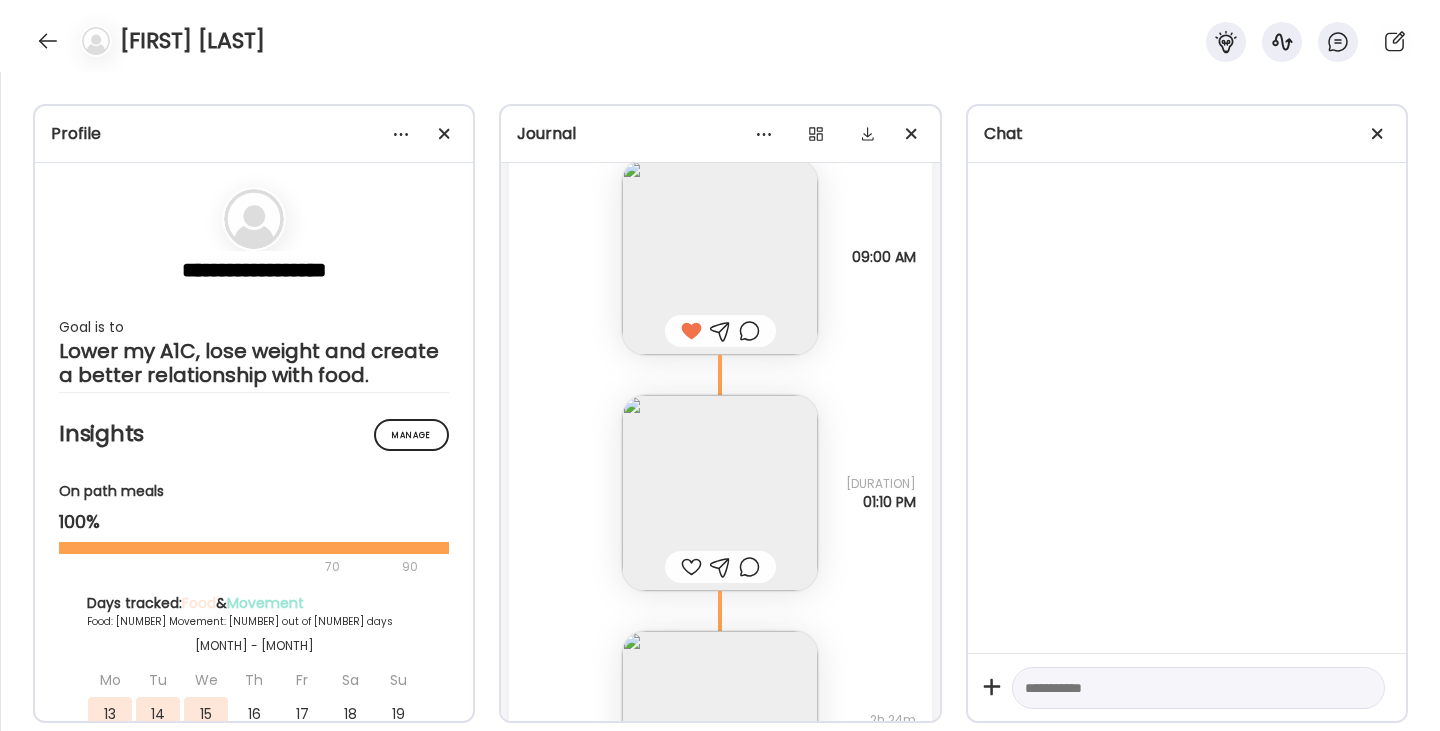 scroll, scrollTop: 20550, scrollLeft: 0, axis: vertical 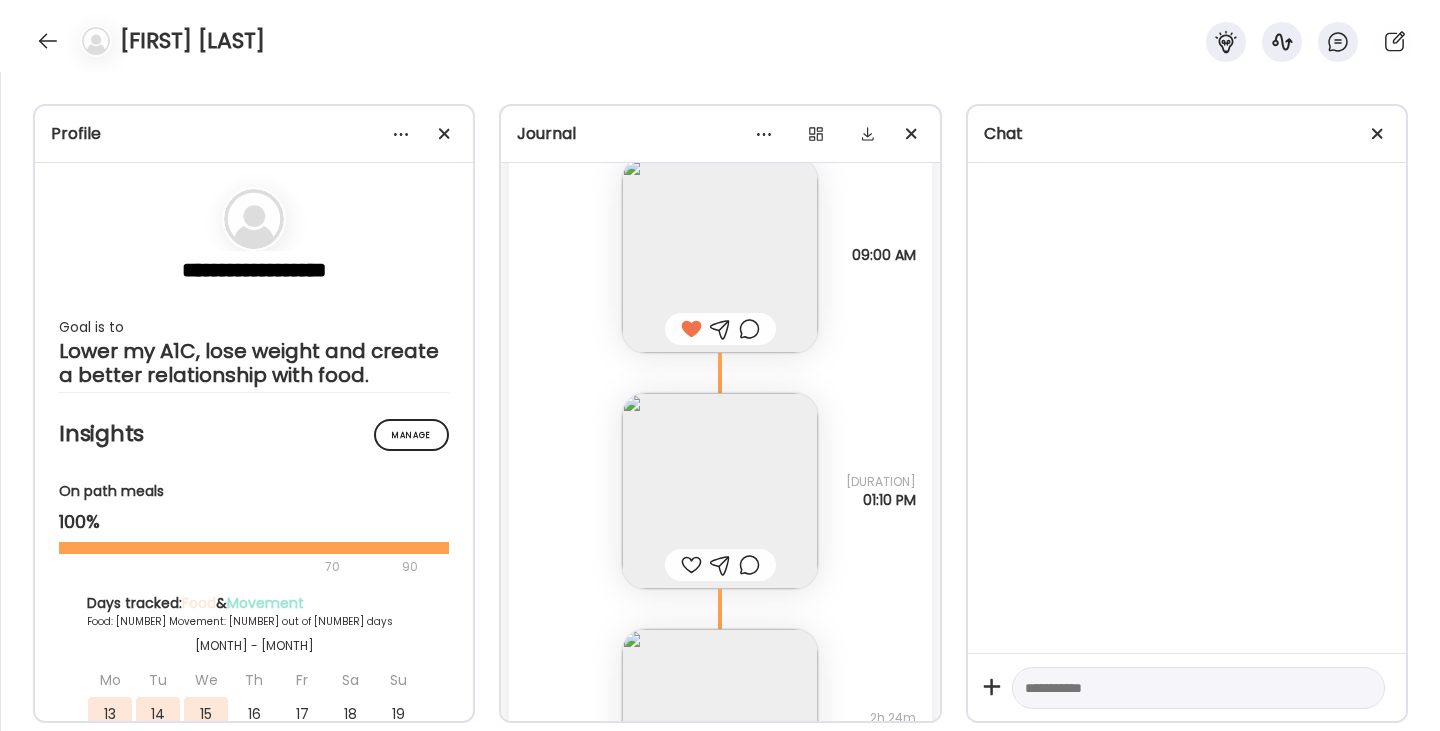 click at bounding box center [691, 565] 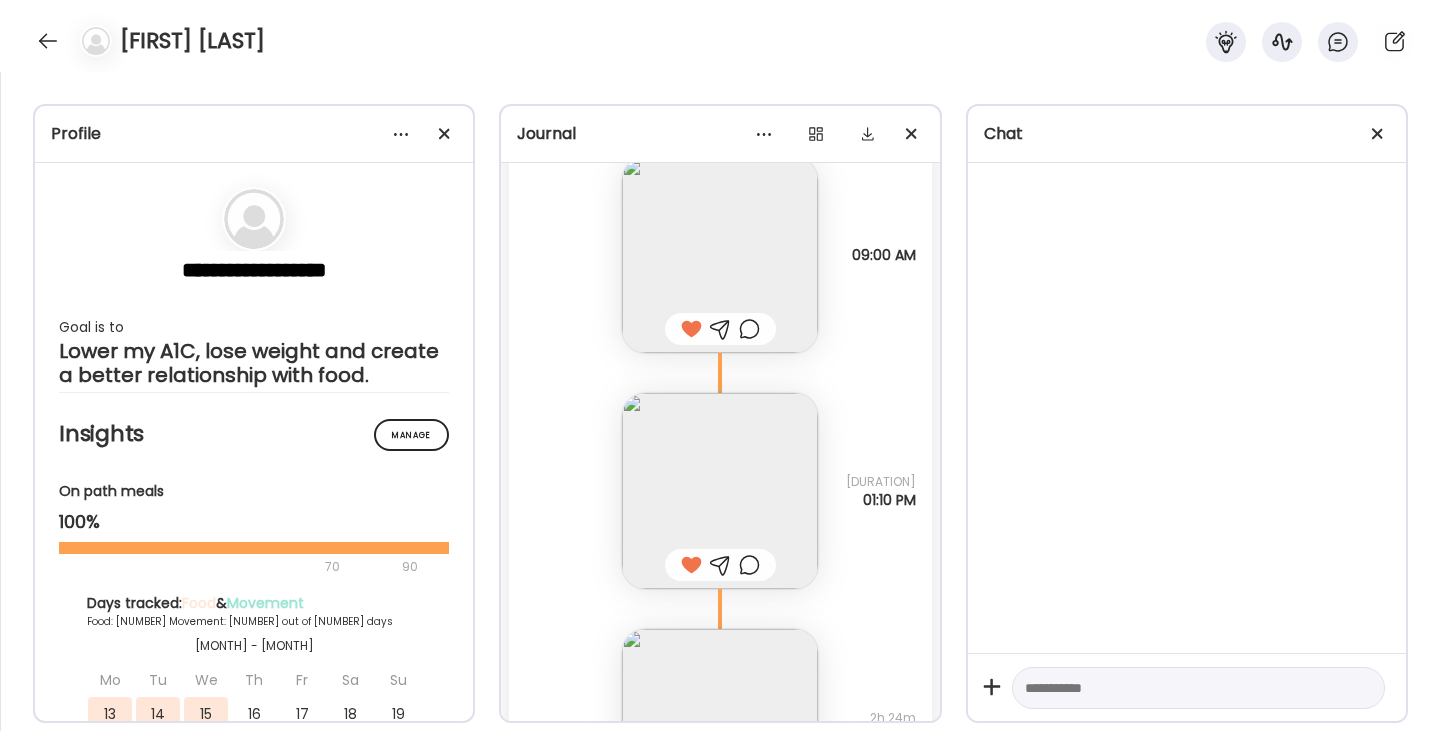 click at bounding box center [720, 491] 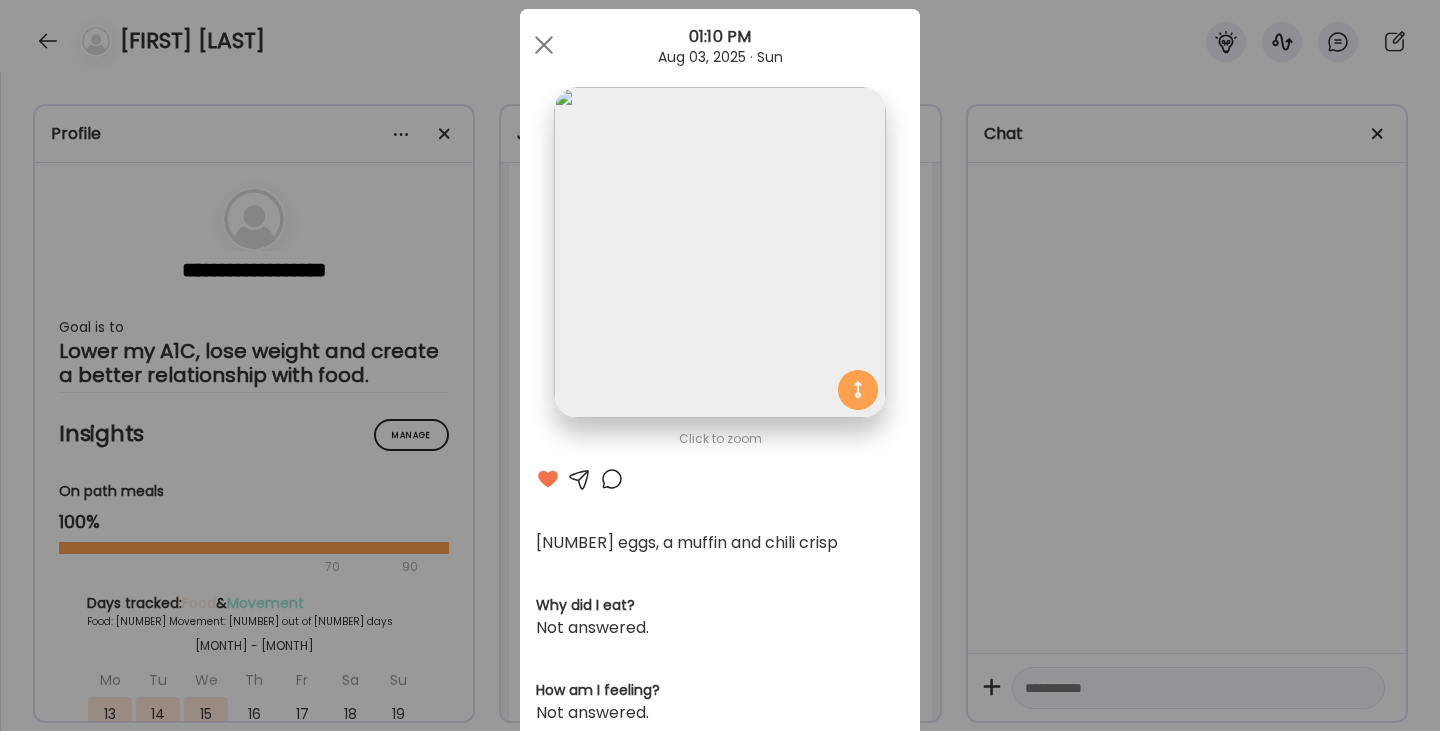 click at bounding box center (612, 479) 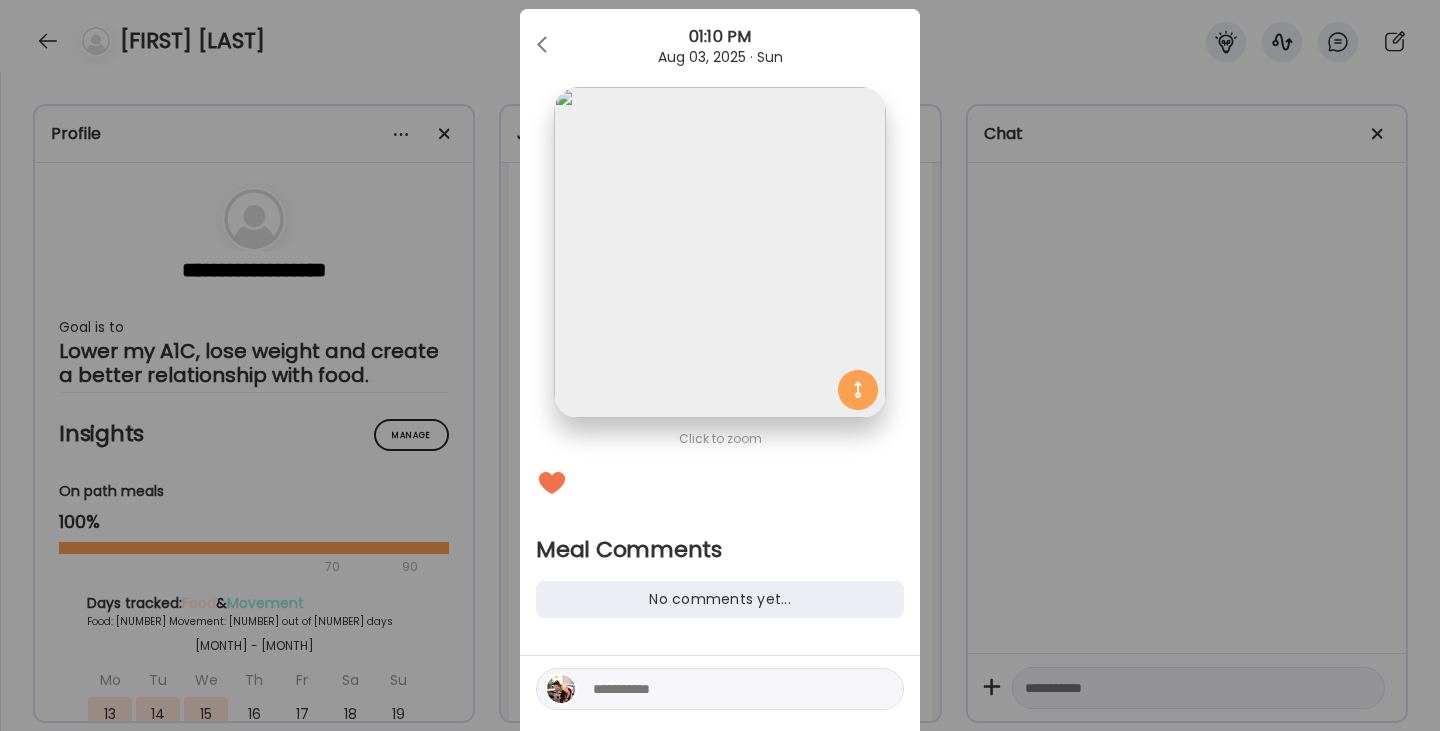 click at bounding box center [728, 689] 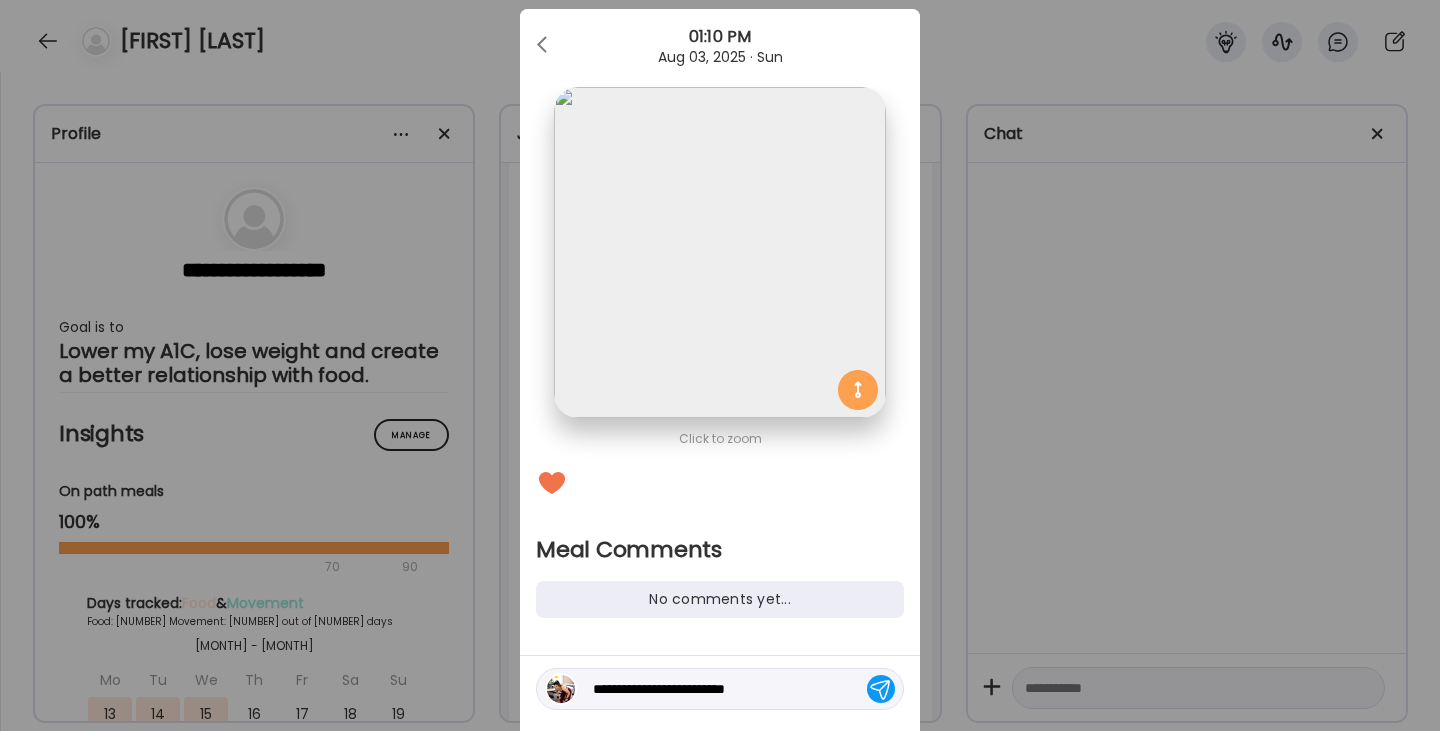 type on "**********" 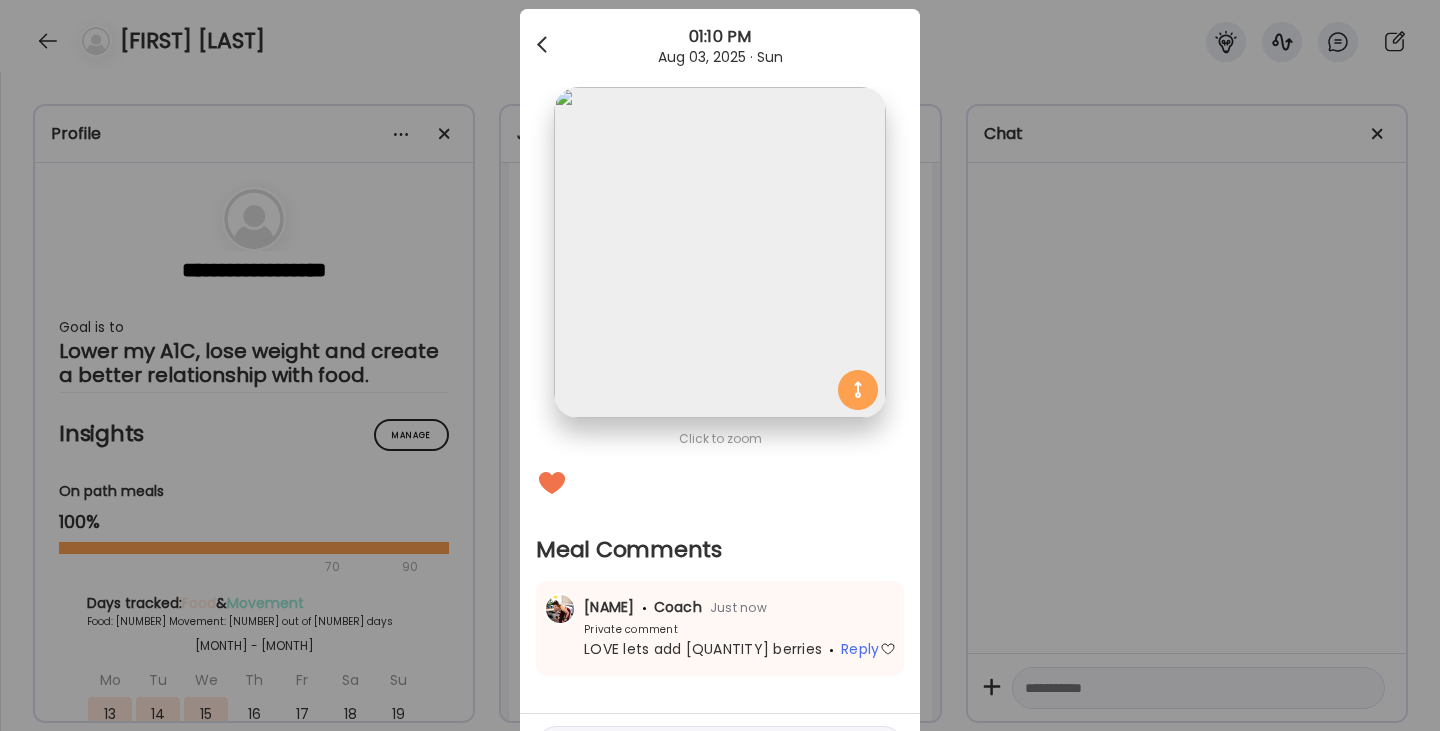 click at bounding box center (542, 41) 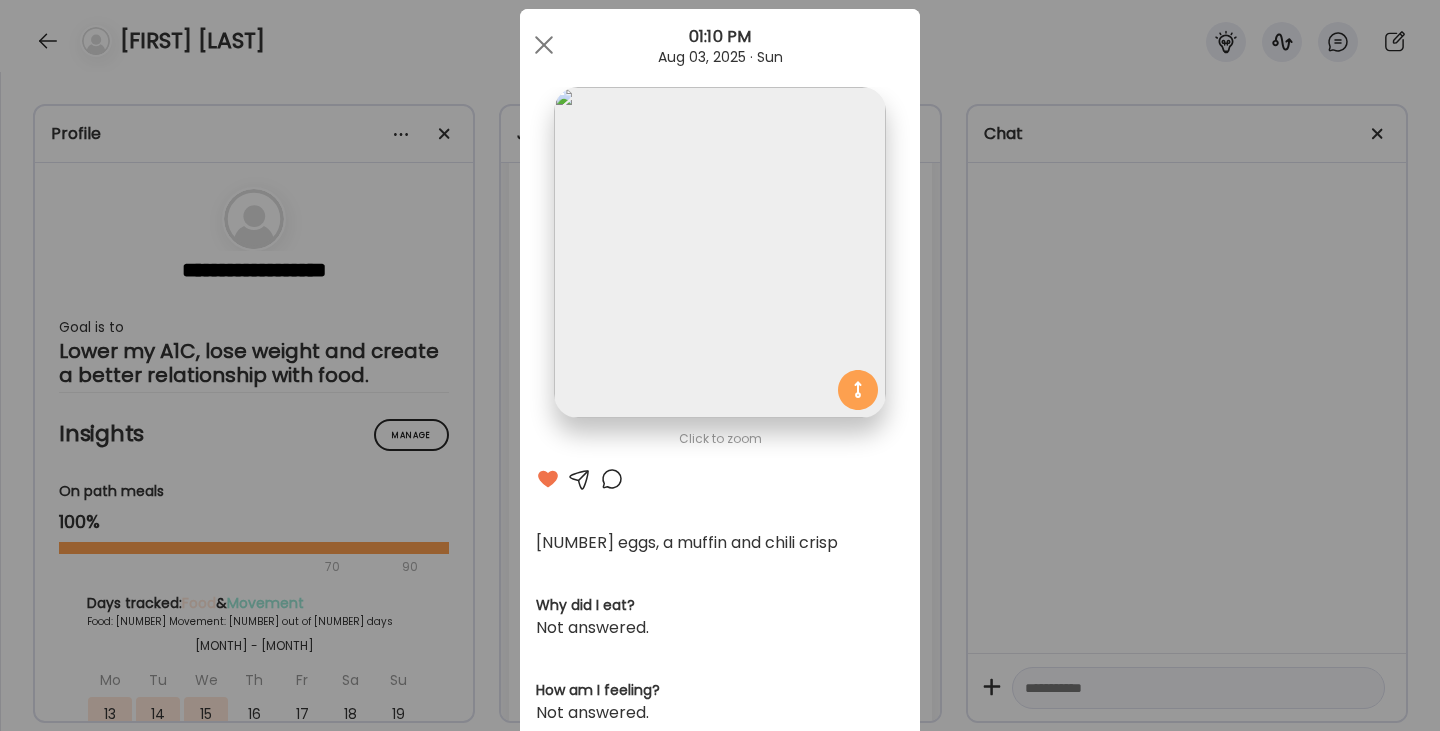 click at bounding box center (544, 45) 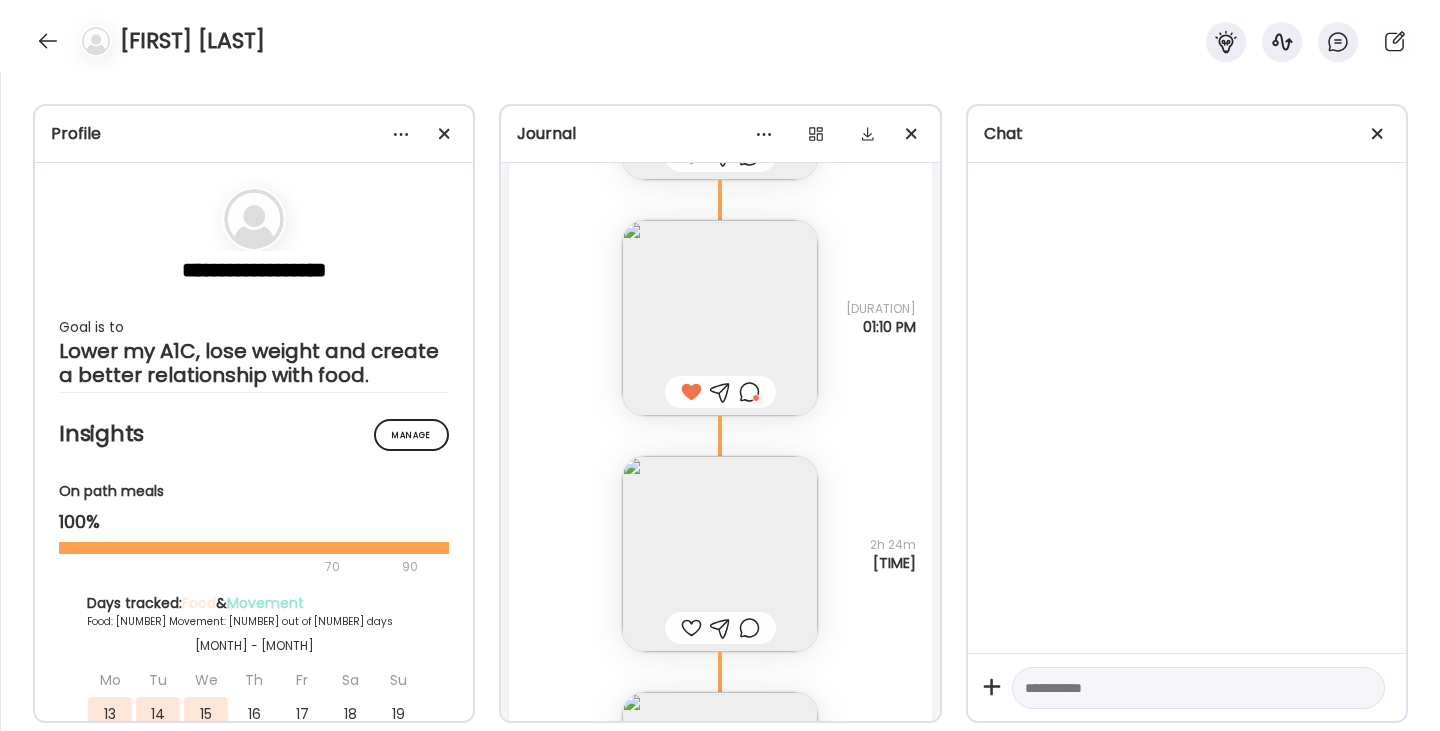 scroll, scrollTop: 20732, scrollLeft: 0, axis: vertical 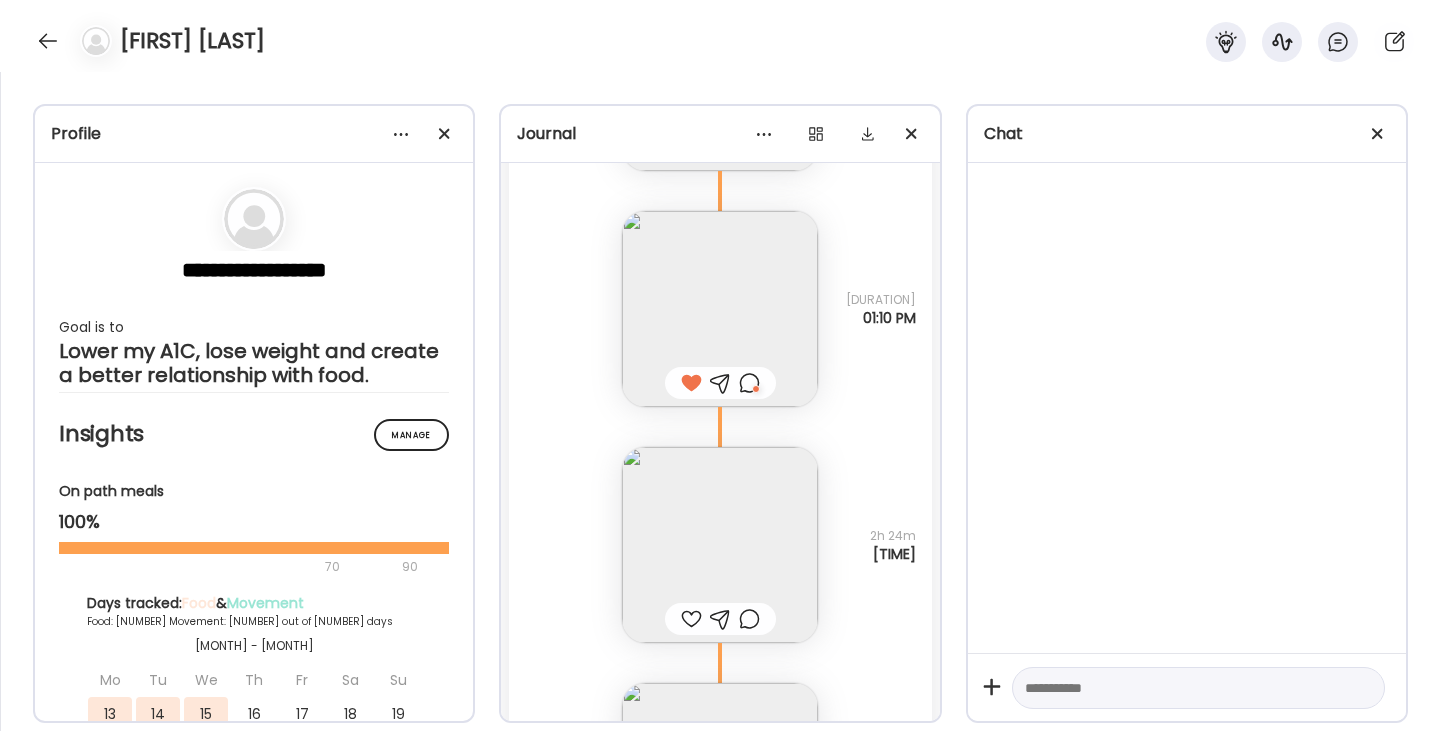 click at bounding box center (720, 545) 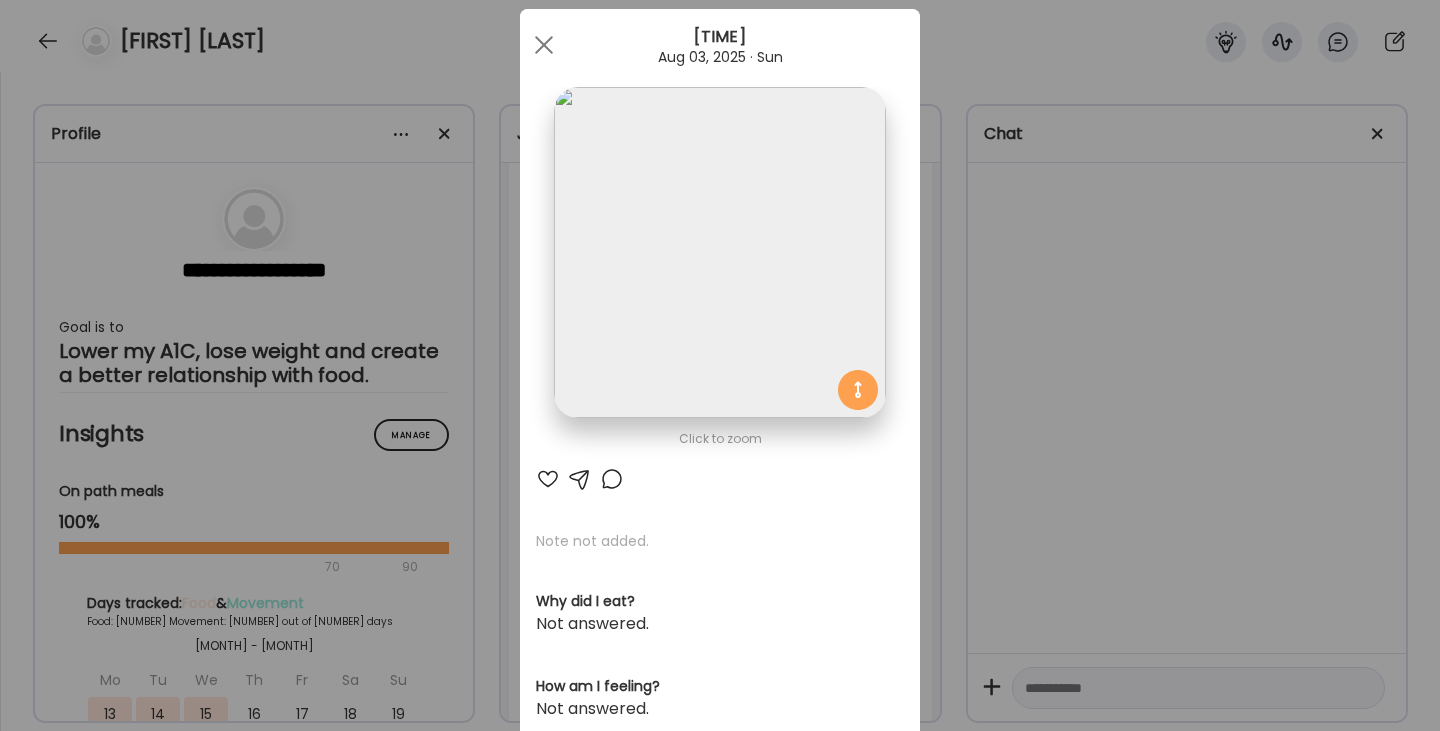 click at bounding box center [548, 479] 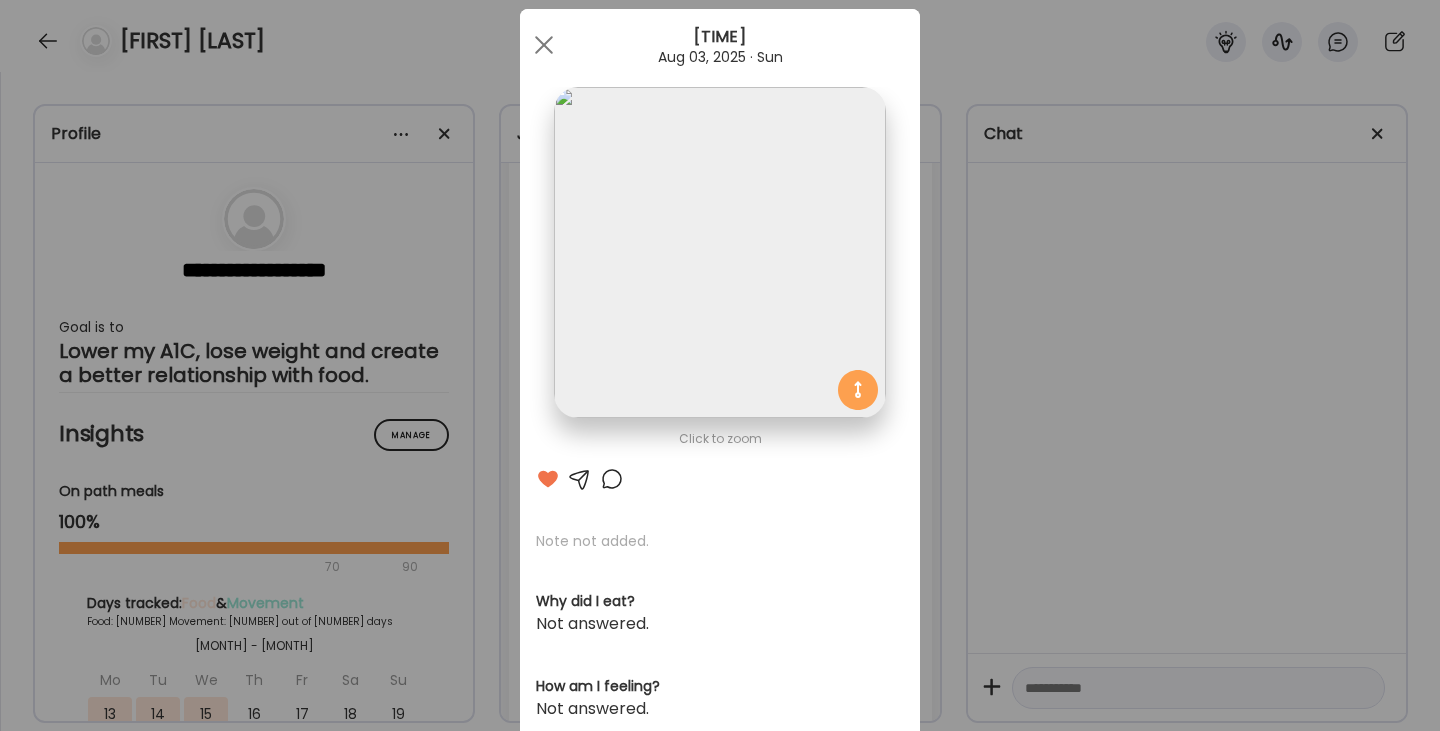 click at bounding box center [612, 479] 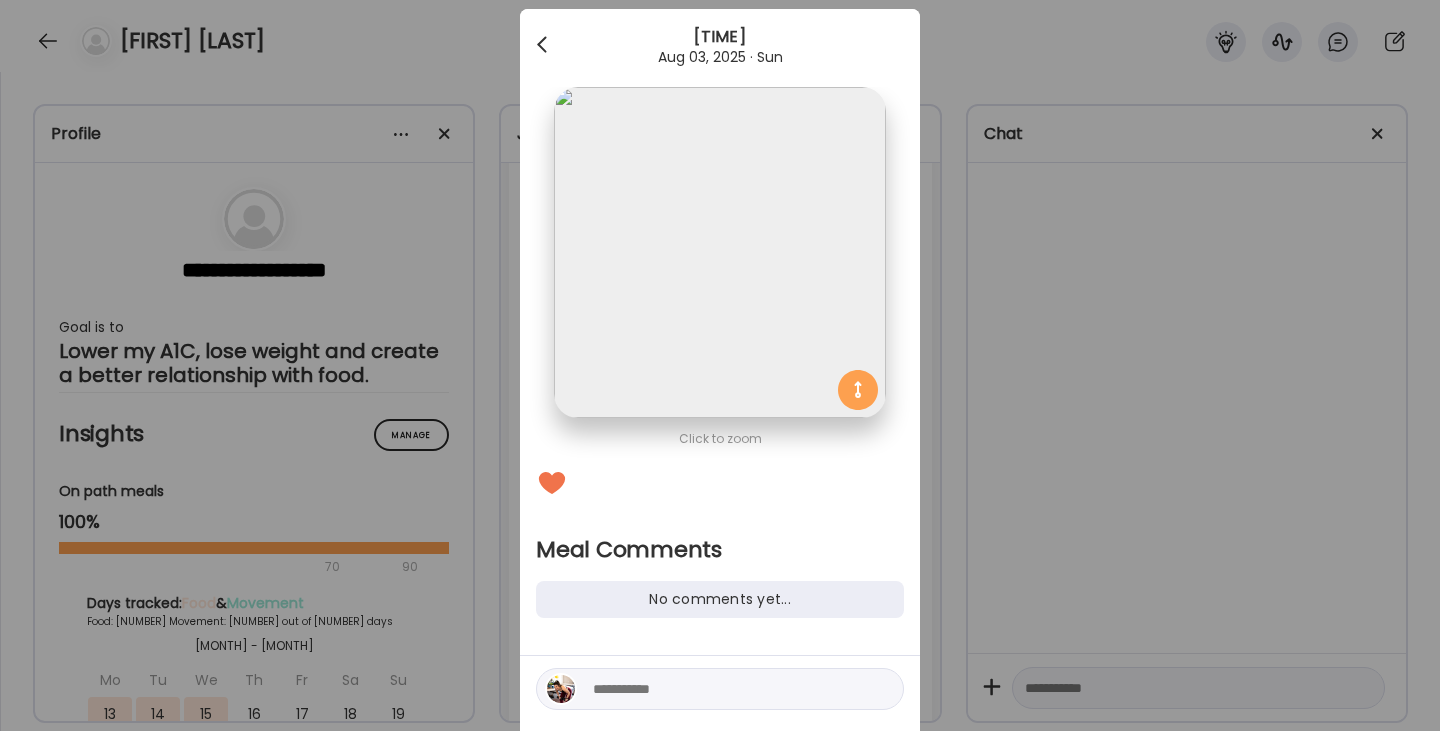 click at bounding box center (544, 45) 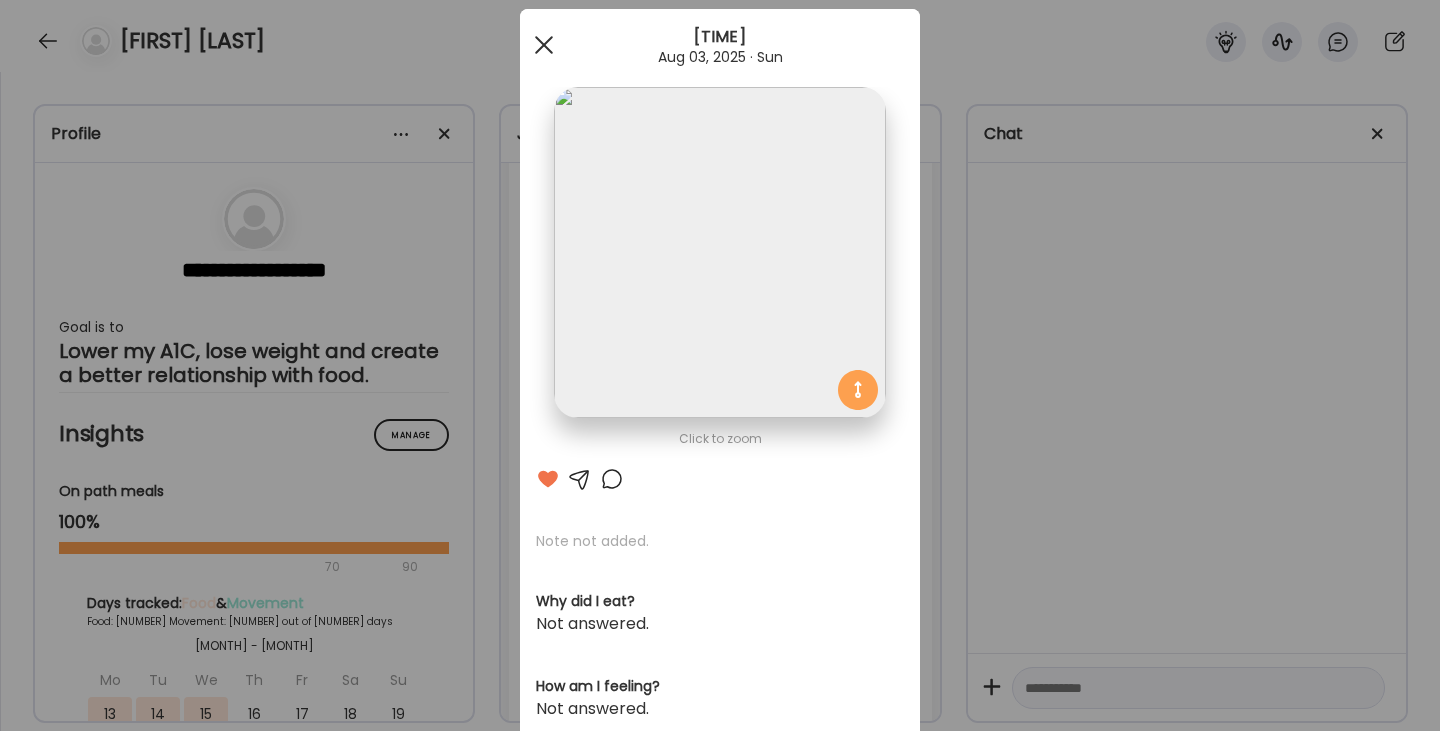 click at bounding box center [544, 45] 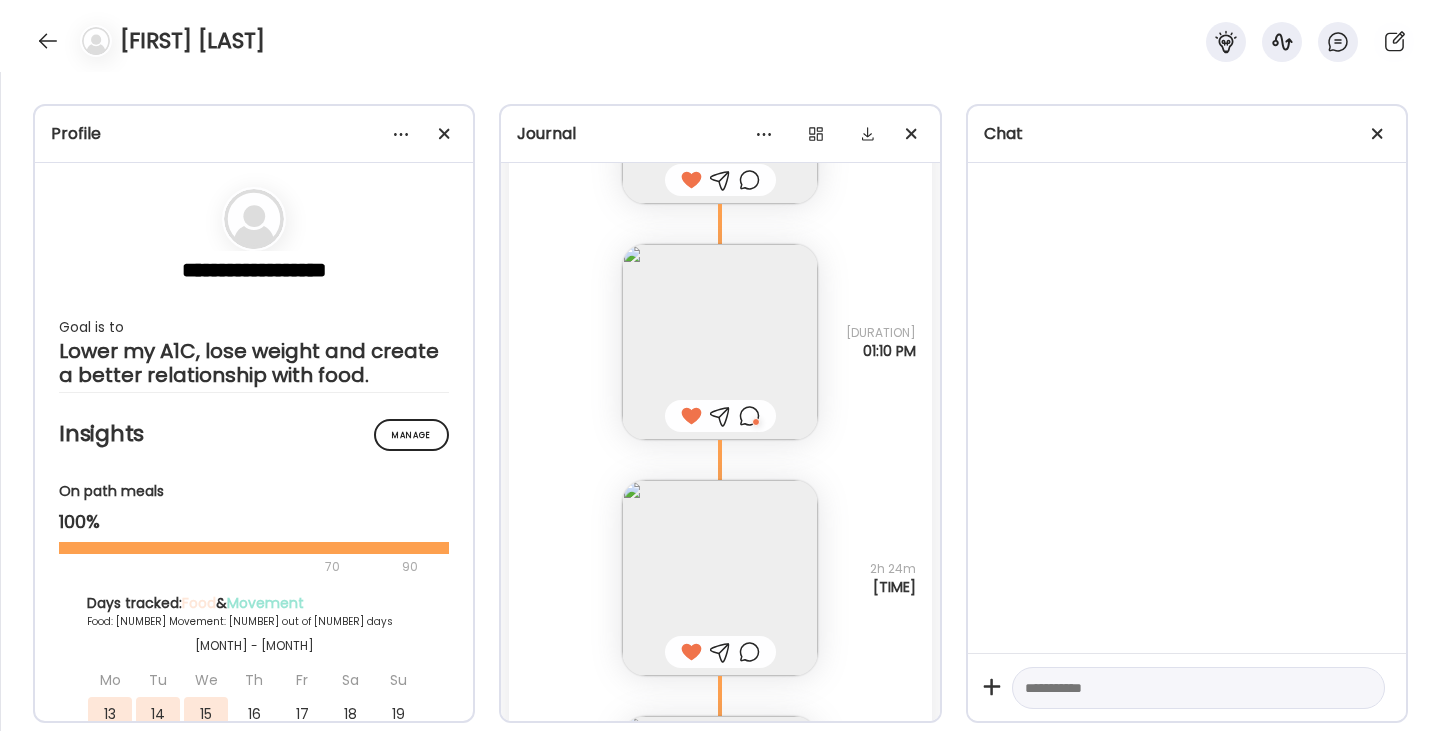 scroll, scrollTop: 20687, scrollLeft: 0, axis: vertical 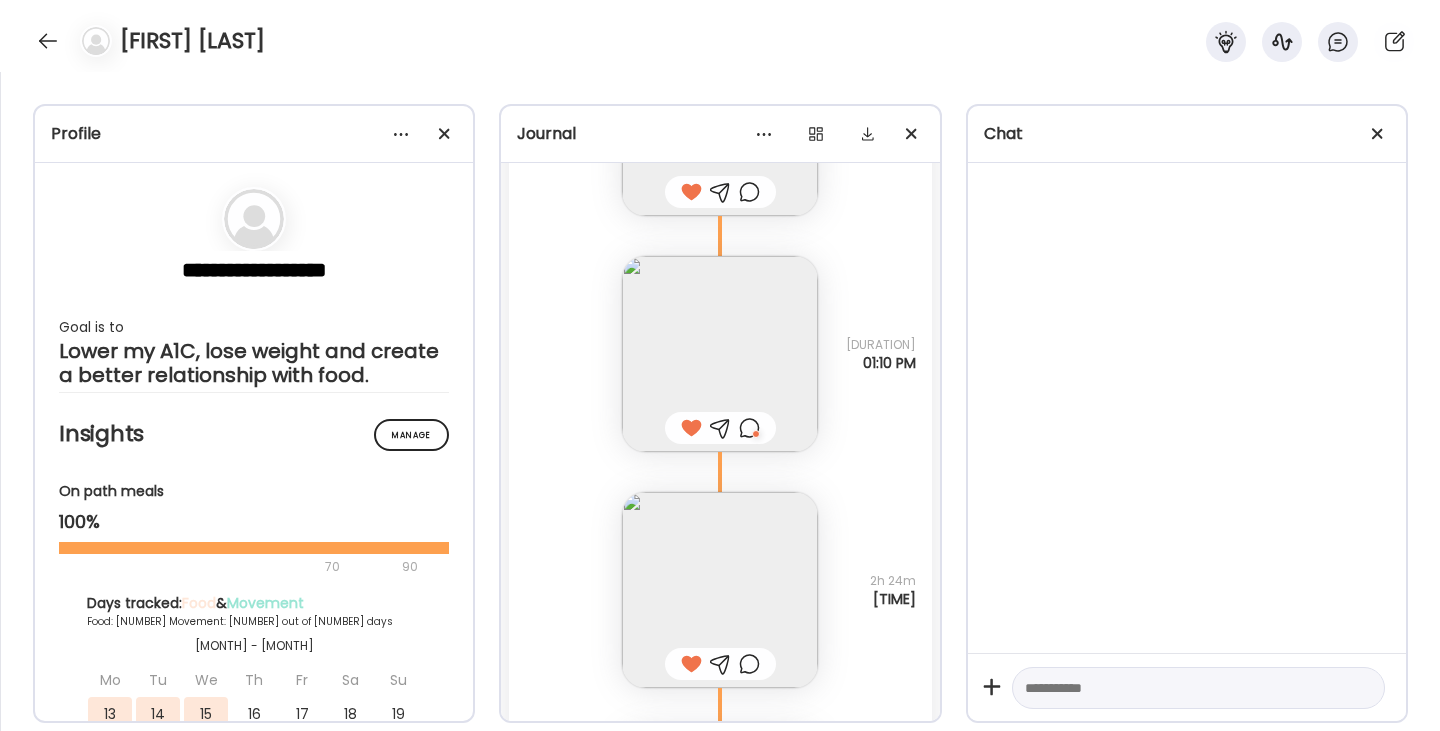 click at bounding box center (749, 664) 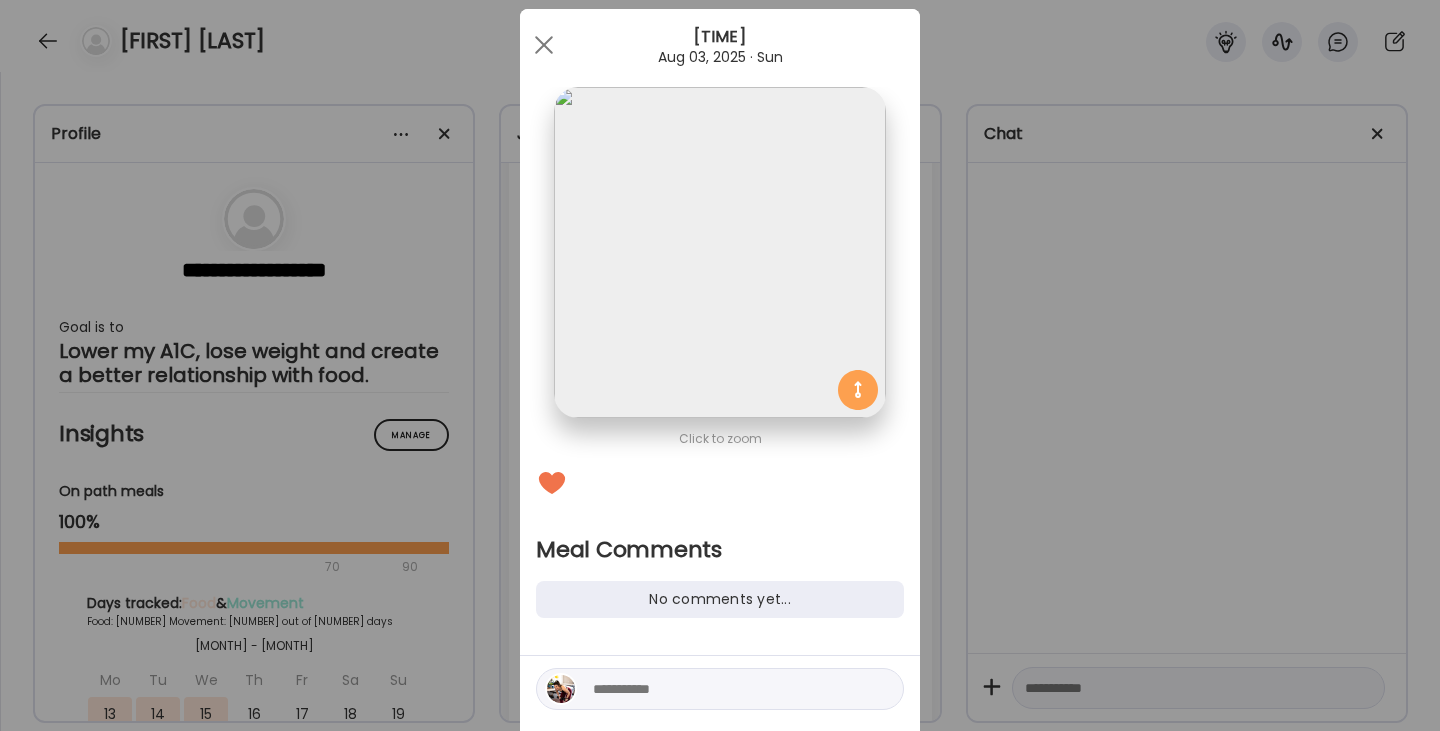 click at bounding box center [720, 689] 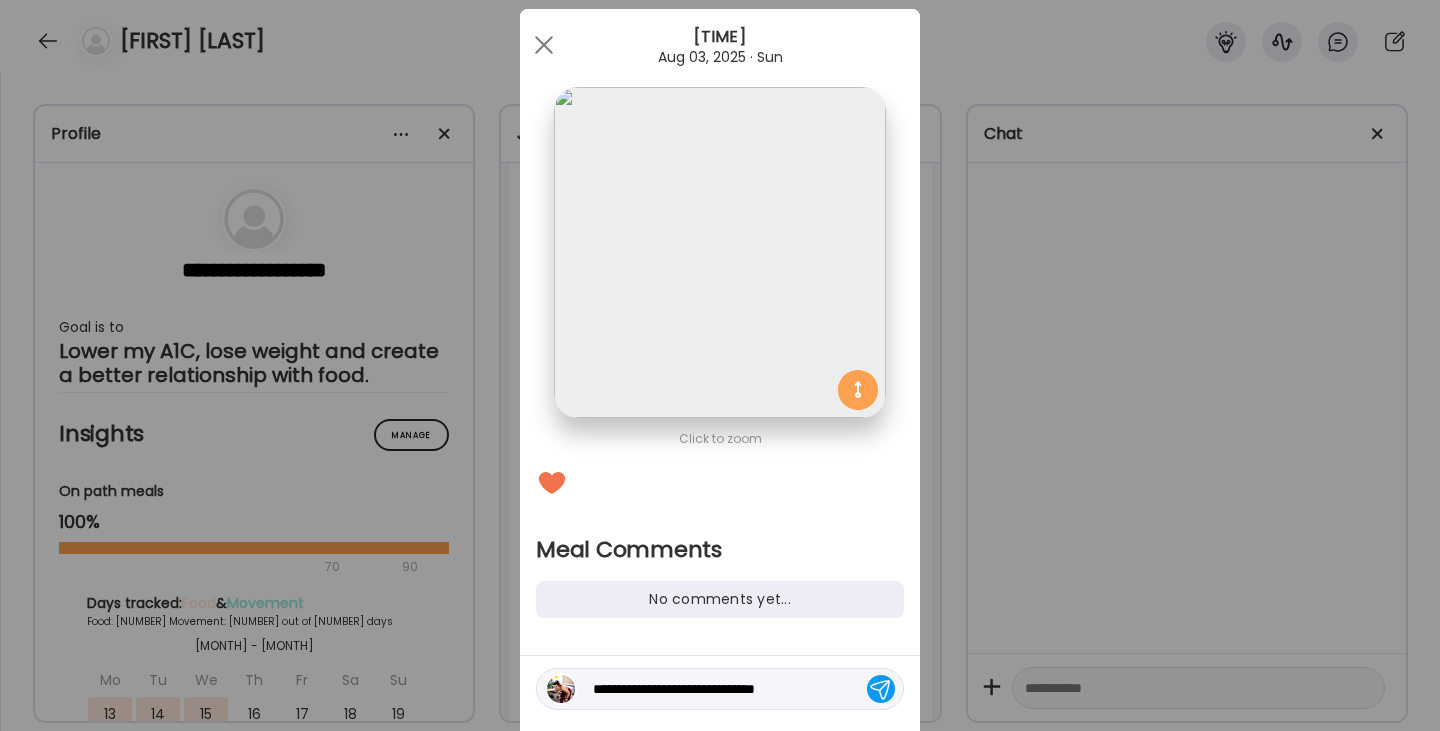 type on "**********" 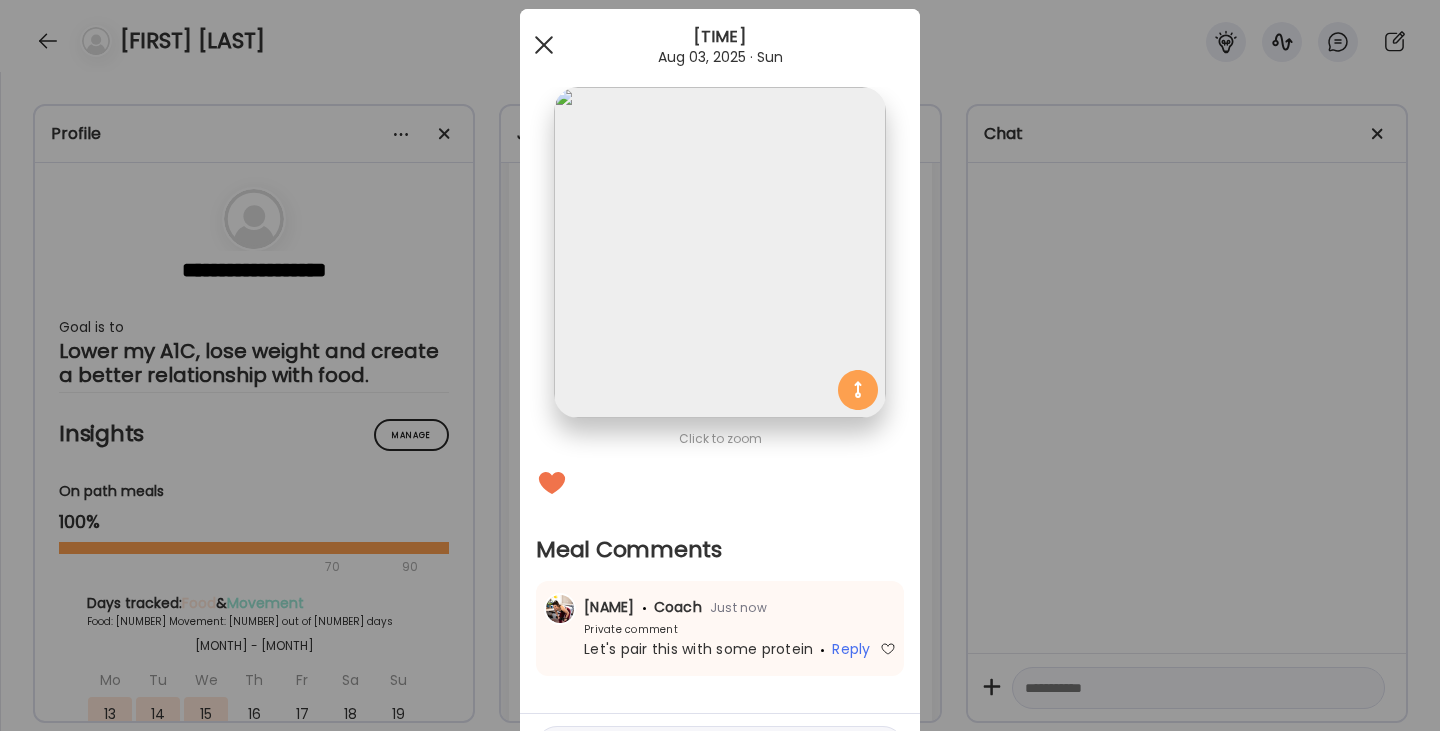click at bounding box center [544, 45] 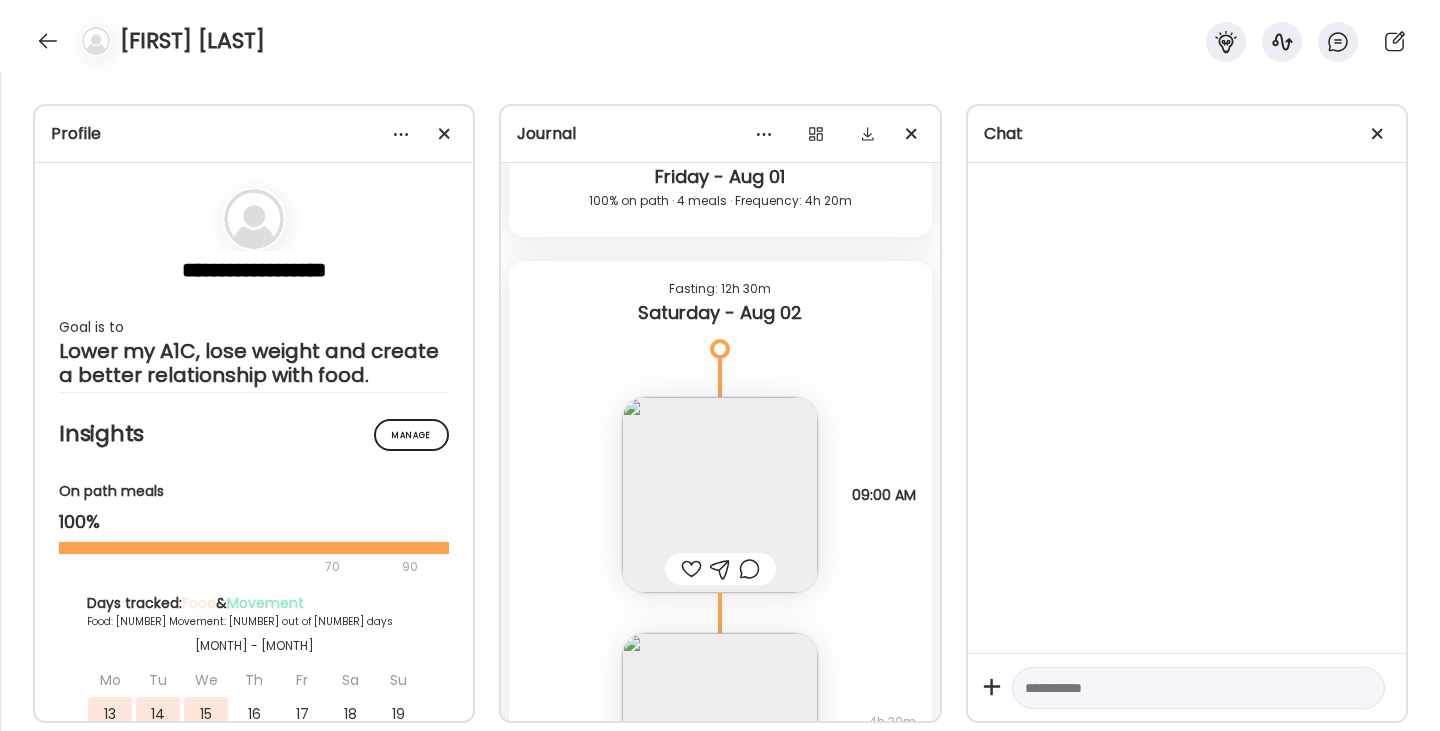 scroll, scrollTop: 19345, scrollLeft: 0, axis: vertical 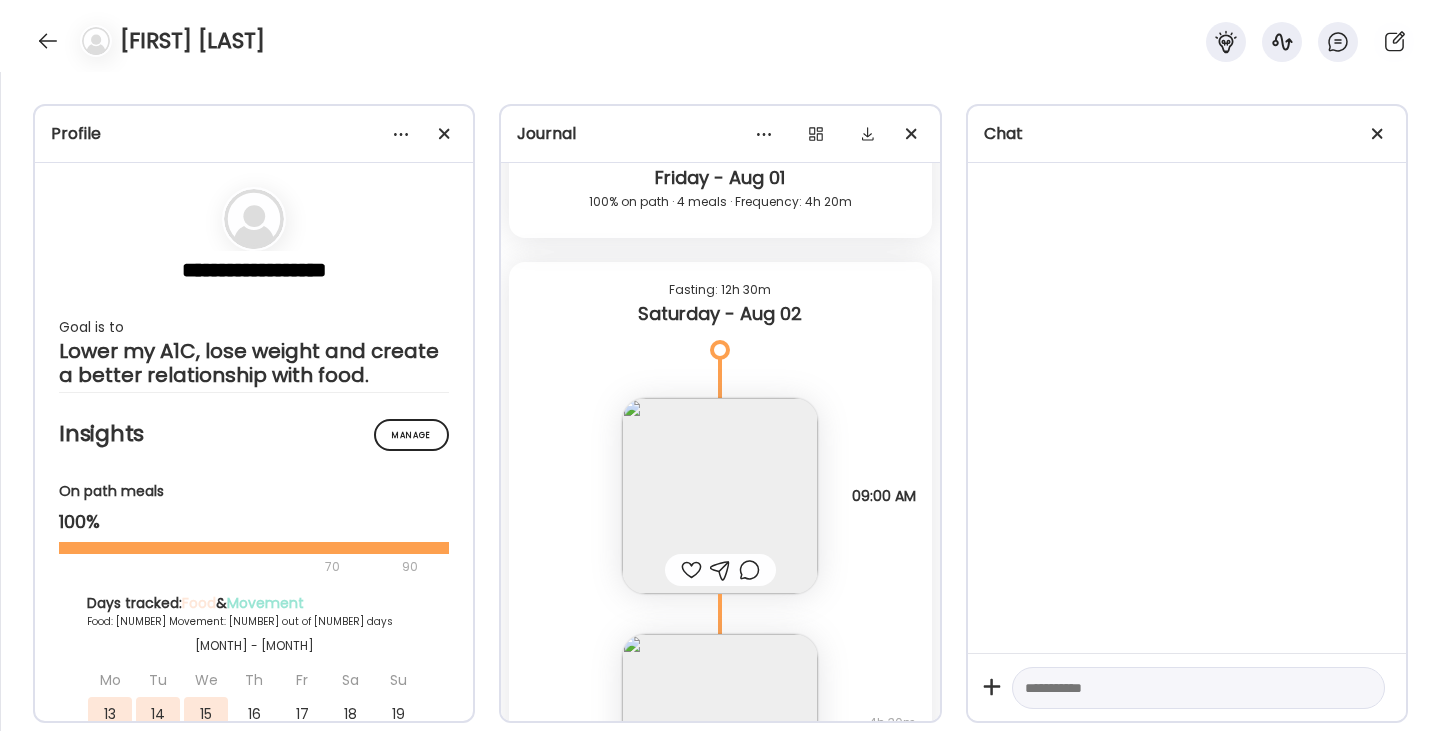 click at bounding box center [720, 496] 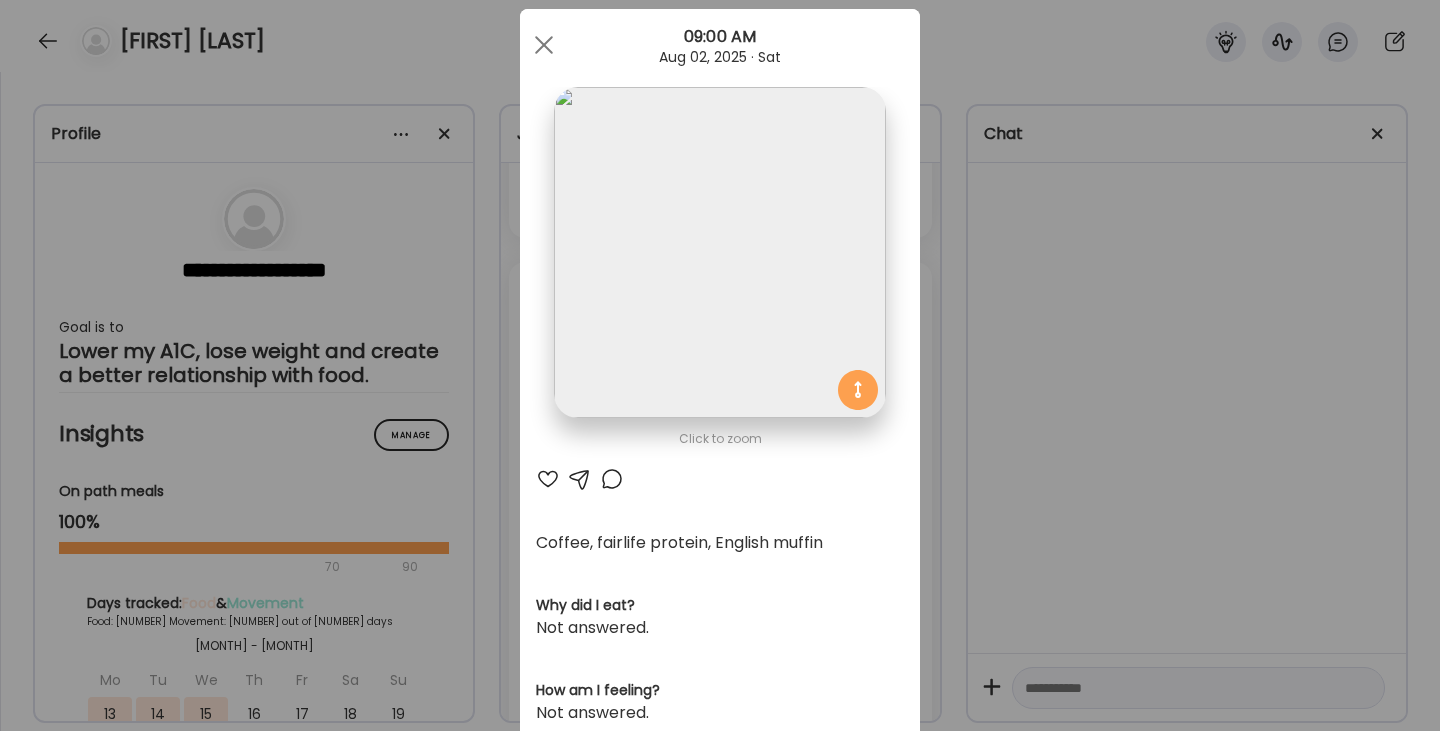 click at bounding box center [548, 479] 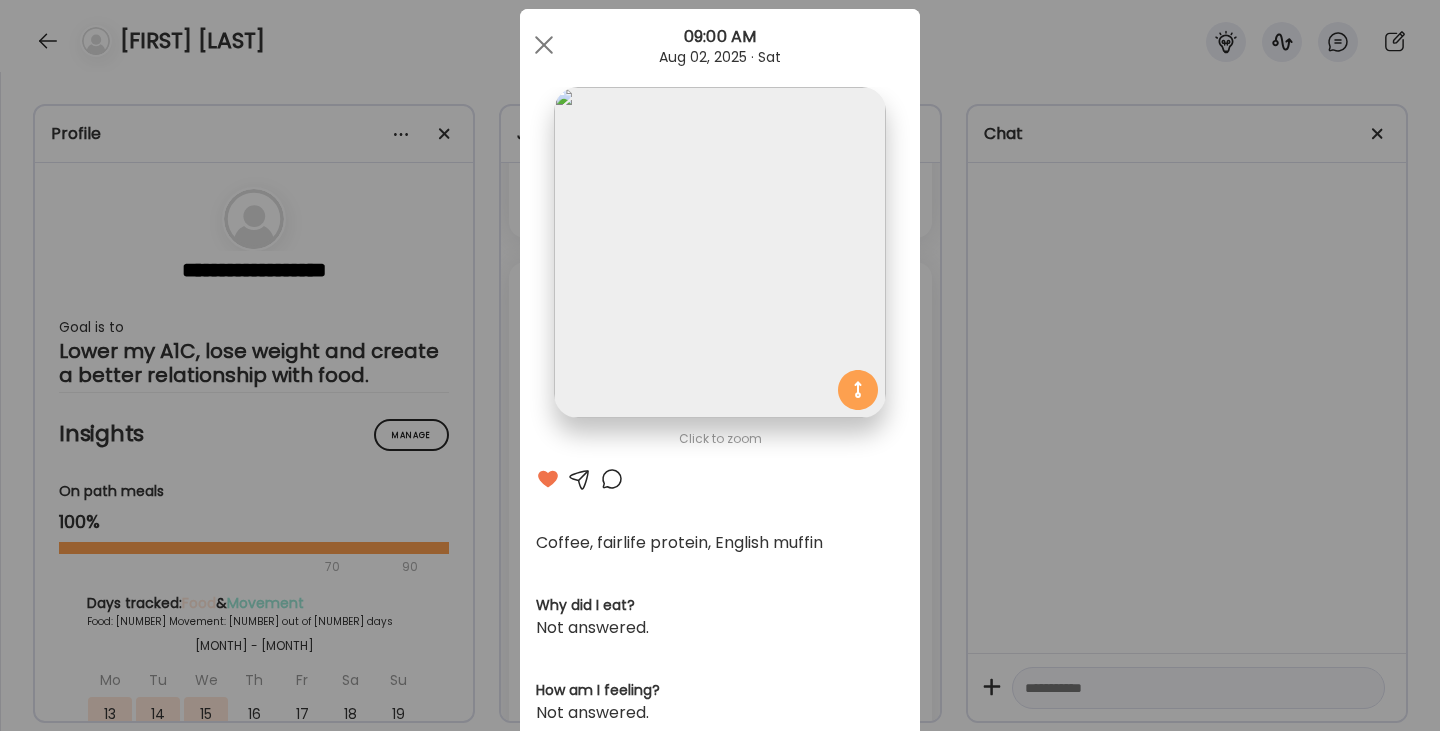 click at bounding box center [612, 479] 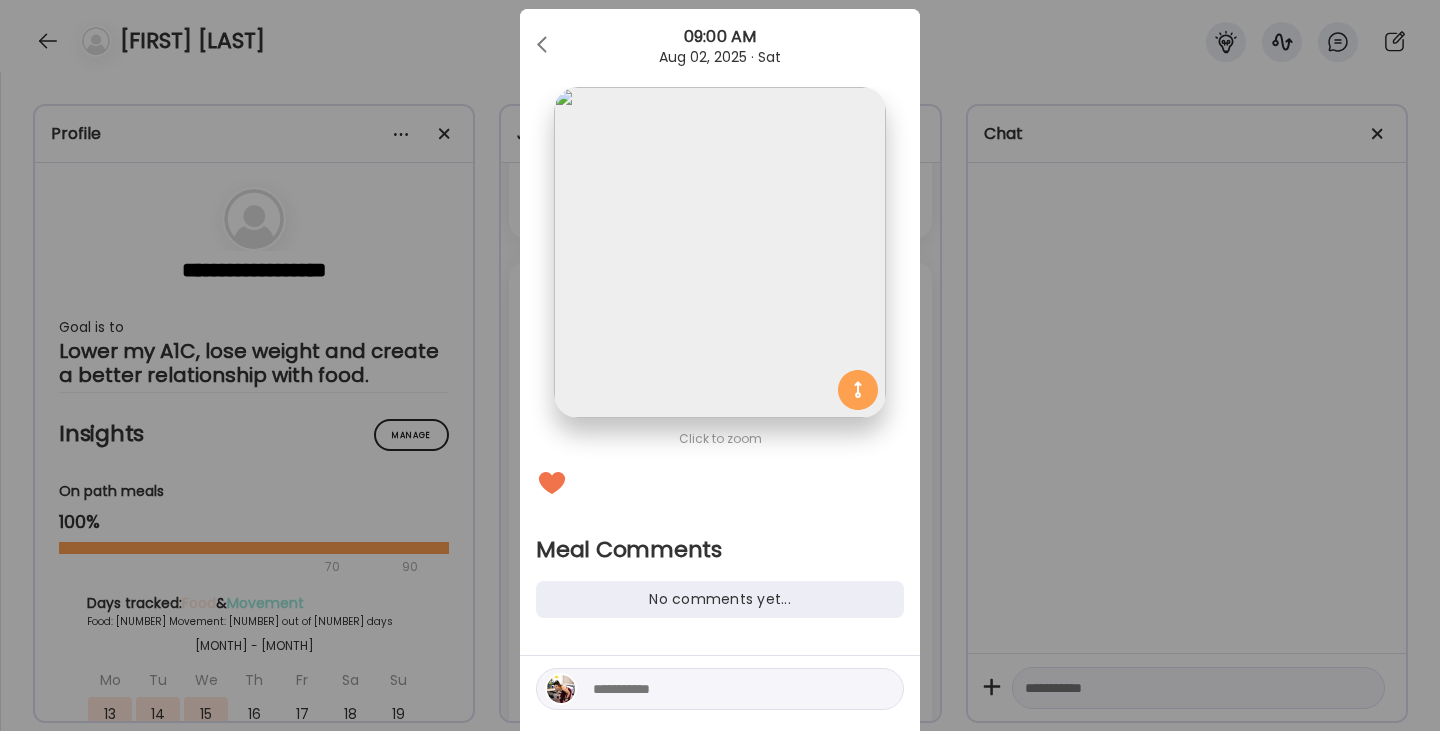 click at bounding box center (728, 689) 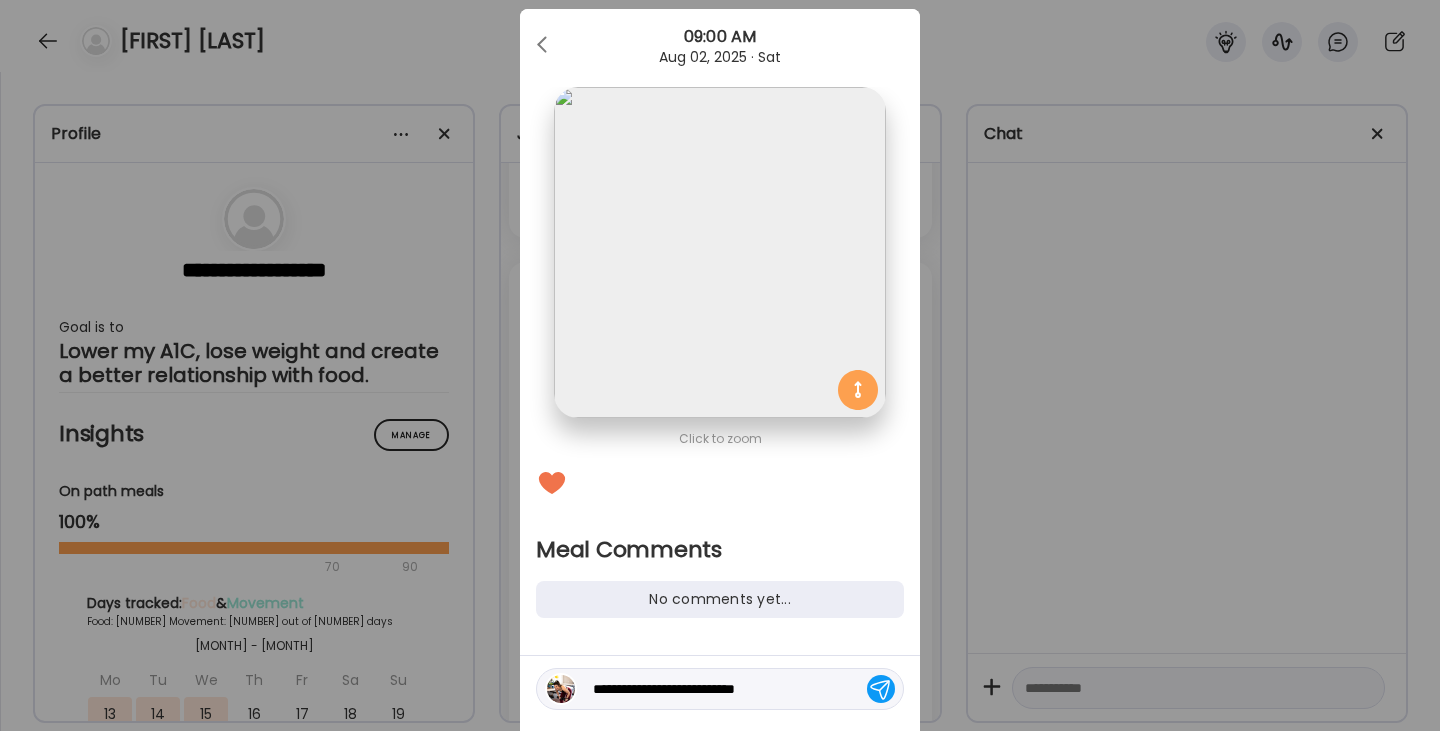 type on "**********" 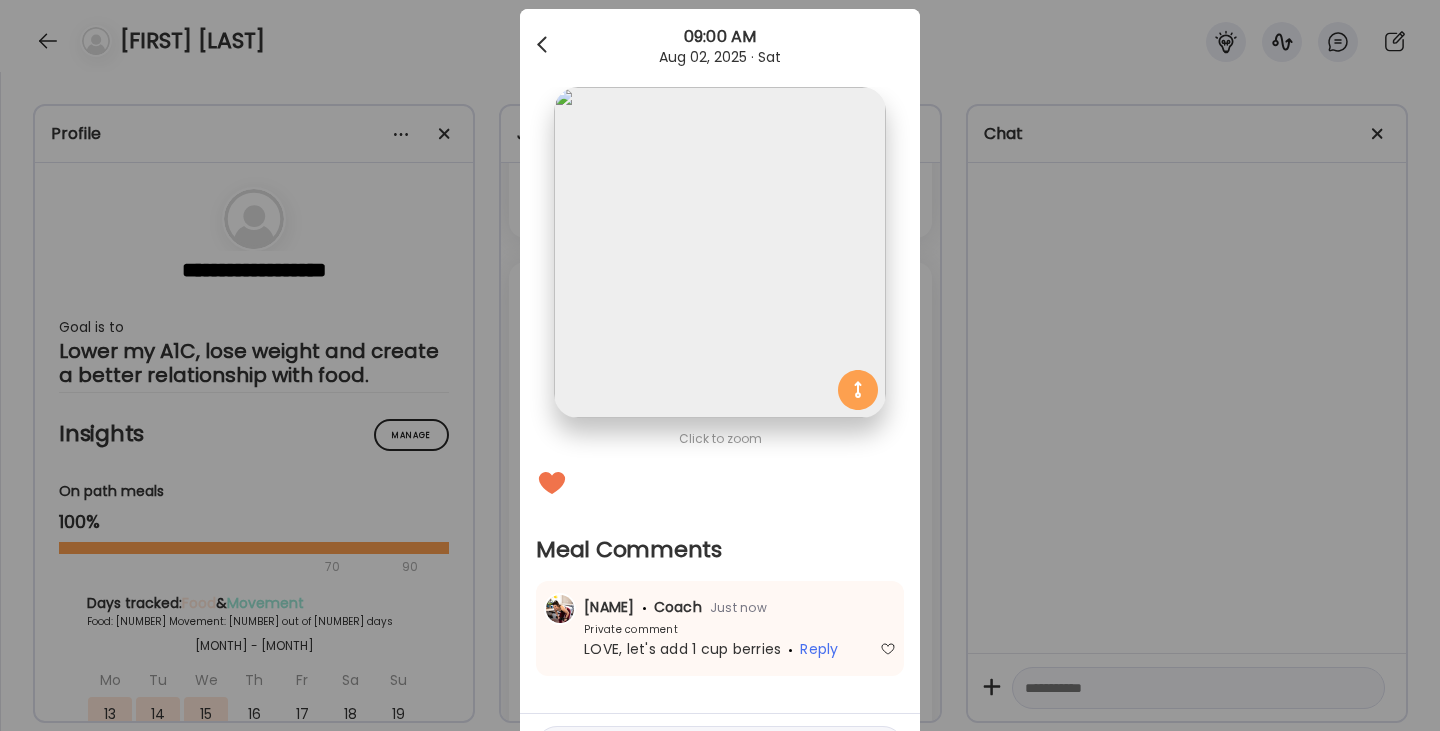 click at bounding box center (544, 45) 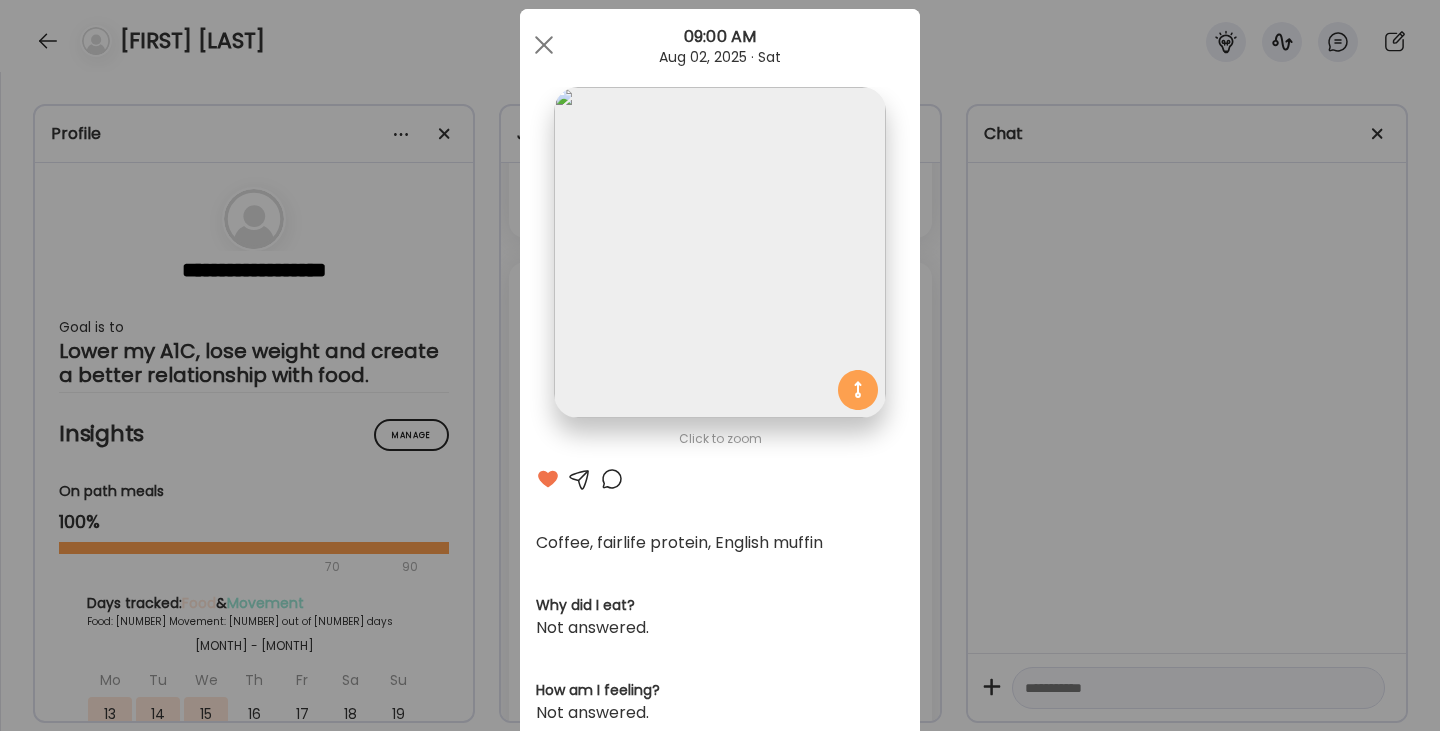 click at bounding box center (544, 45) 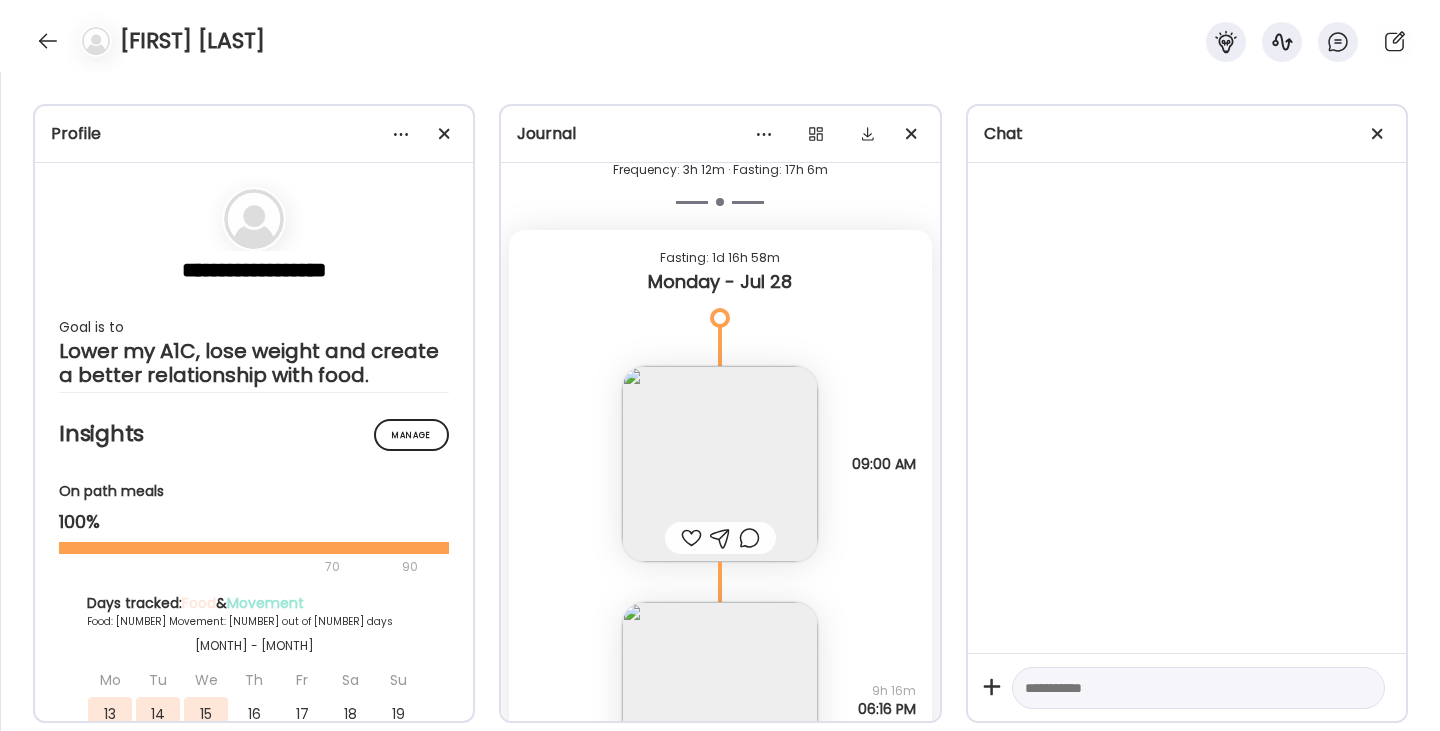 scroll, scrollTop: 16859, scrollLeft: 0, axis: vertical 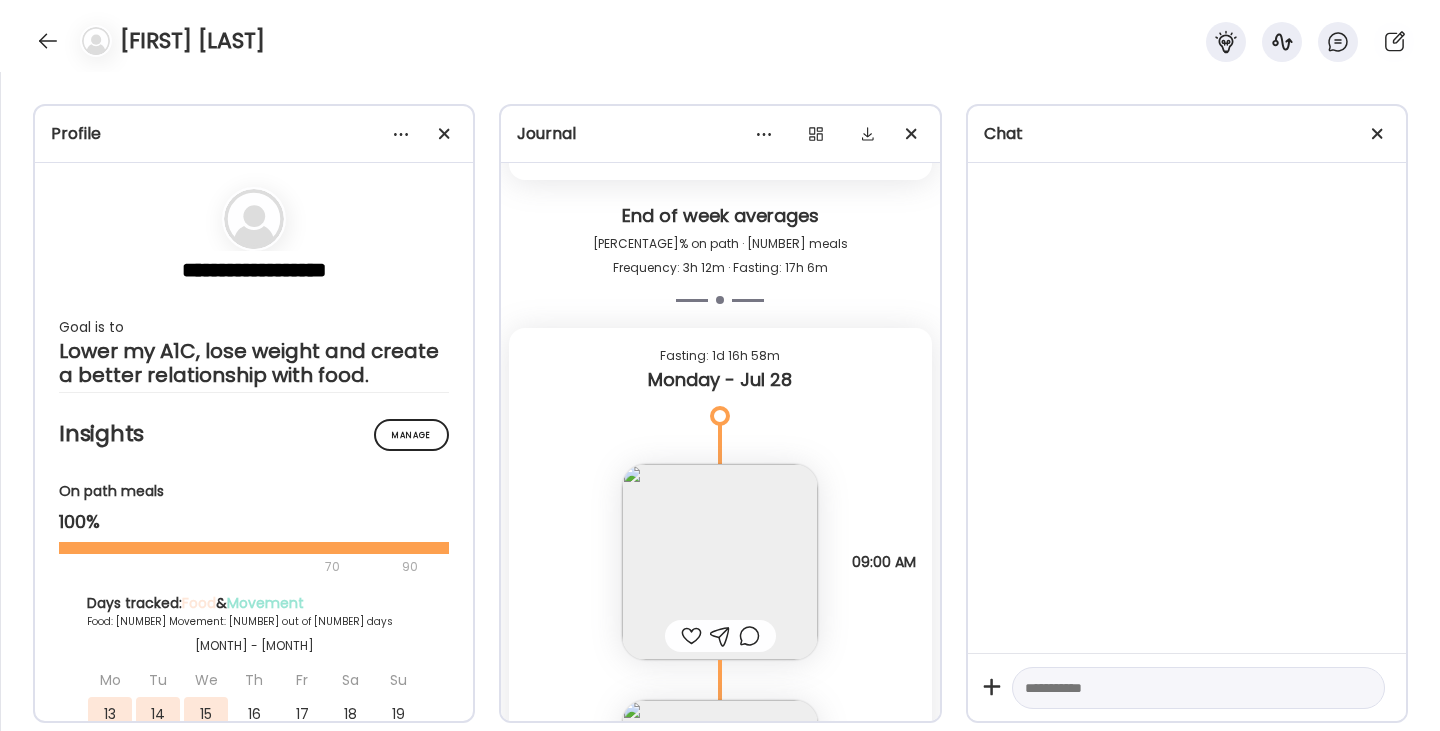 click at bounding box center (720, 562) 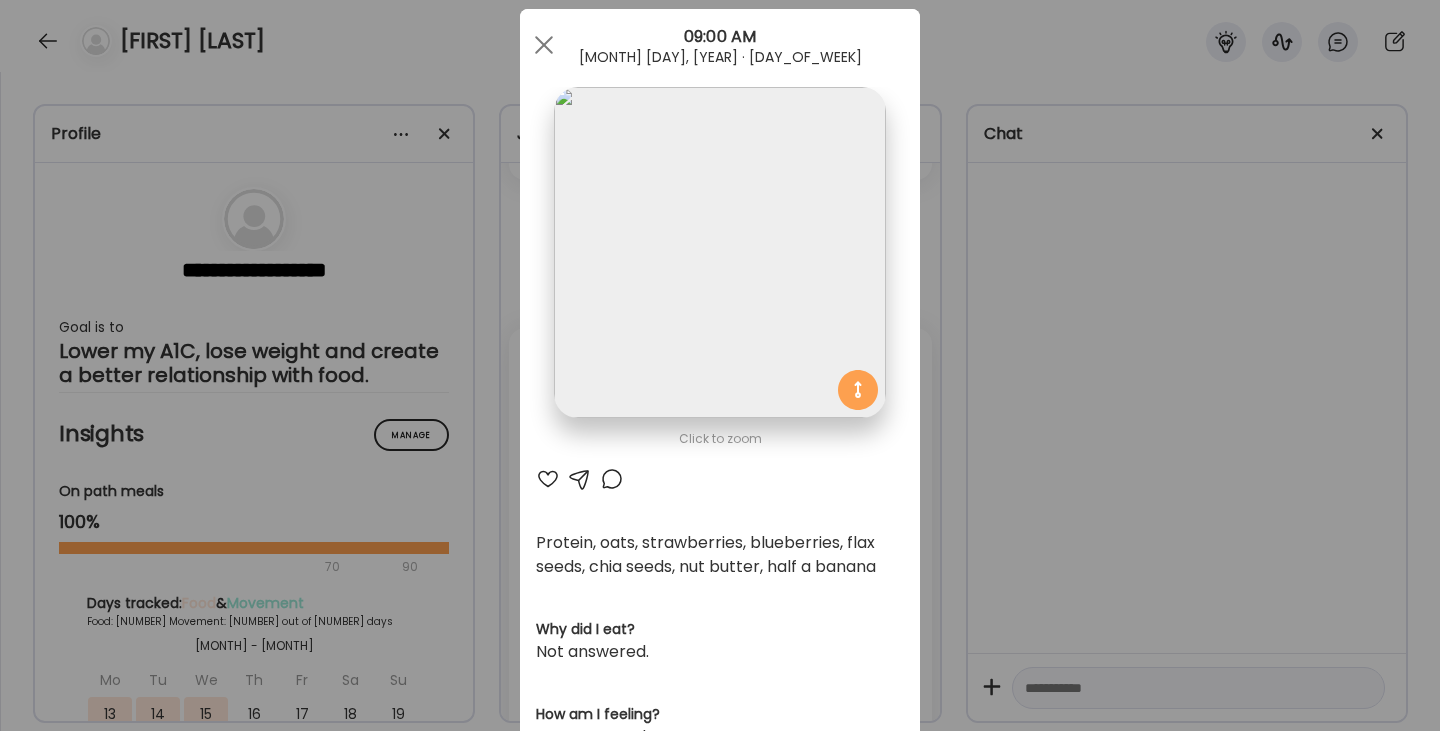 click at bounding box center (548, 479) 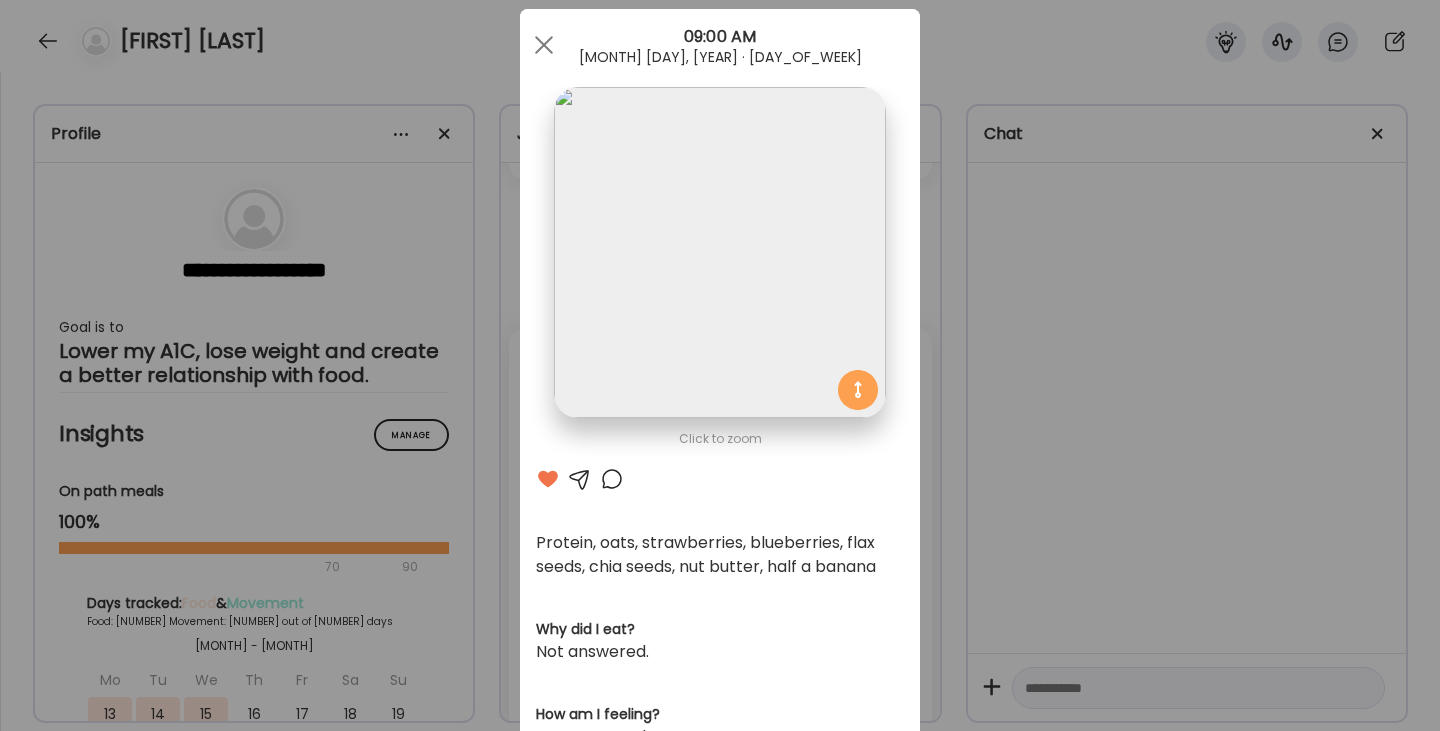click at bounding box center (612, 479) 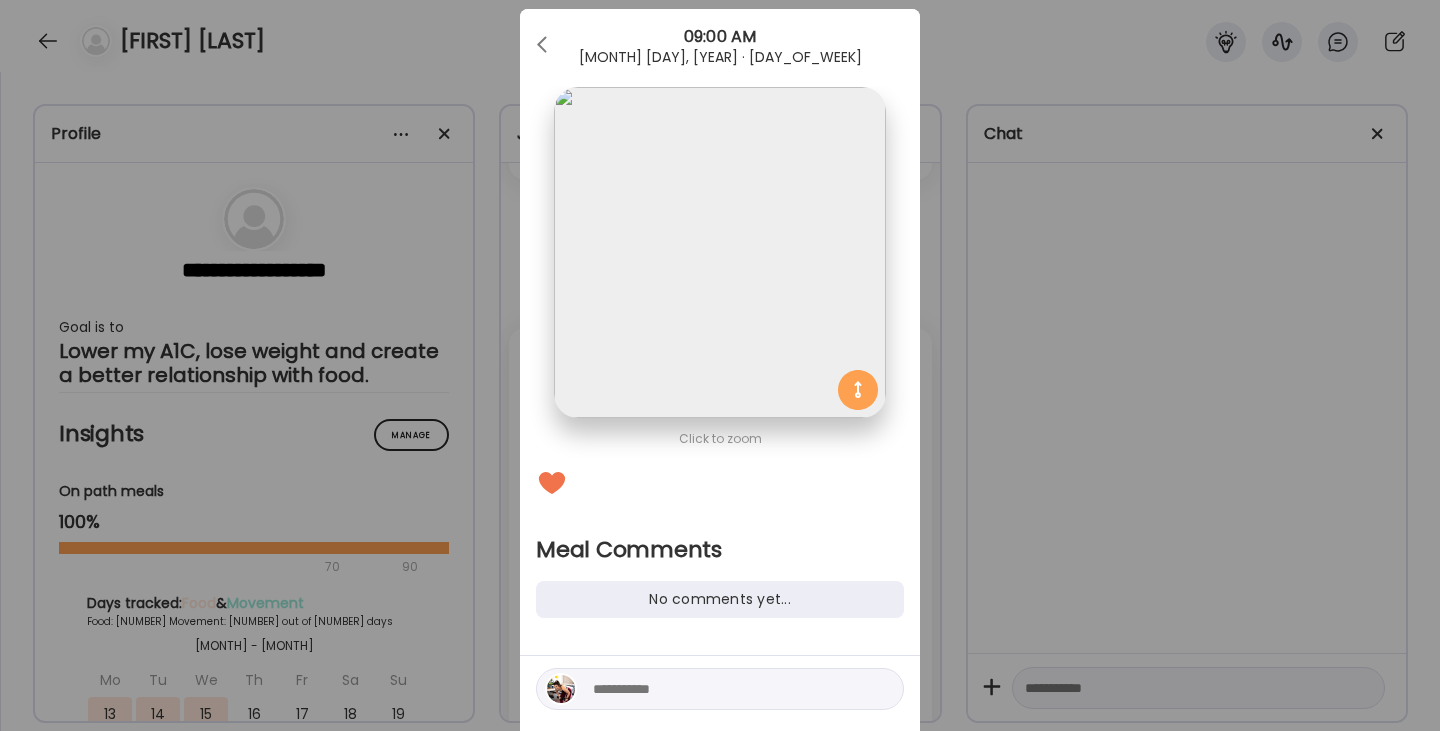 click at bounding box center (728, 689) 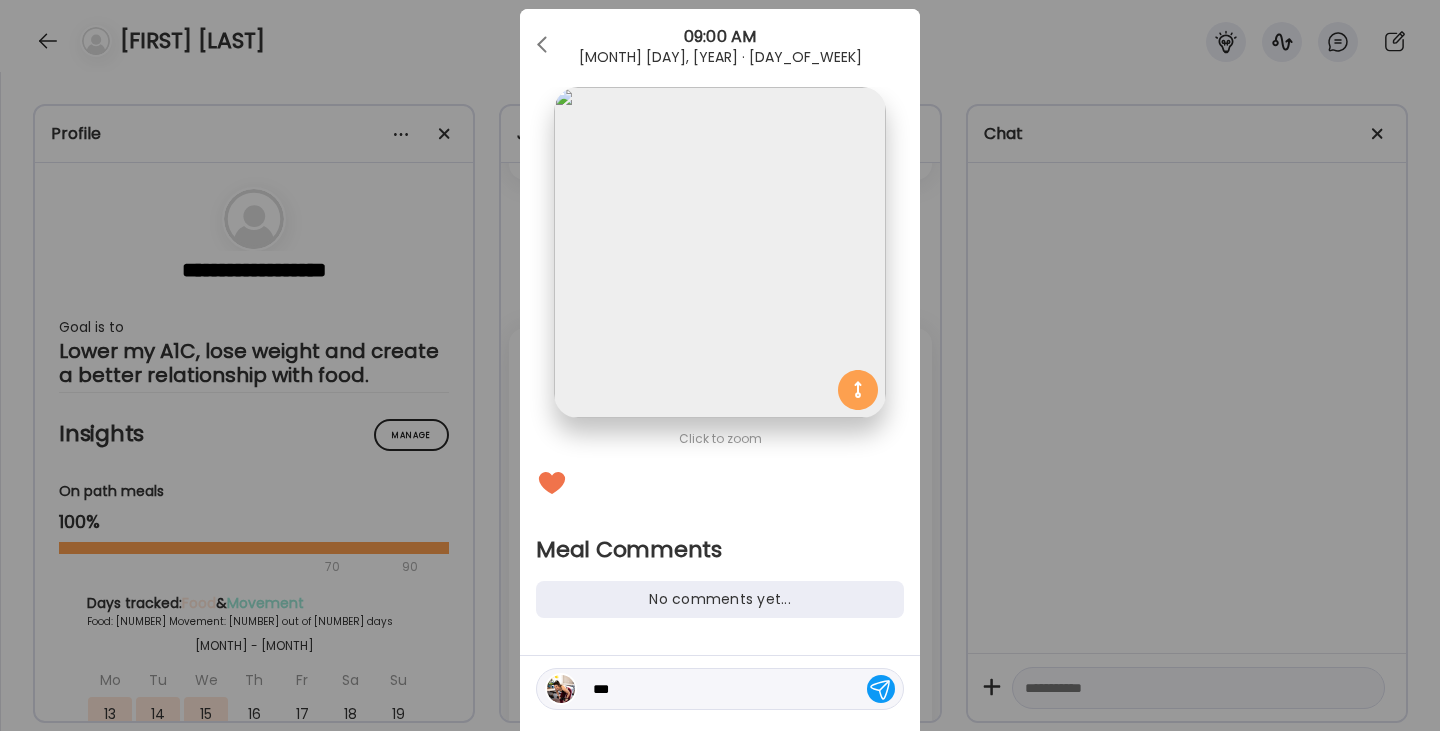 type on "****" 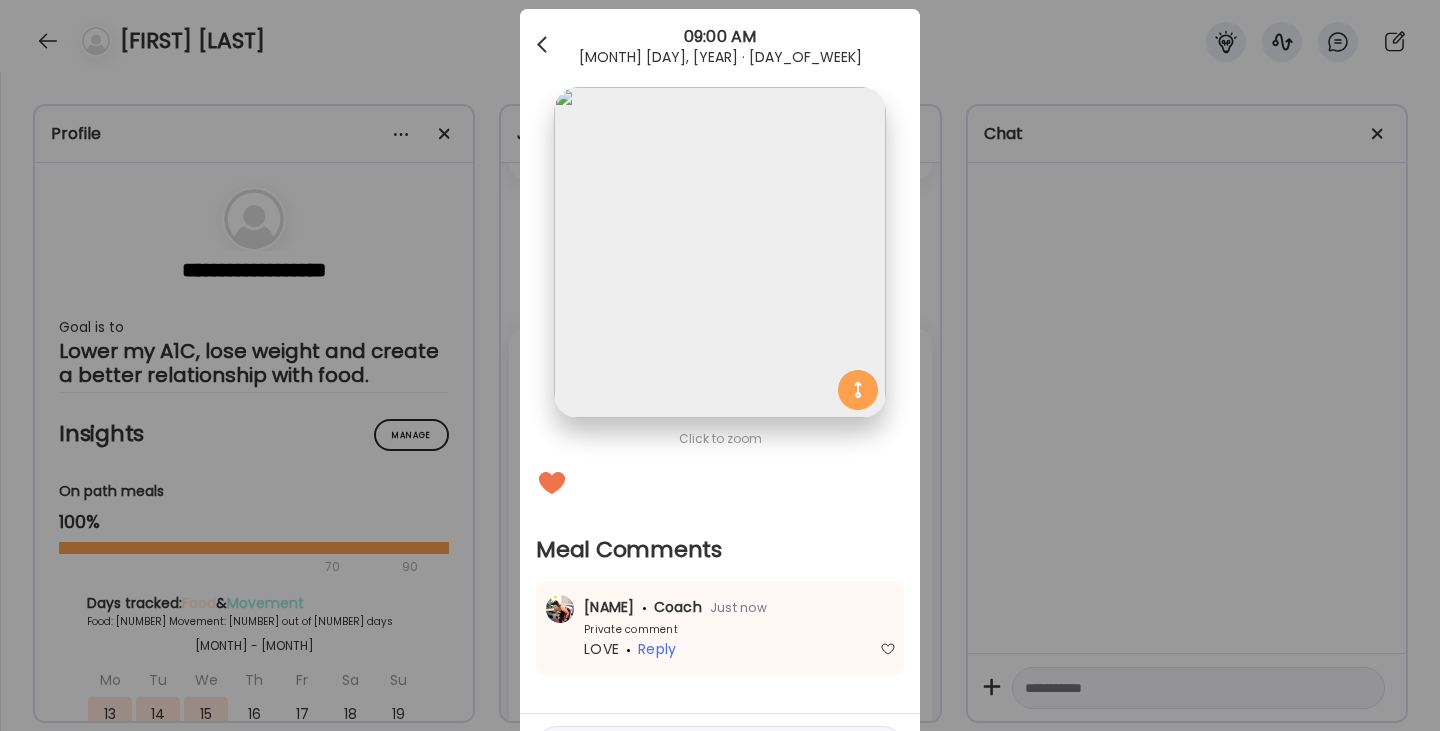 click at bounding box center [544, 45] 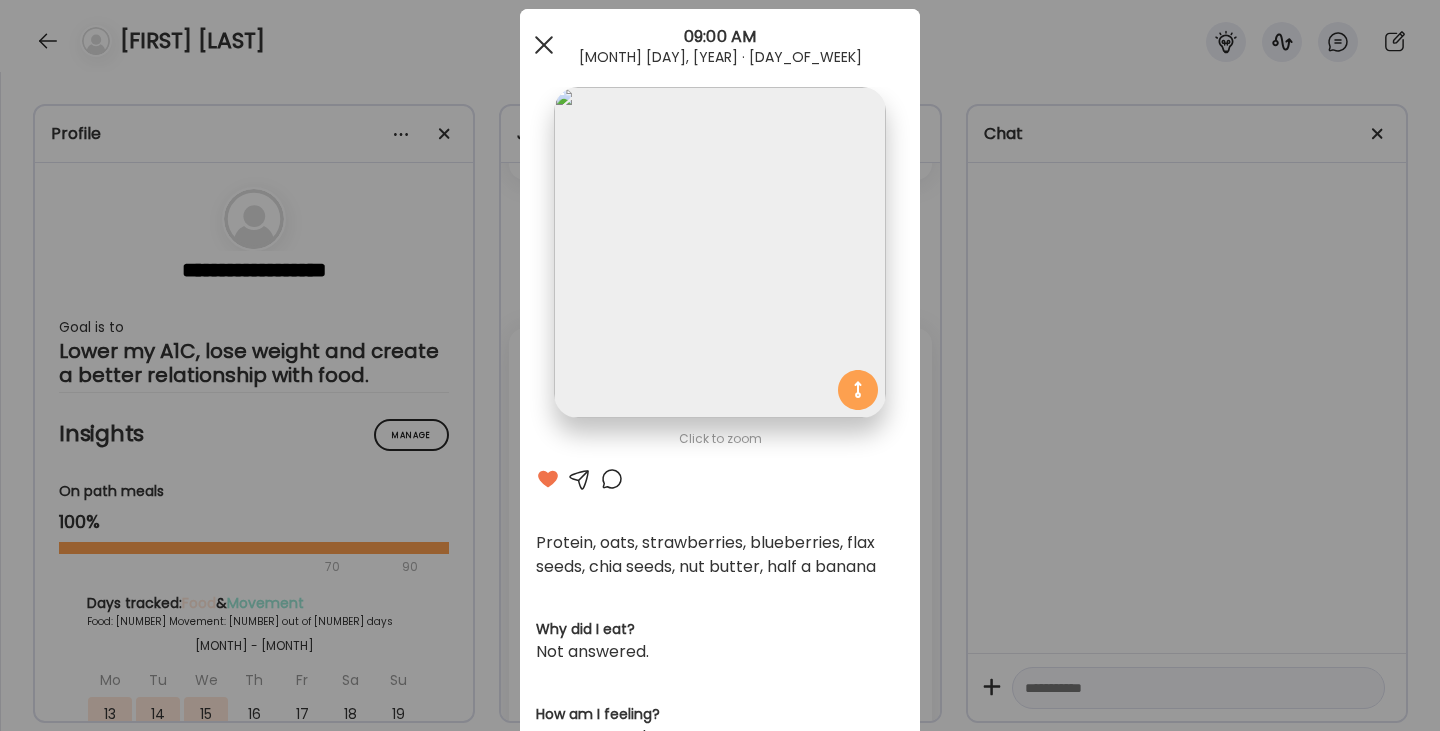 click at bounding box center (544, 45) 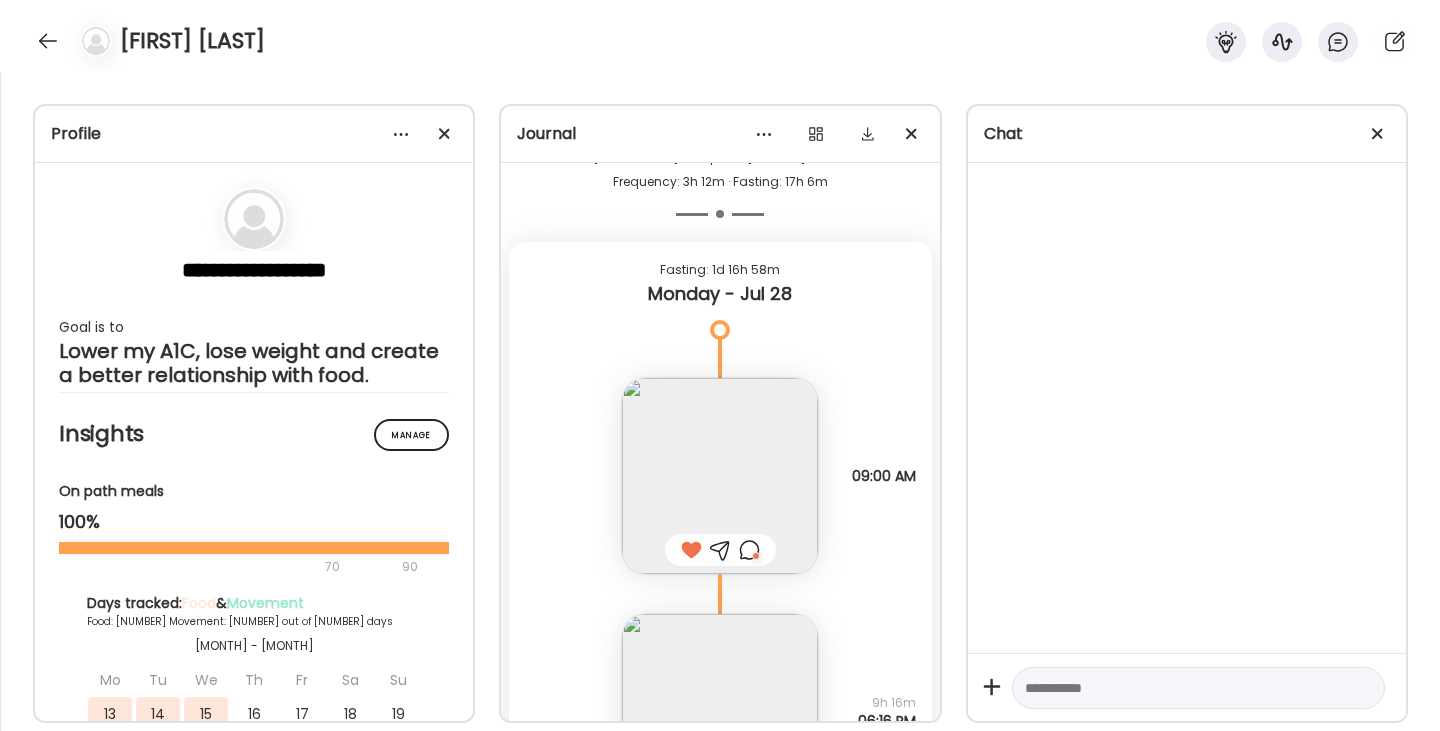 scroll, scrollTop: 16965, scrollLeft: 0, axis: vertical 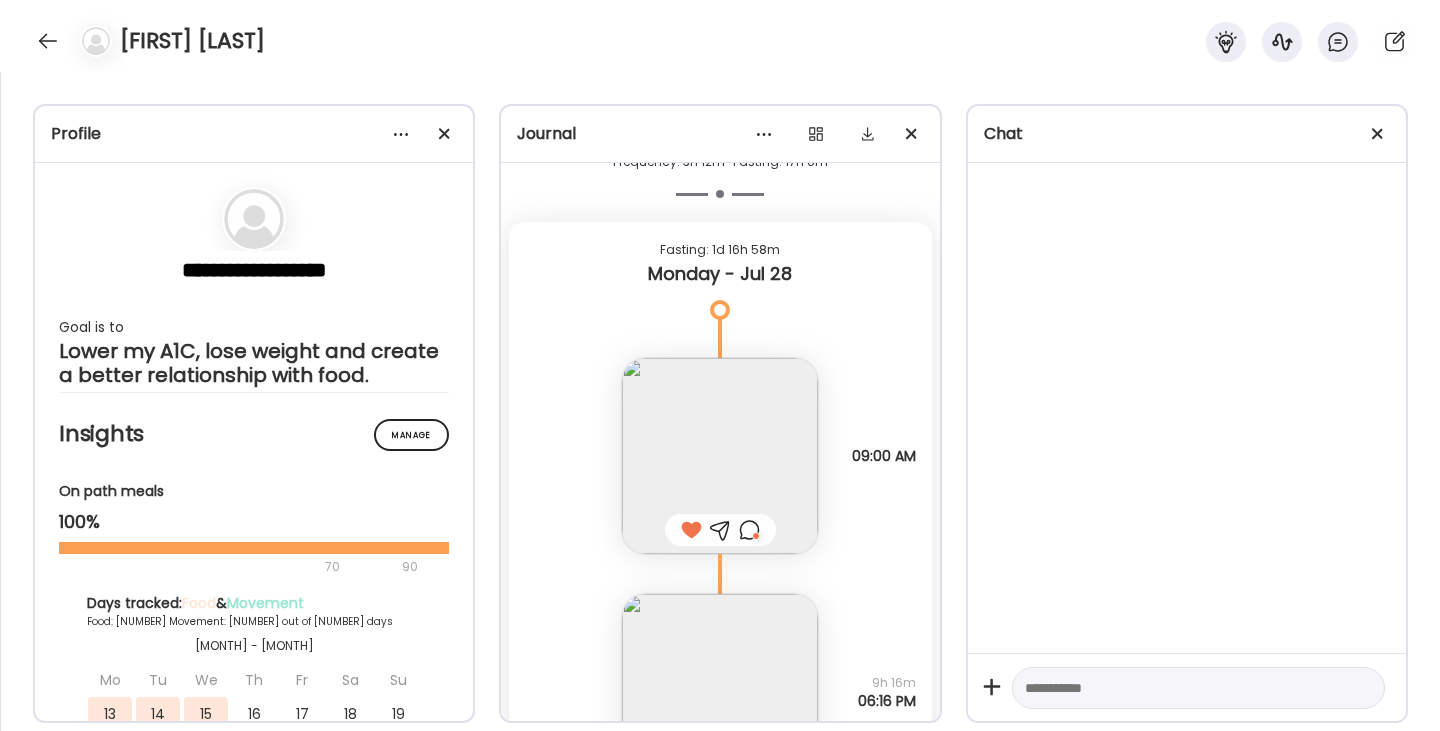 click at bounding box center (720, 692) 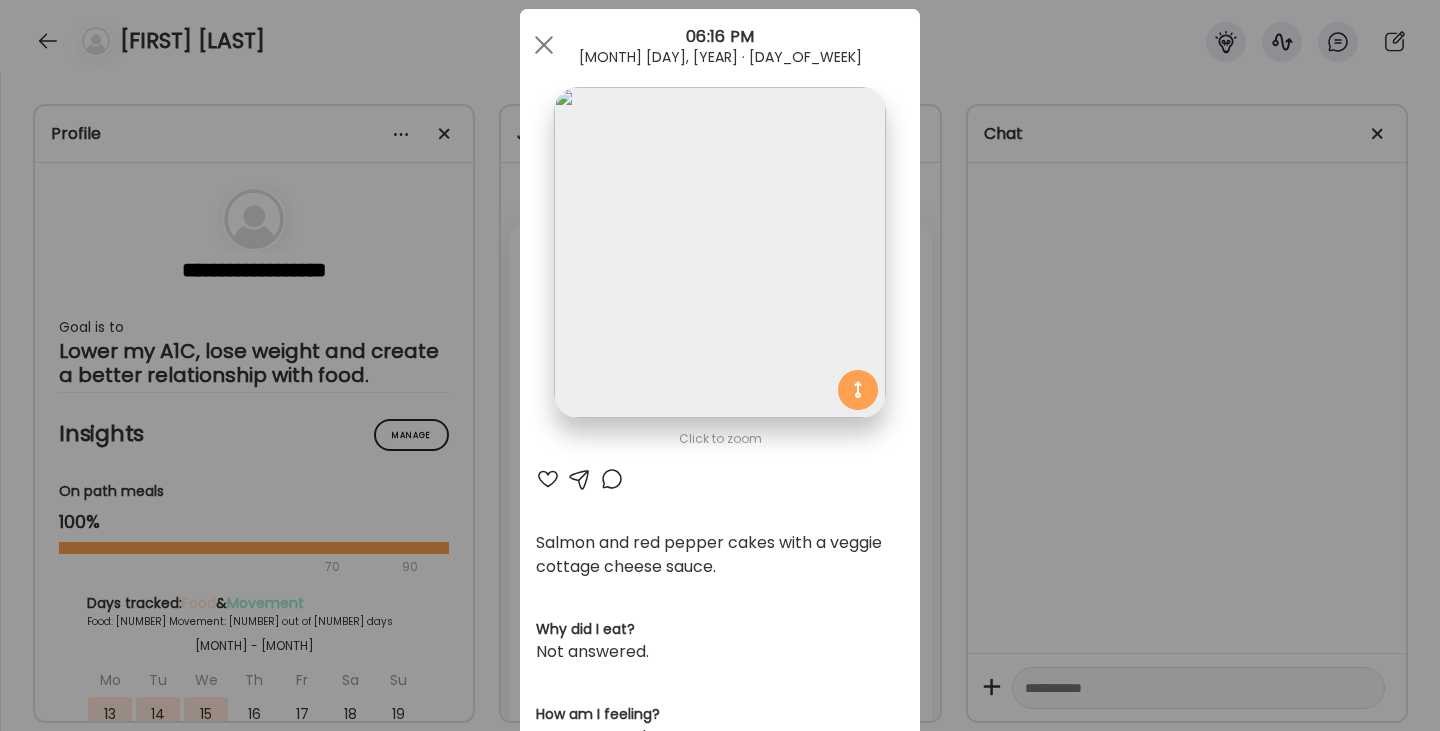 click at bounding box center [548, 479] 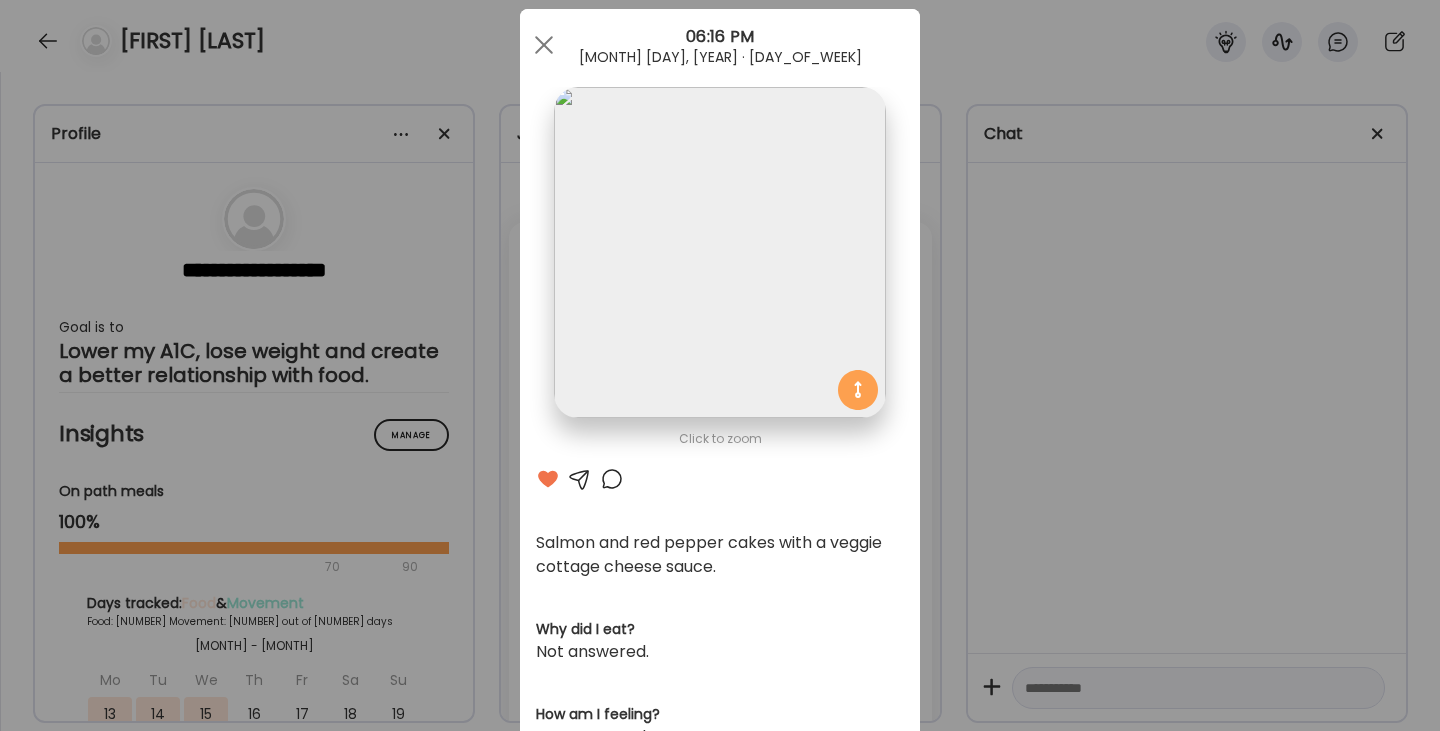 click at bounding box center (612, 479) 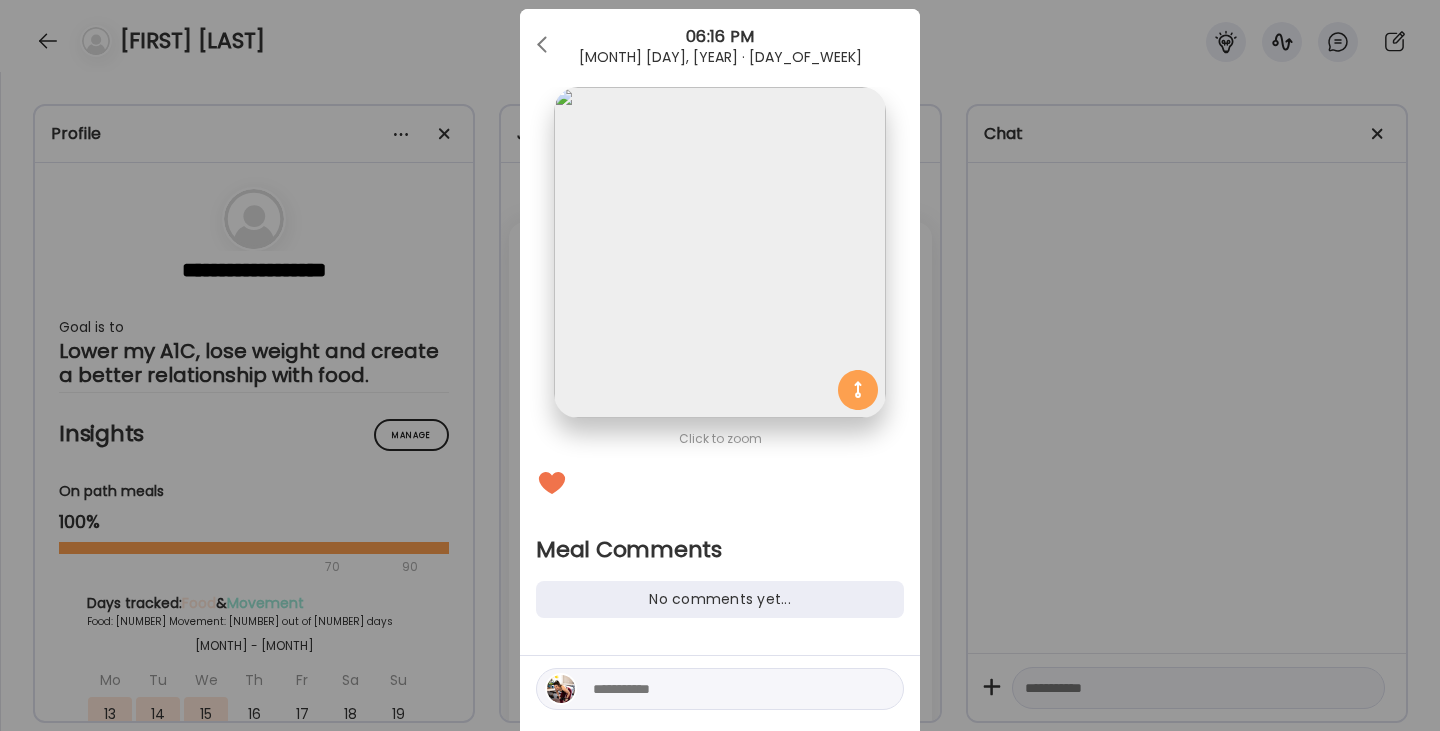 click at bounding box center (728, 689) 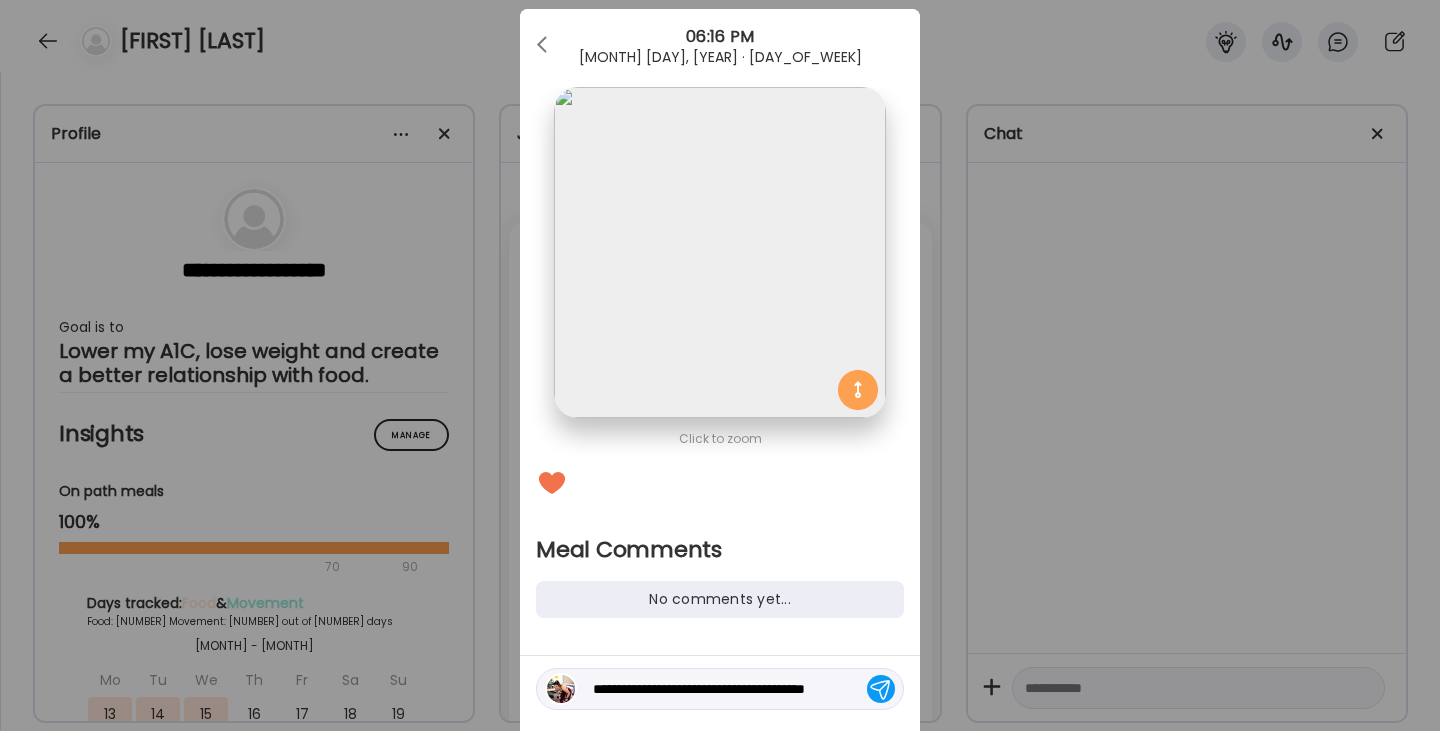 type on "**********" 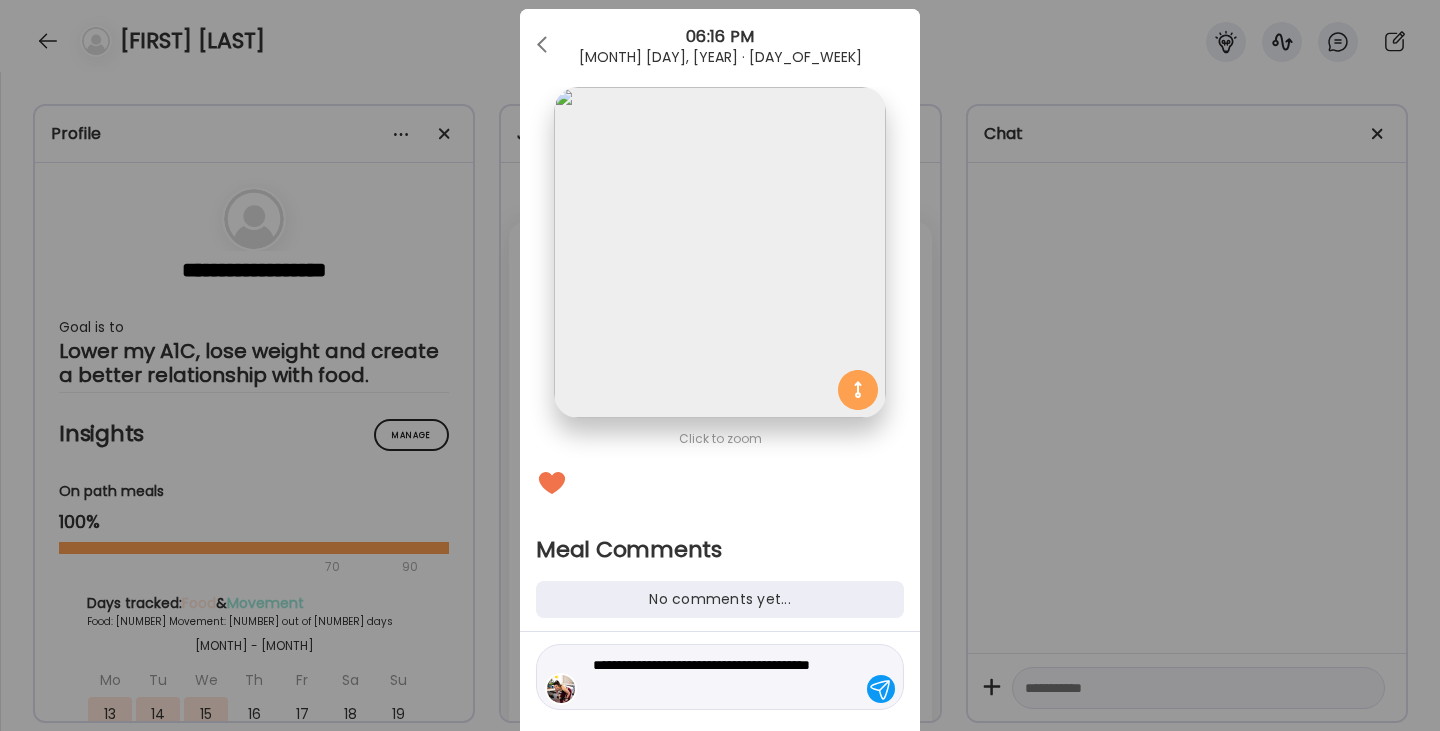 type 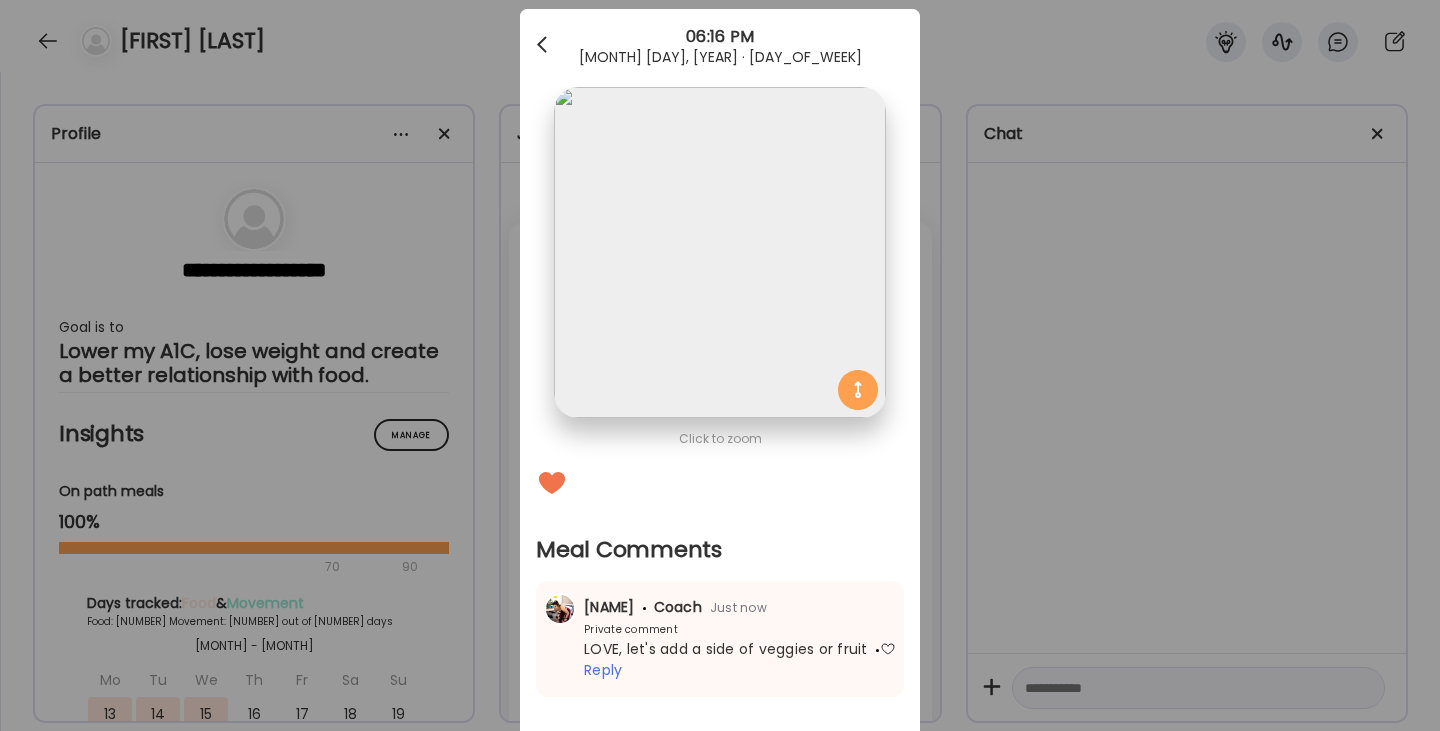 click at bounding box center (544, 45) 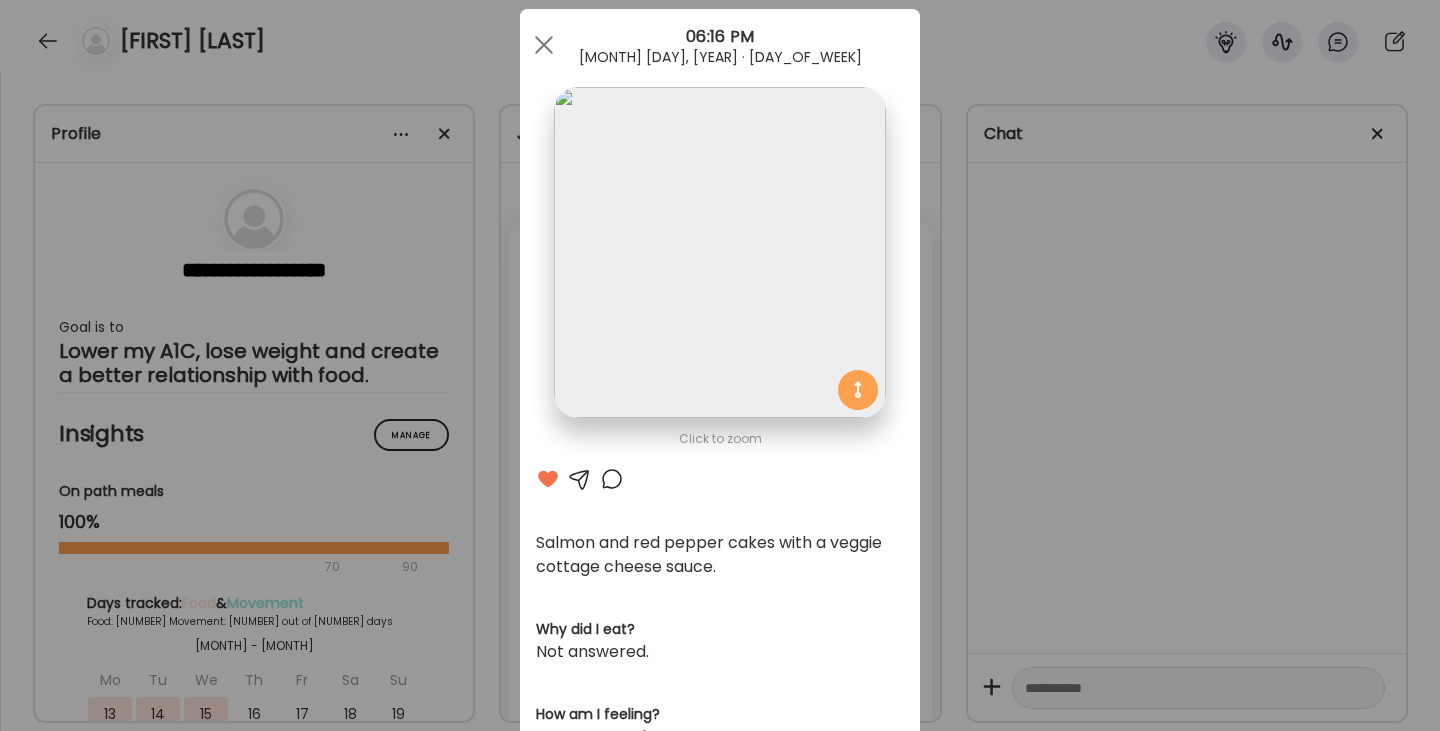 click at bounding box center (544, 45) 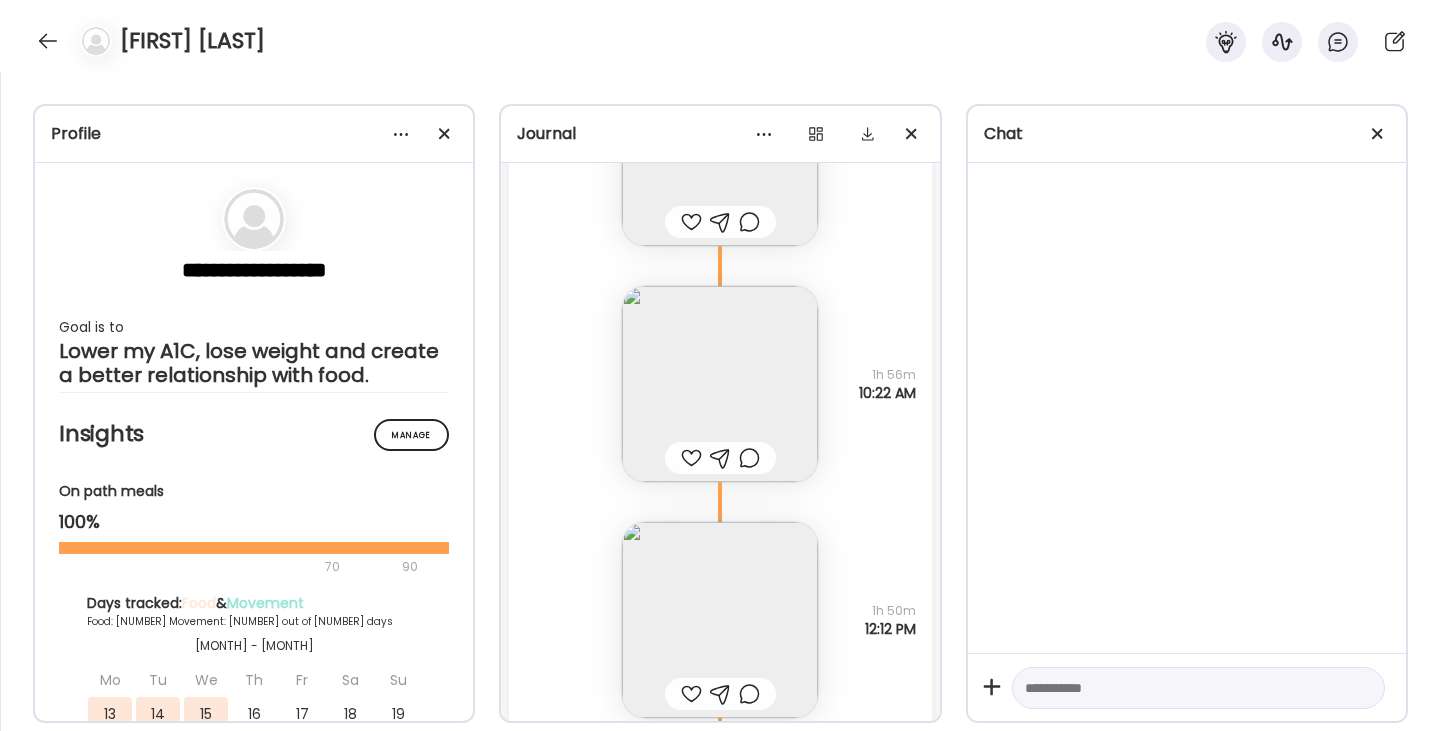 scroll, scrollTop: 15184, scrollLeft: 0, axis: vertical 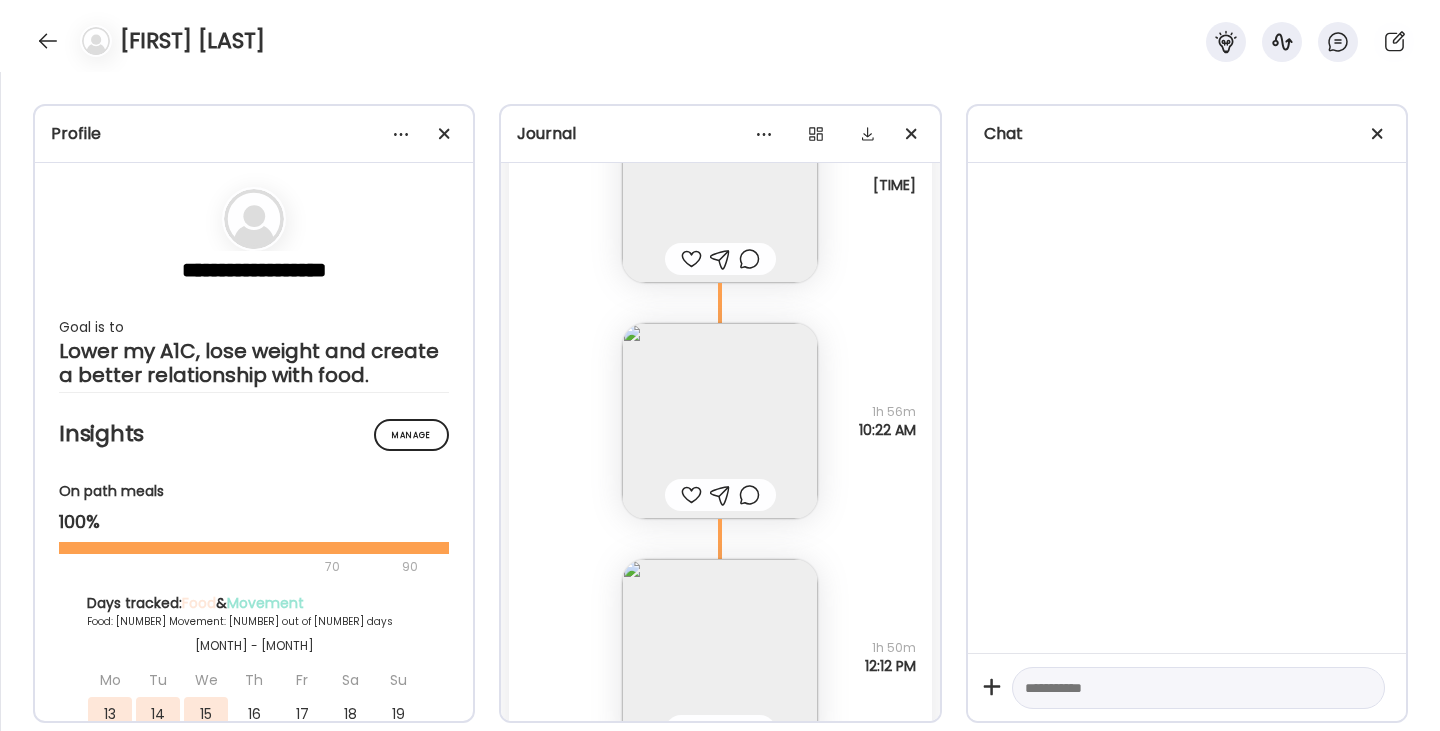 click at bounding box center (691, 731) 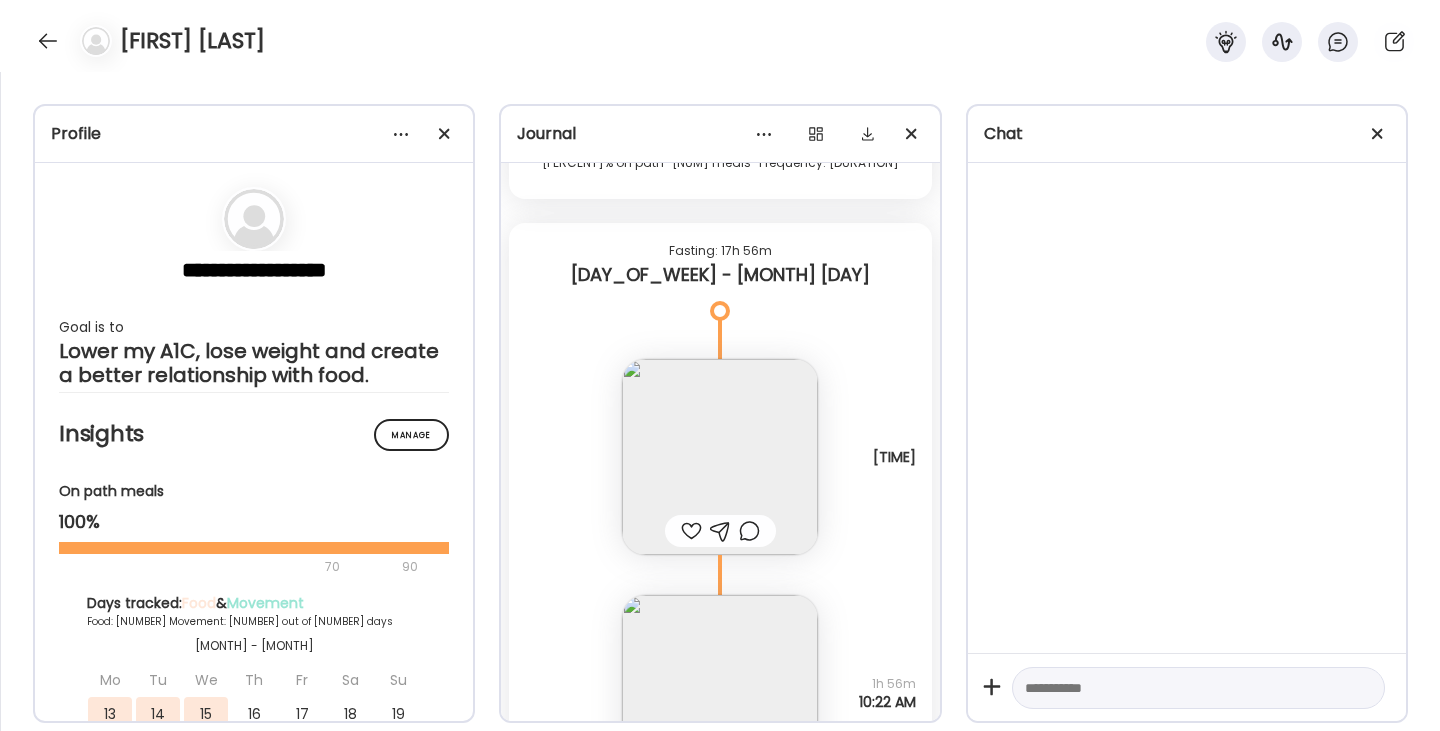 scroll, scrollTop: 14911, scrollLeft: 0, axis: vertical 